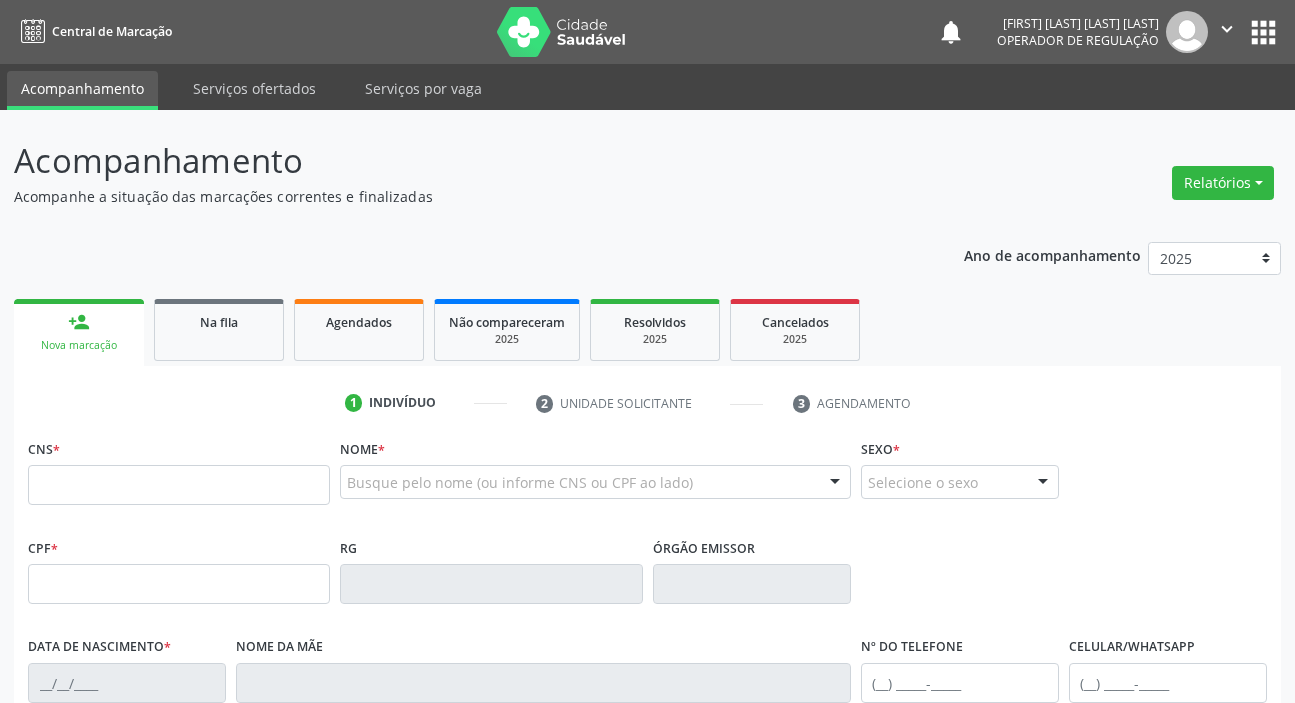 scroll, scrollTop: 0, scrollLeft: 0, axis: both 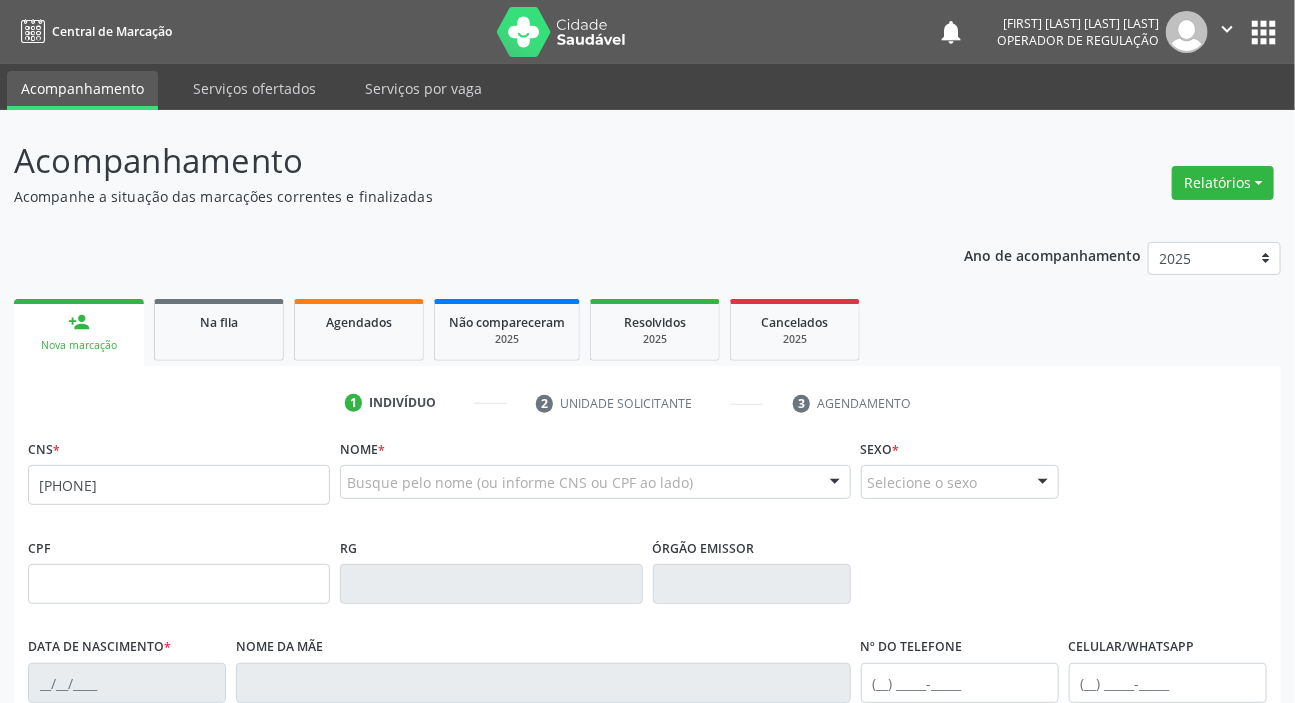 type on "[PHONE]" 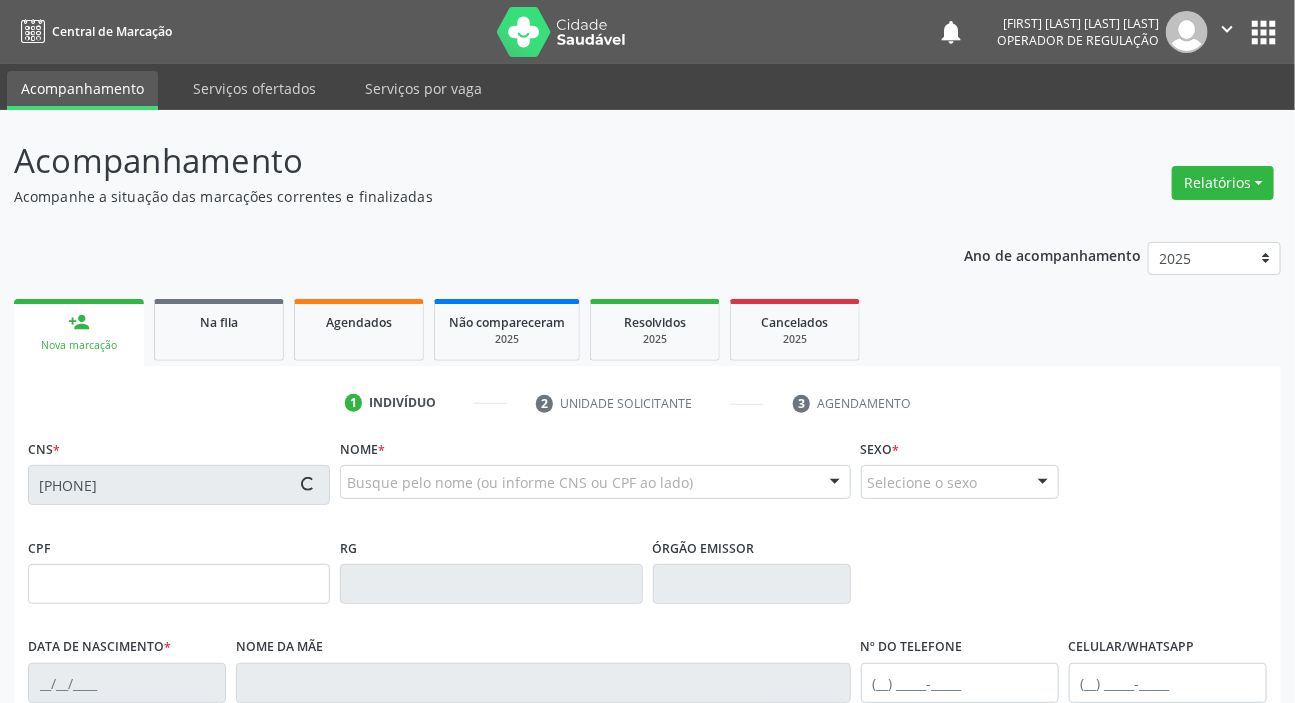 type on "[CPF]" 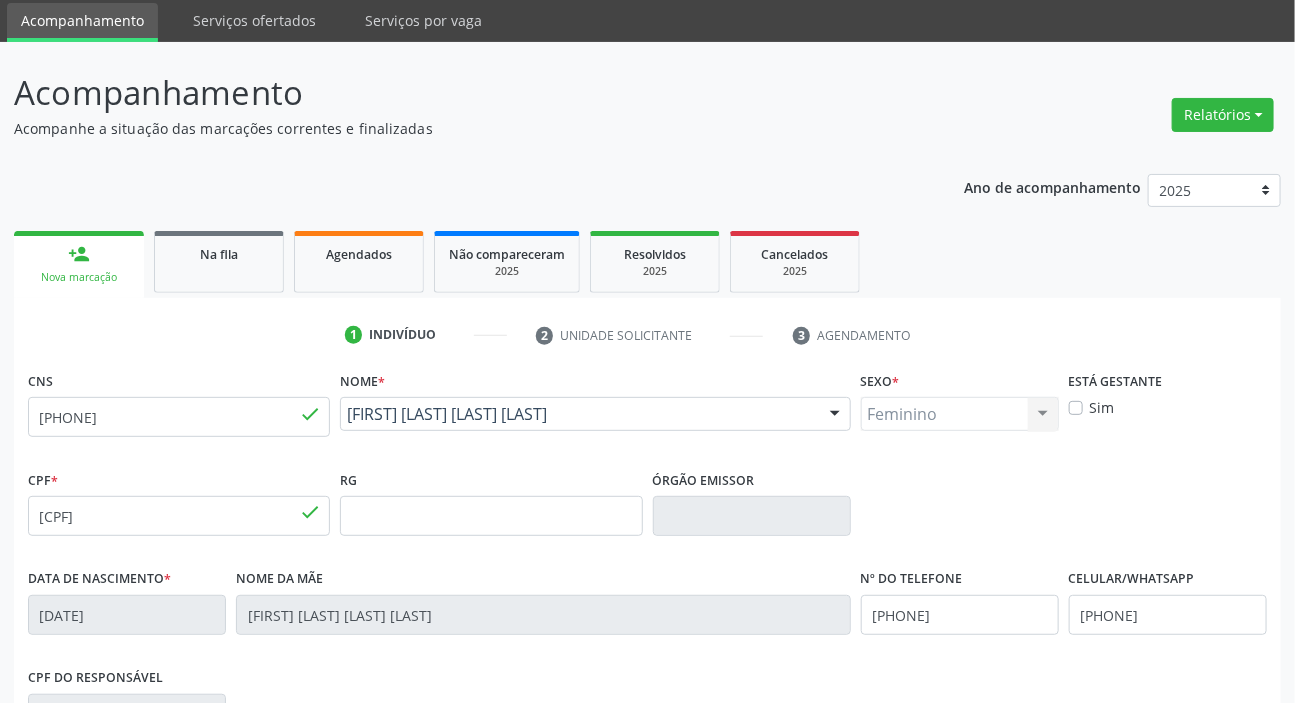 scroll, scrollTop: 380, scrollLeft: 0, axis: vertical 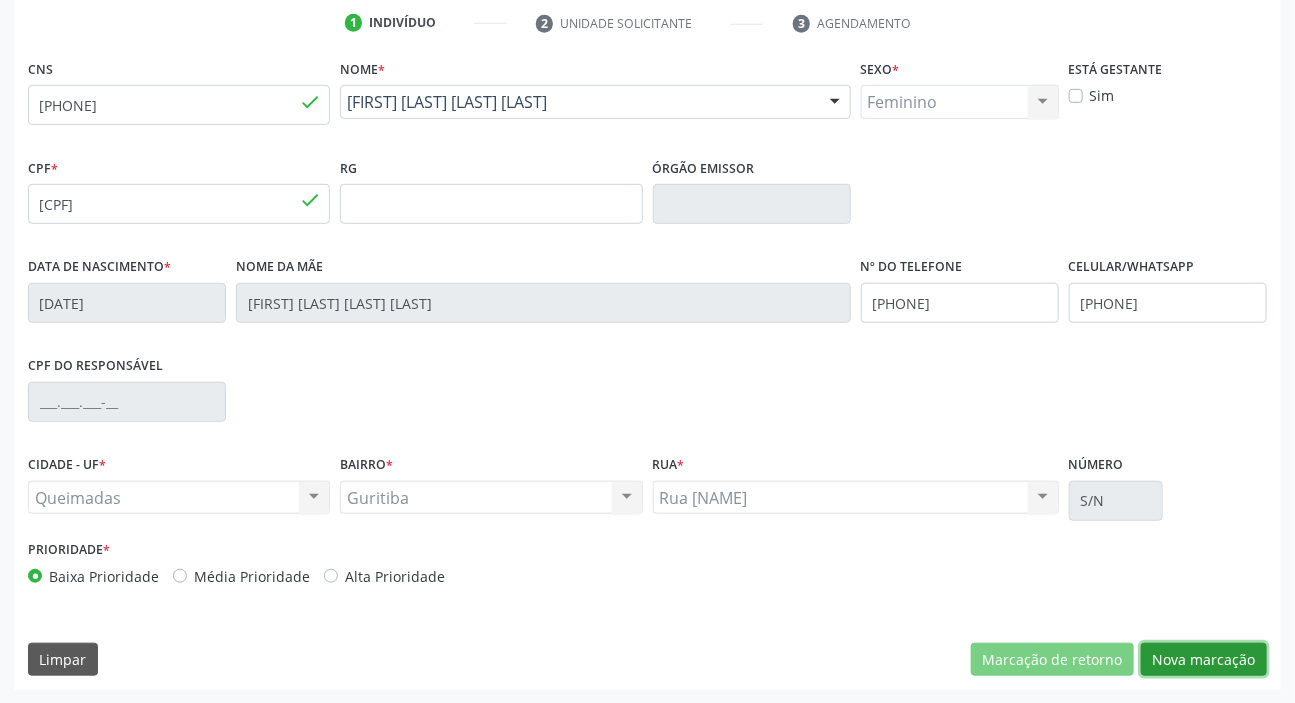 click on "Nova marcação" at bounding box center [1204, 660] 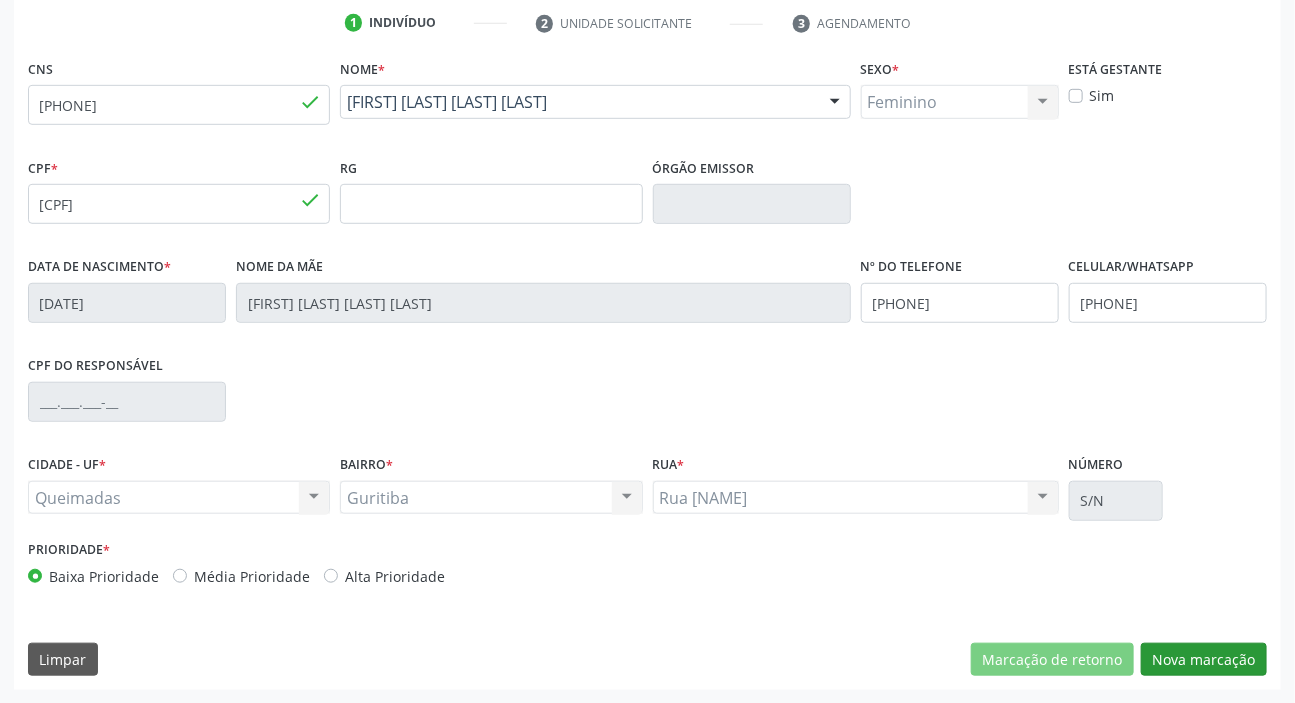 scroll, scrollTop: 201, scrollLeft: 0, axis: vertical 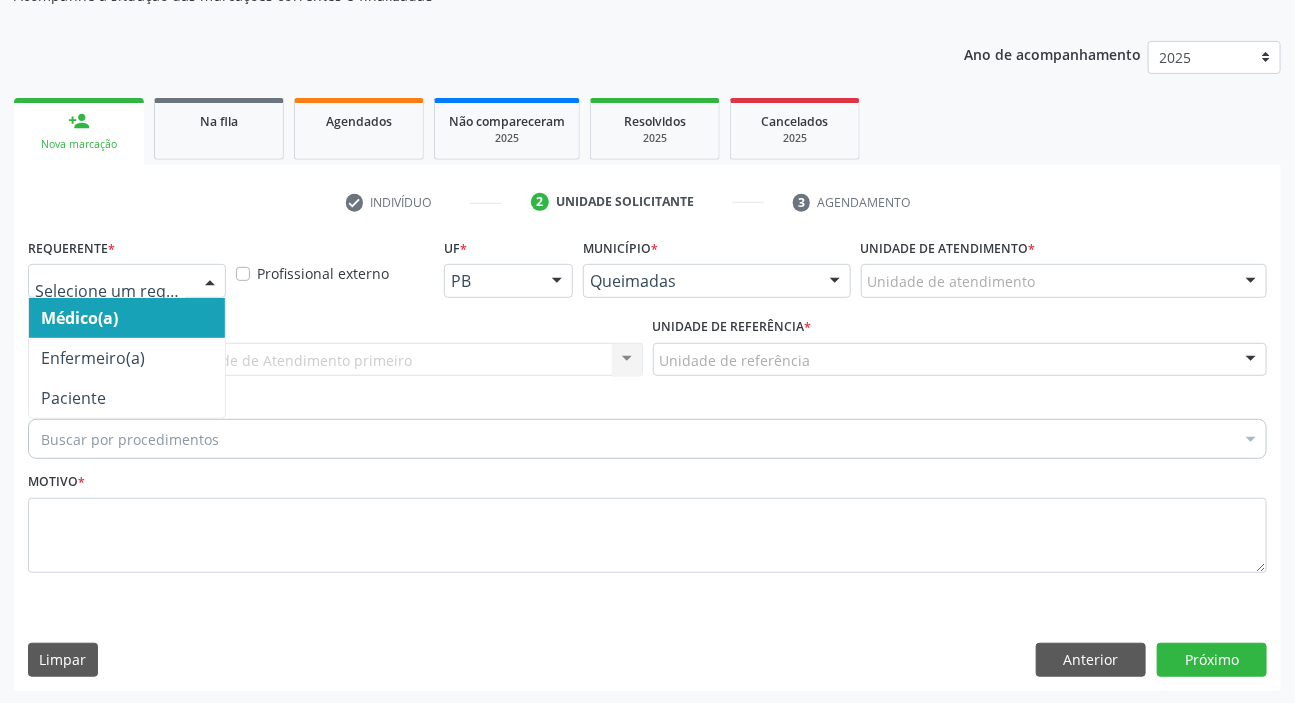 click at bounding box center [127, 281] 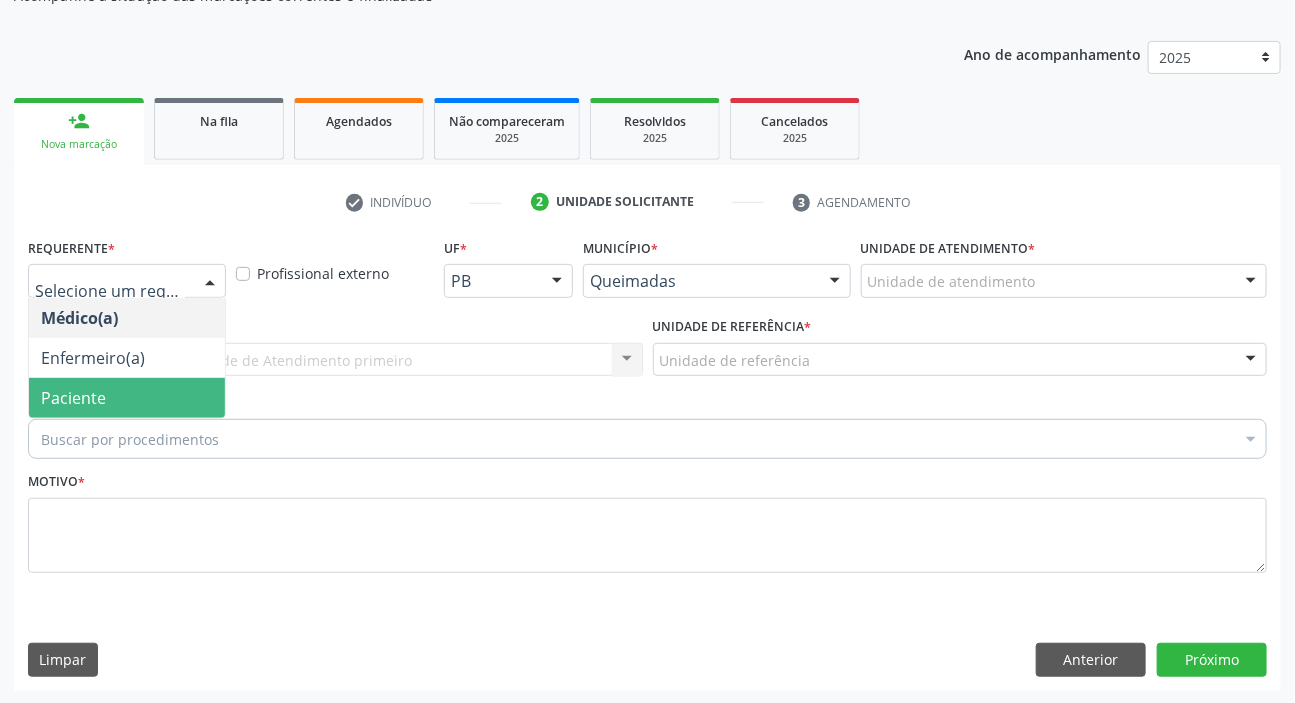 click on "Paciente" at bounding box center (127, 398) 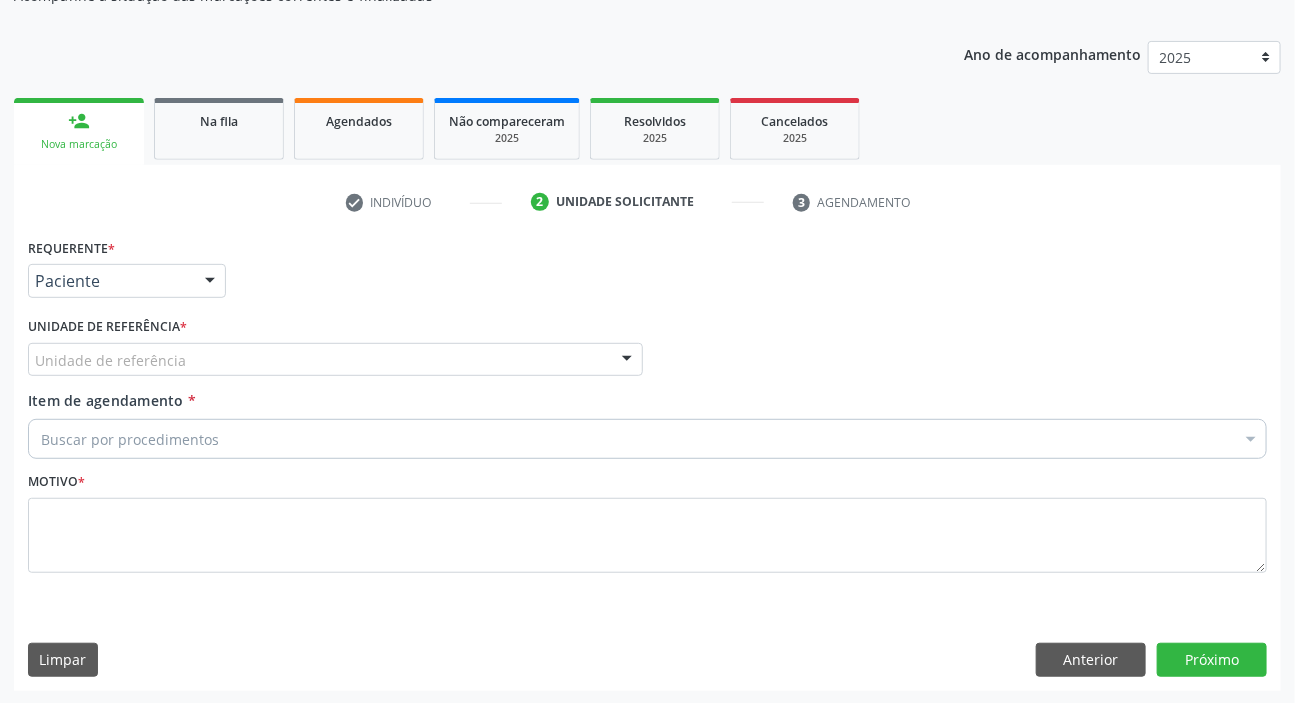 click on "Unidade de referência" at bounding box center [335, 360] 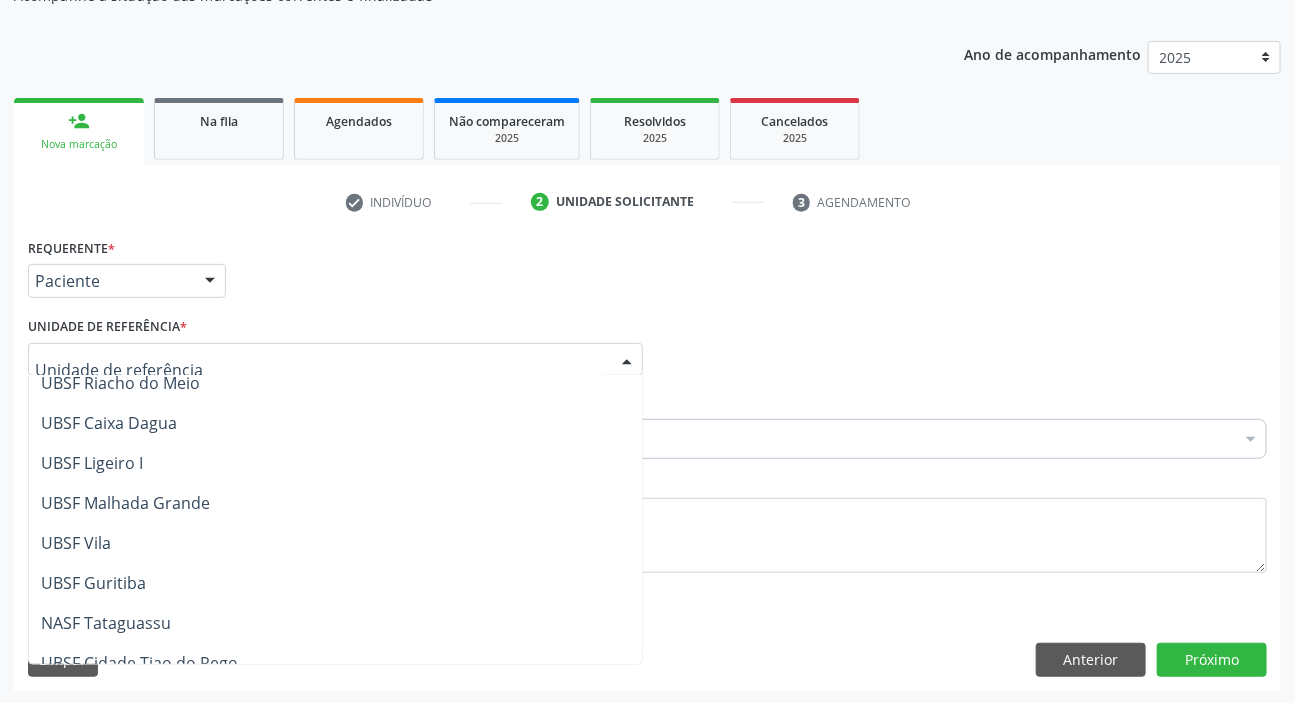 scroll, scrollTop: 512, scrollLeft: 0, axis: vertical 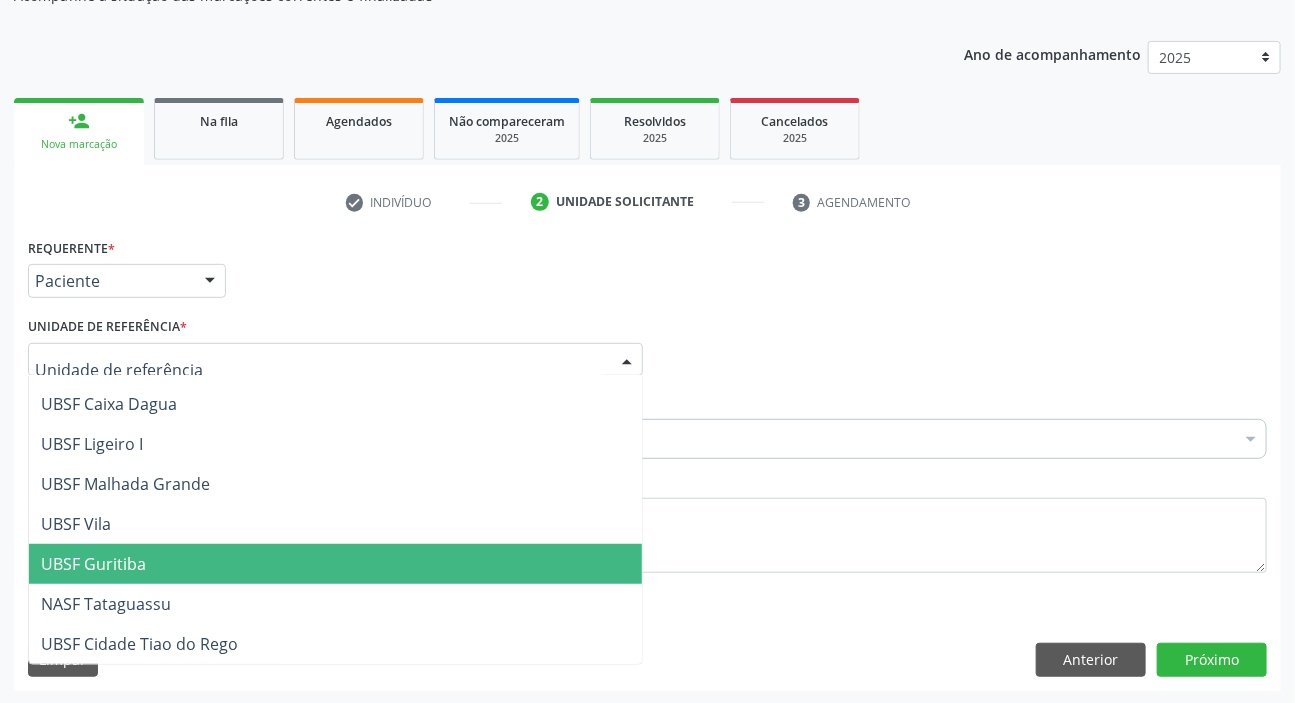 click on "UBSF Guritiba" at bounding box center (335, 564) 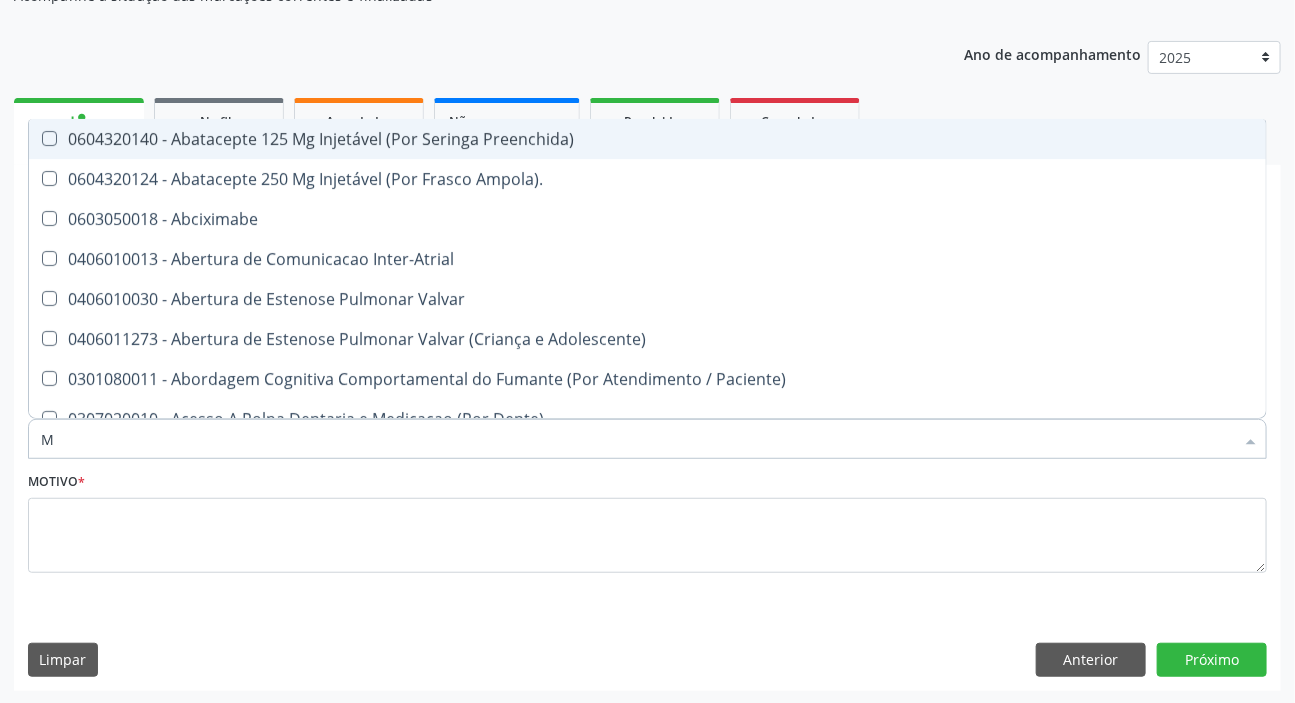 type on "MAMARIA BILATERAL" 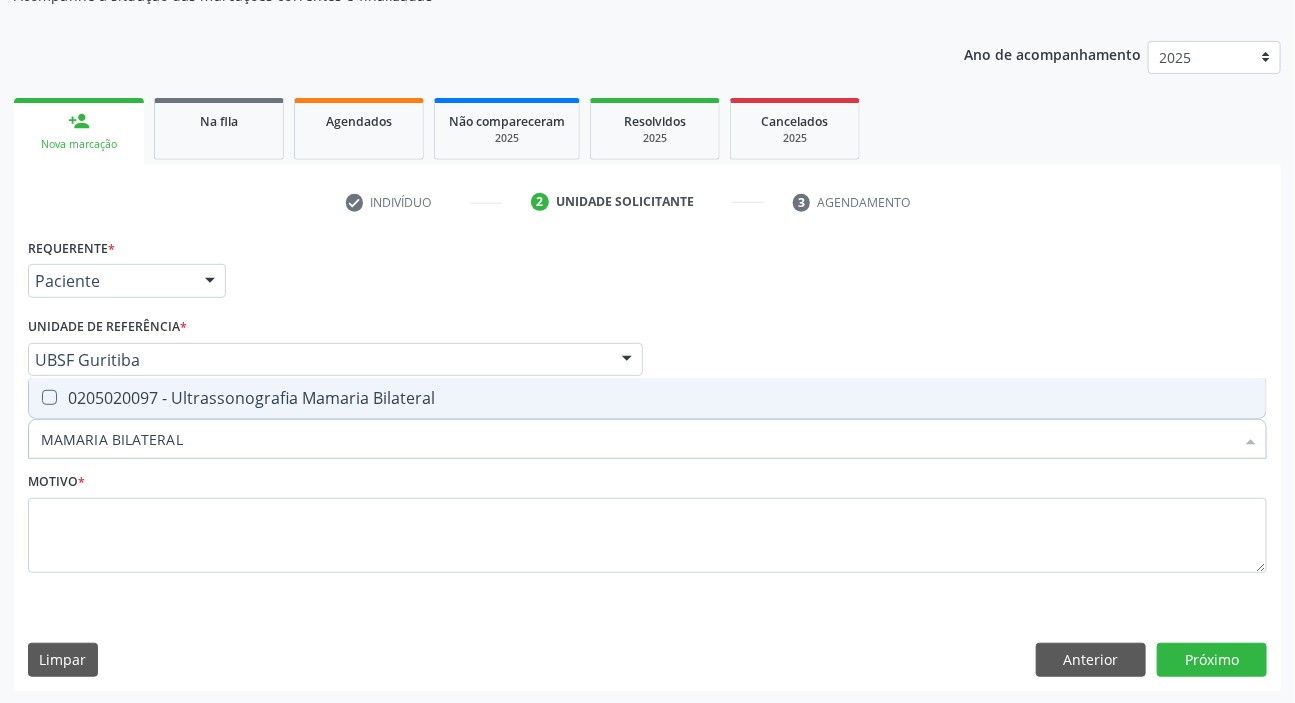 click on "0205020097 - Ultrassonografia Mamaria Bilateral" at bounding box center (647, 398) 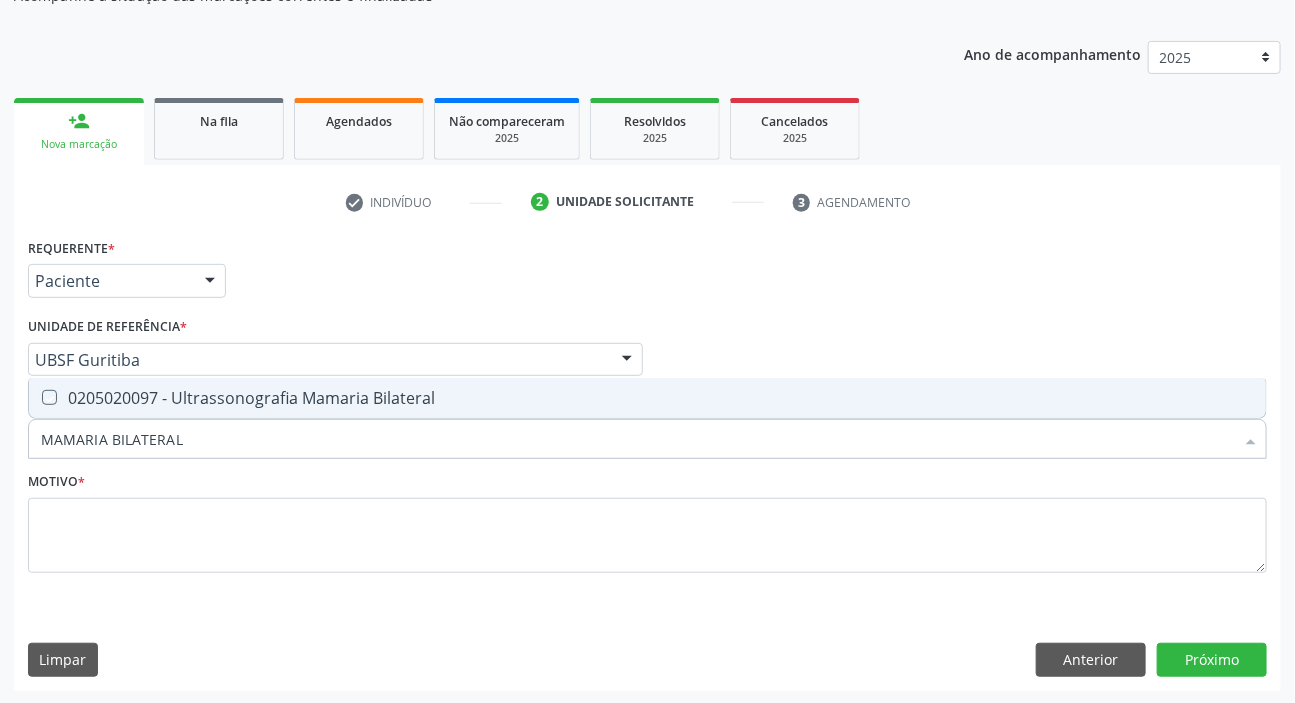 checkbox on "true" 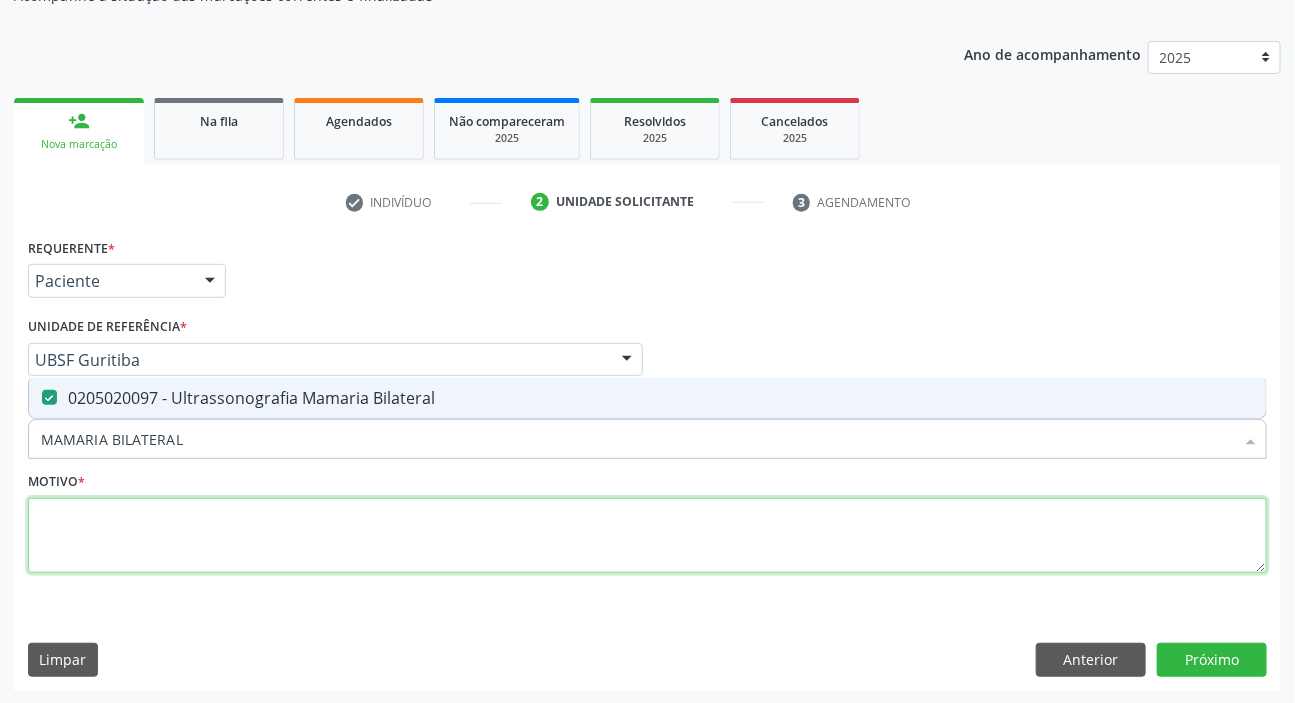 click at bounding box center [647, 536] 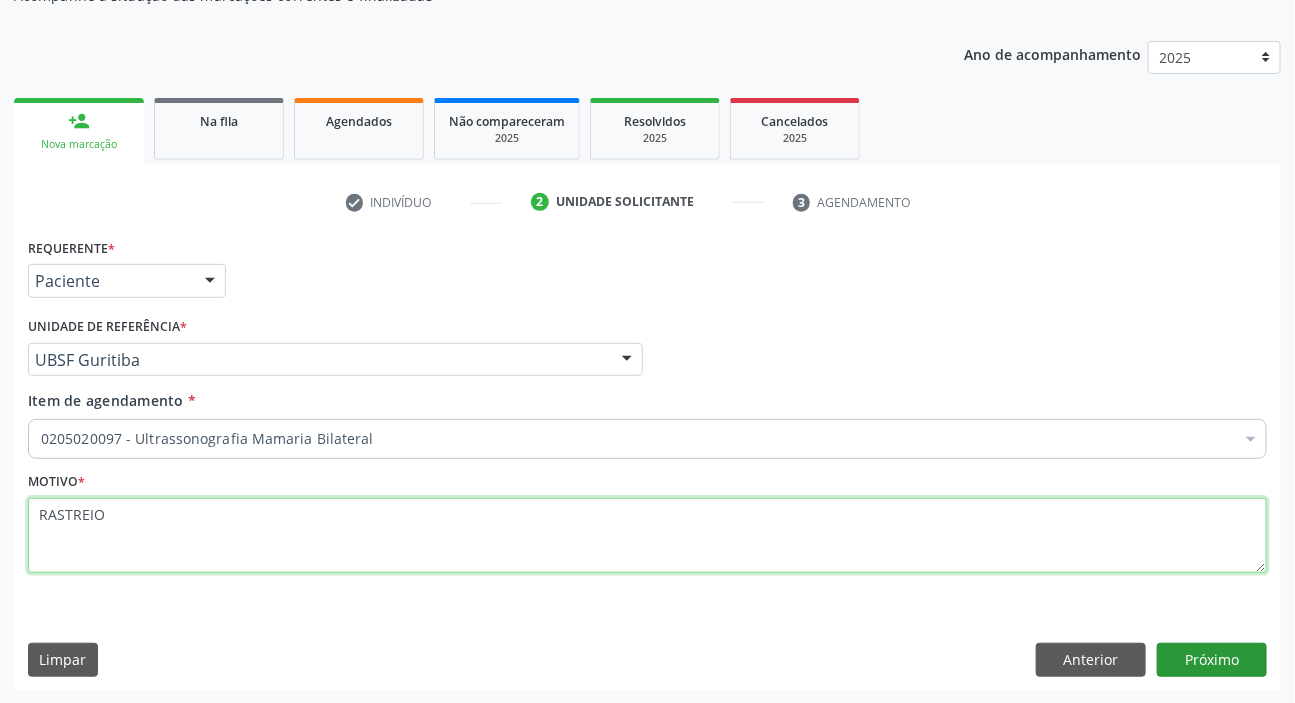 type on "RASTREIO" 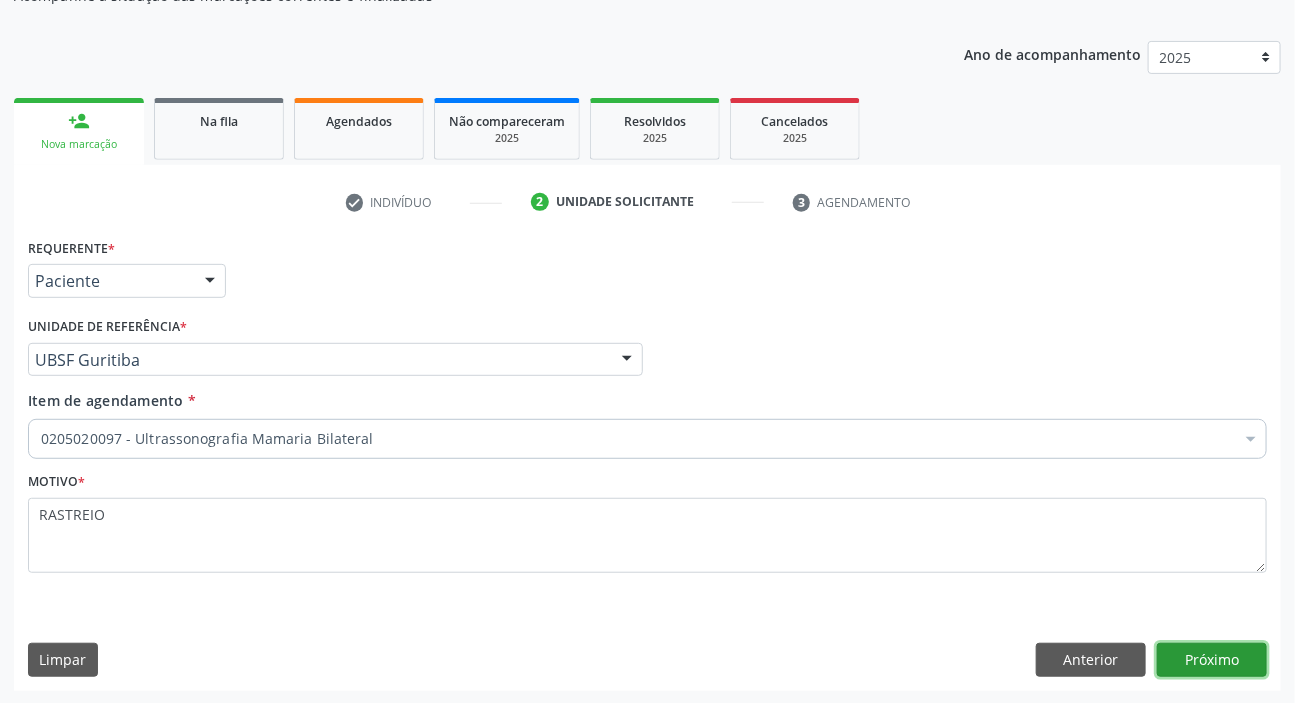click on "Próximo" at bounding box center [1212, 660] 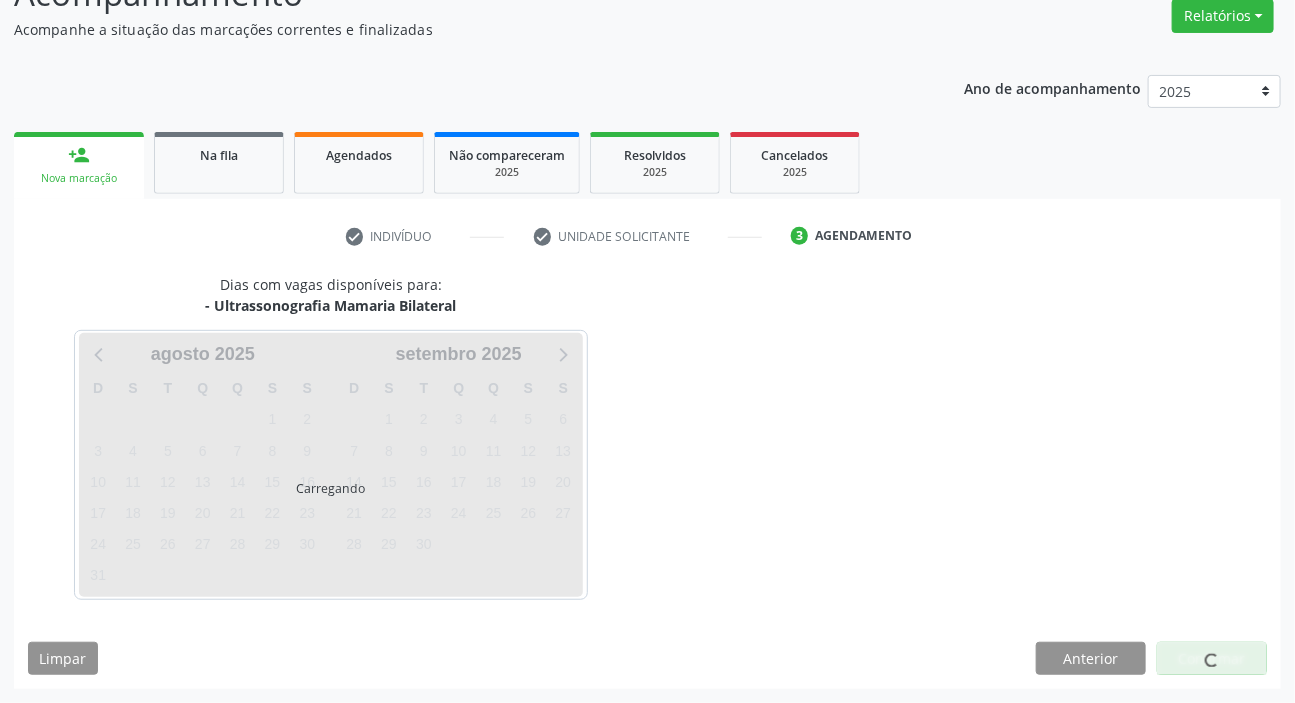 scroll, scrollTop: 166, scrollLeft: 0, axis: vertical 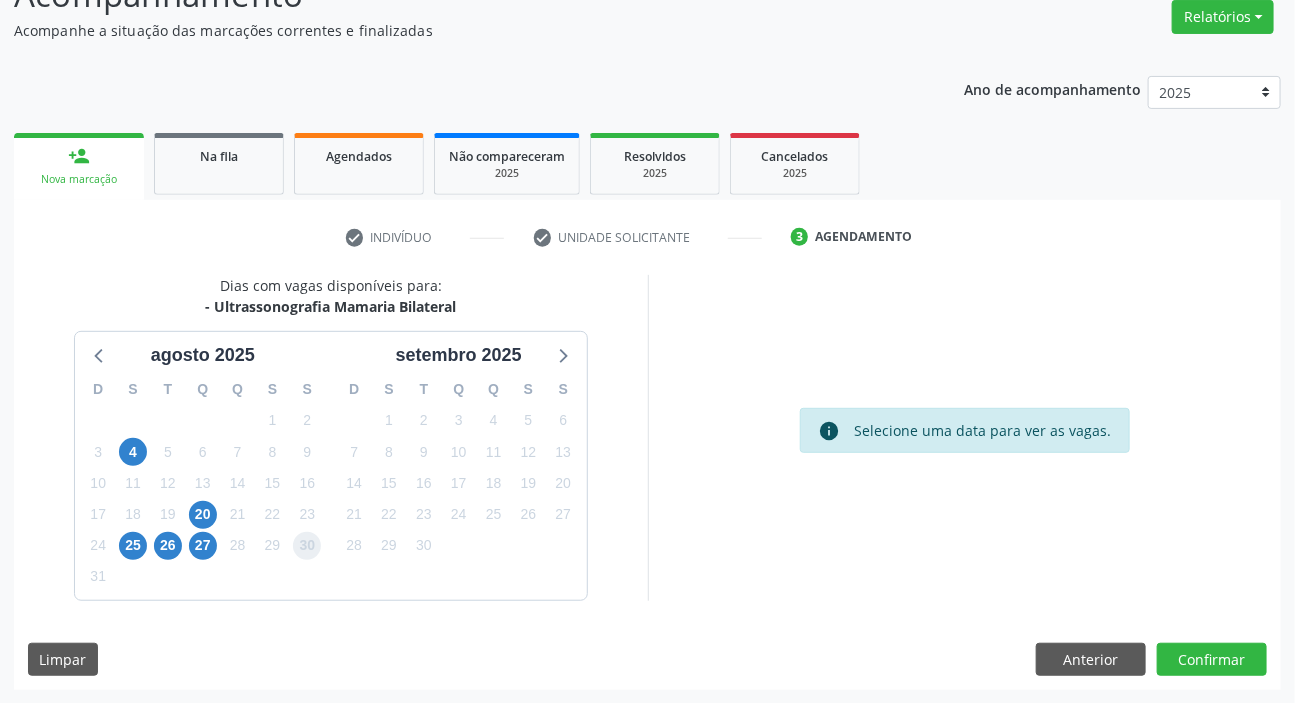 click on "30" at bounding box center [307, 546] 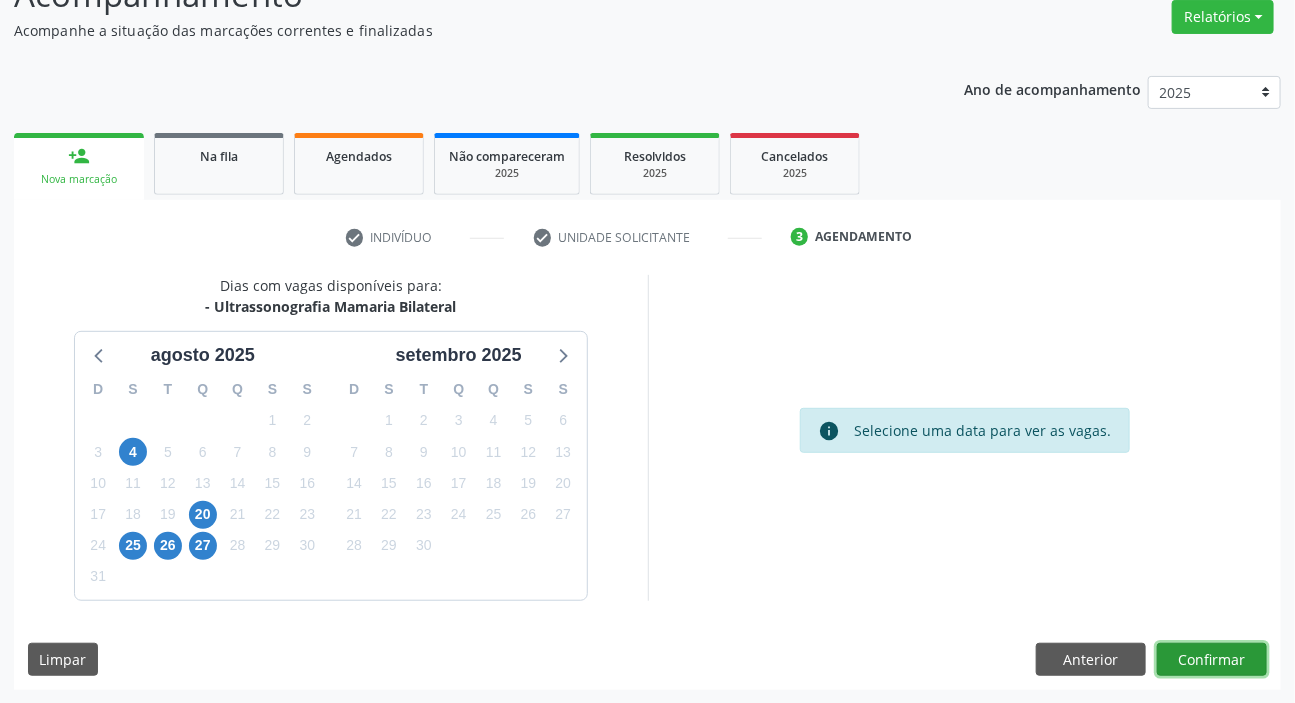 click on "Confirmar" at bounding box center [1212, 660] 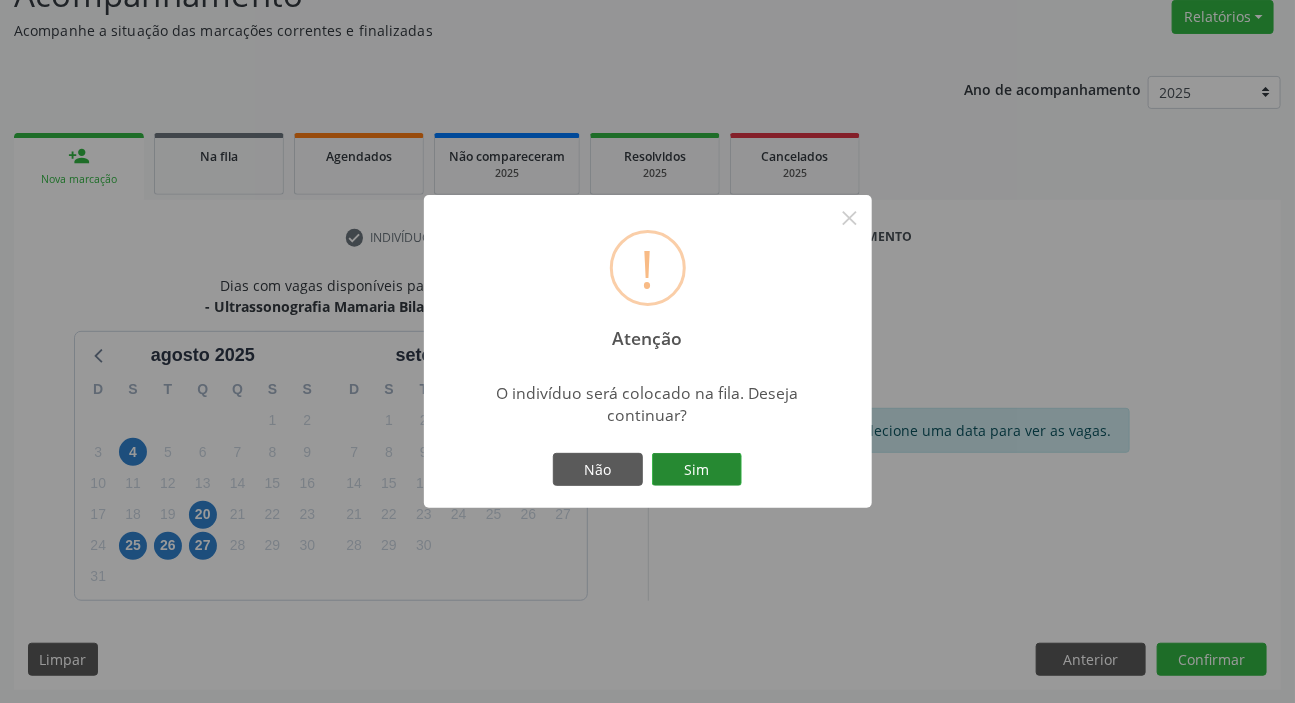 click on "Sim" at bounding box center [697, 470] 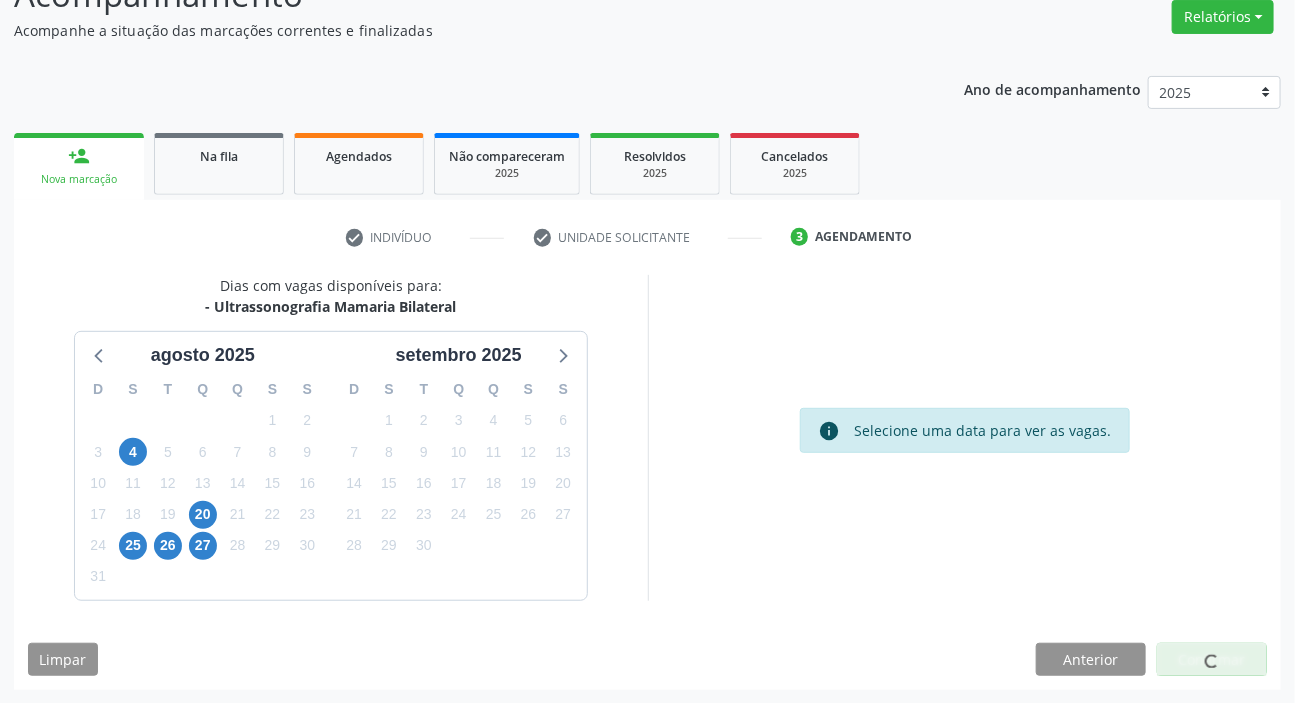 scroll, scrollTop: 0, scrollLeft: 0, axis: both 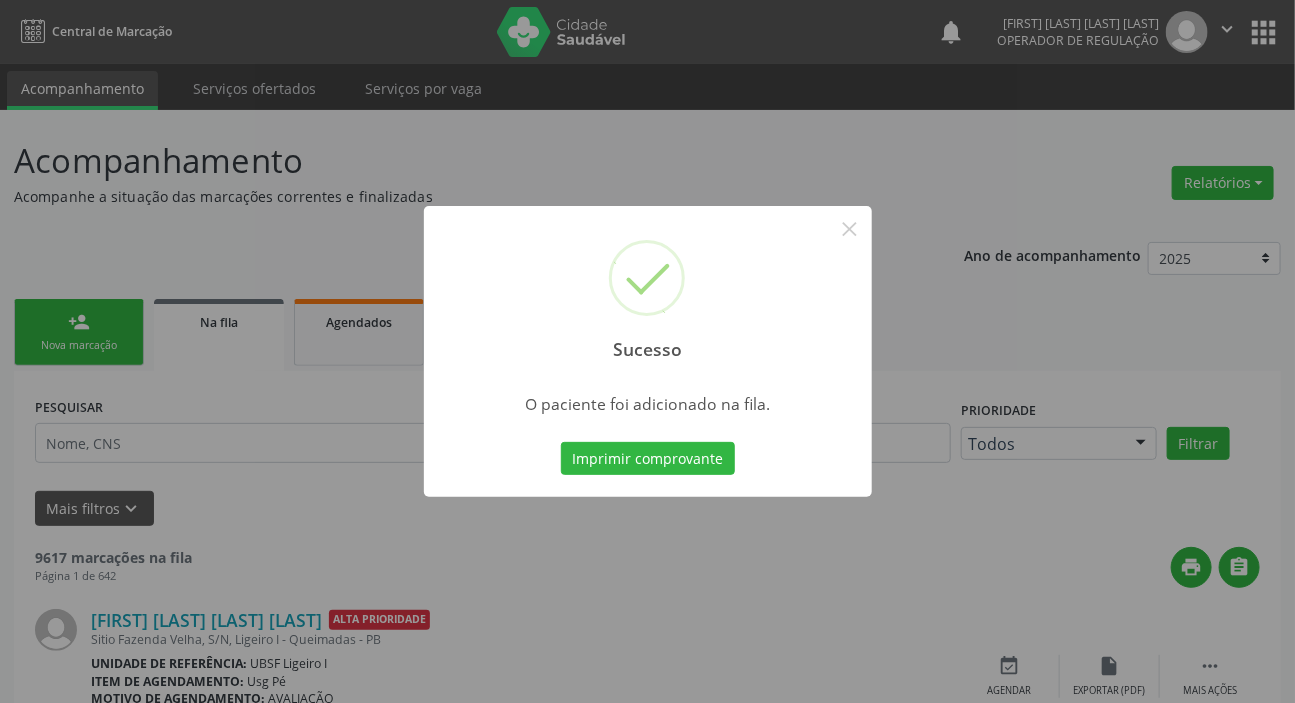 click on "Sucesso × O paciente foi adicionado na fila. Imprimir comprovante Cancel" at bounding box center [647, 351] 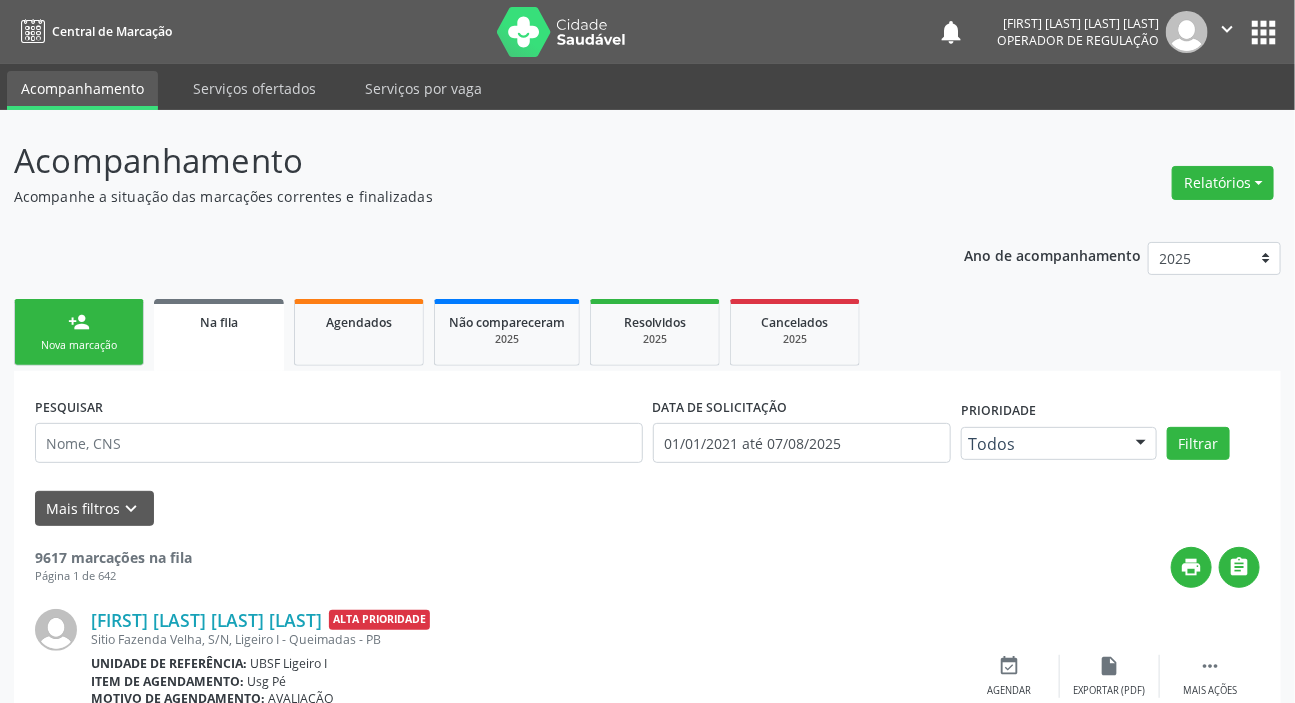 click on "Nova marcação" at bounding box center [79, 345] 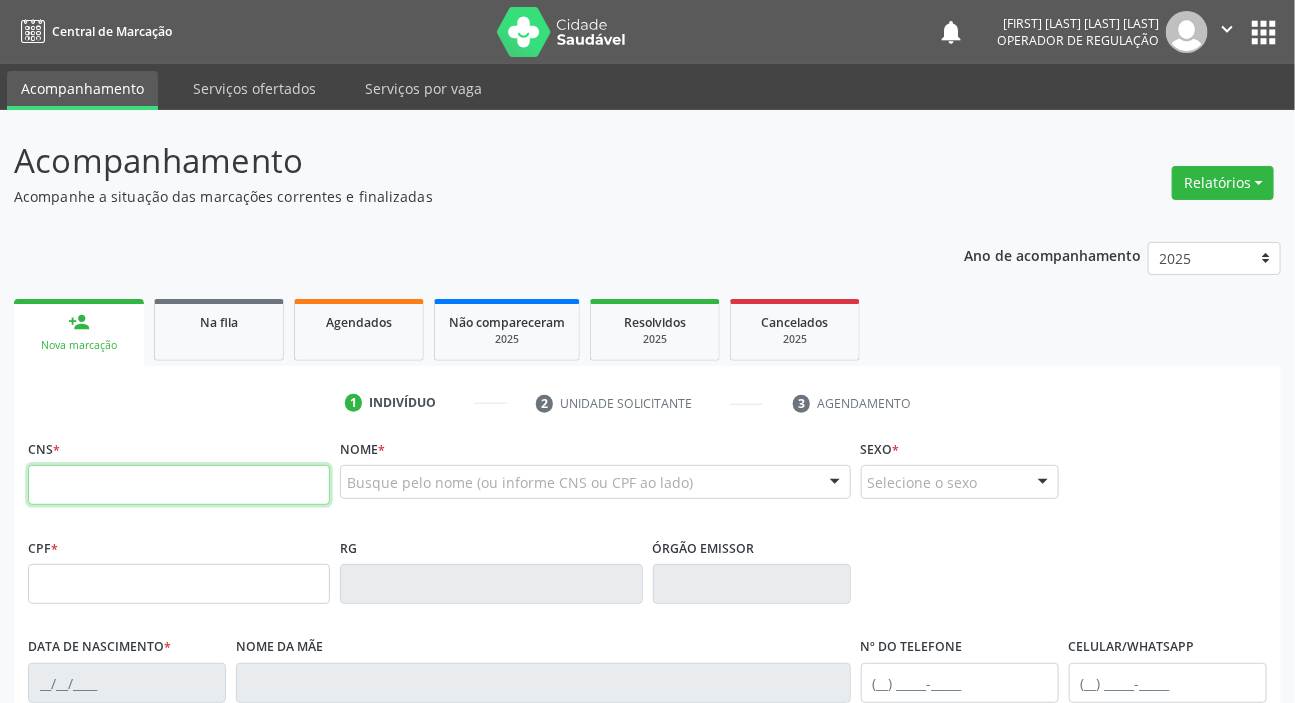 click at bounding box center [179, 485] 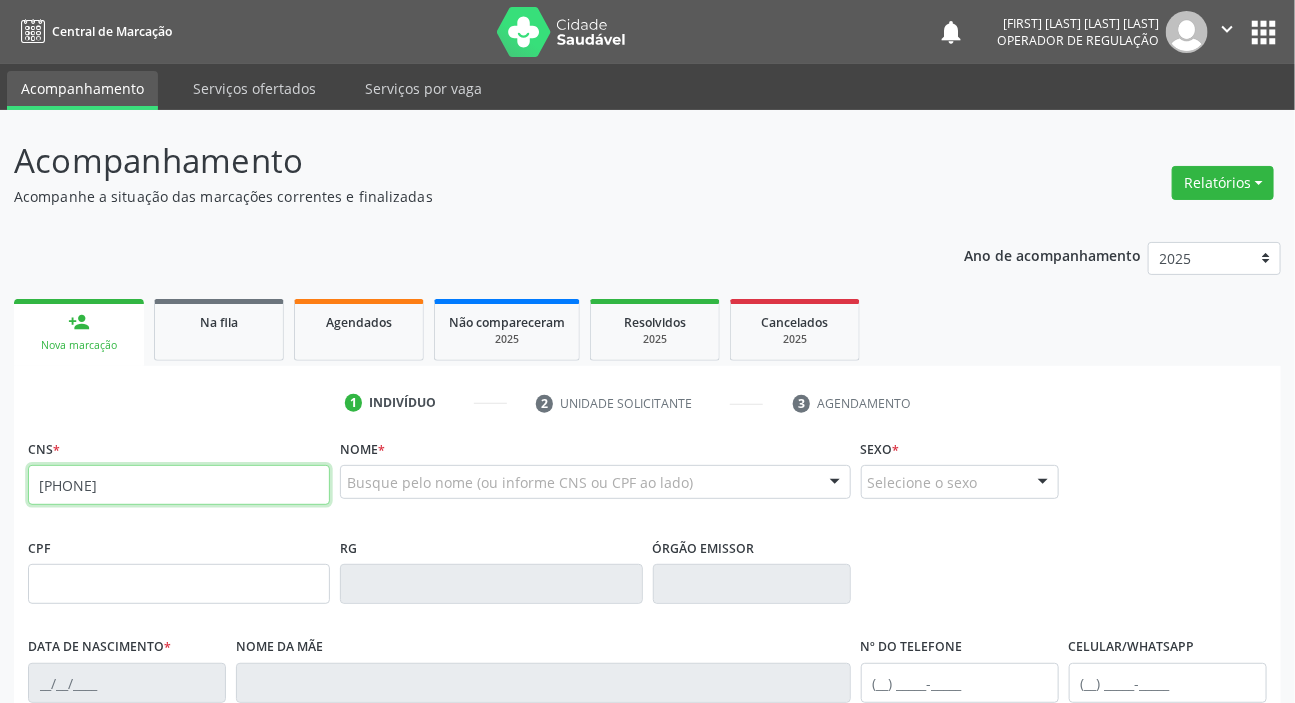 type on "[PHONE]" 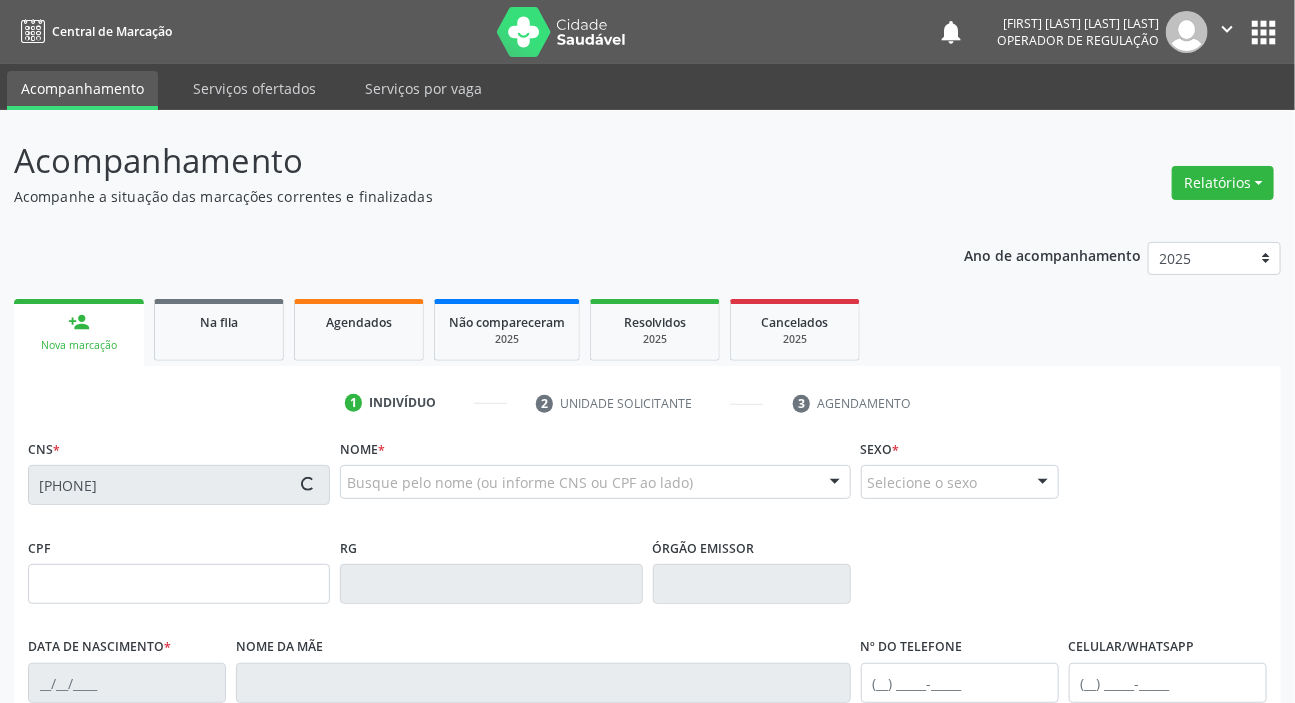type on "[CPF]" 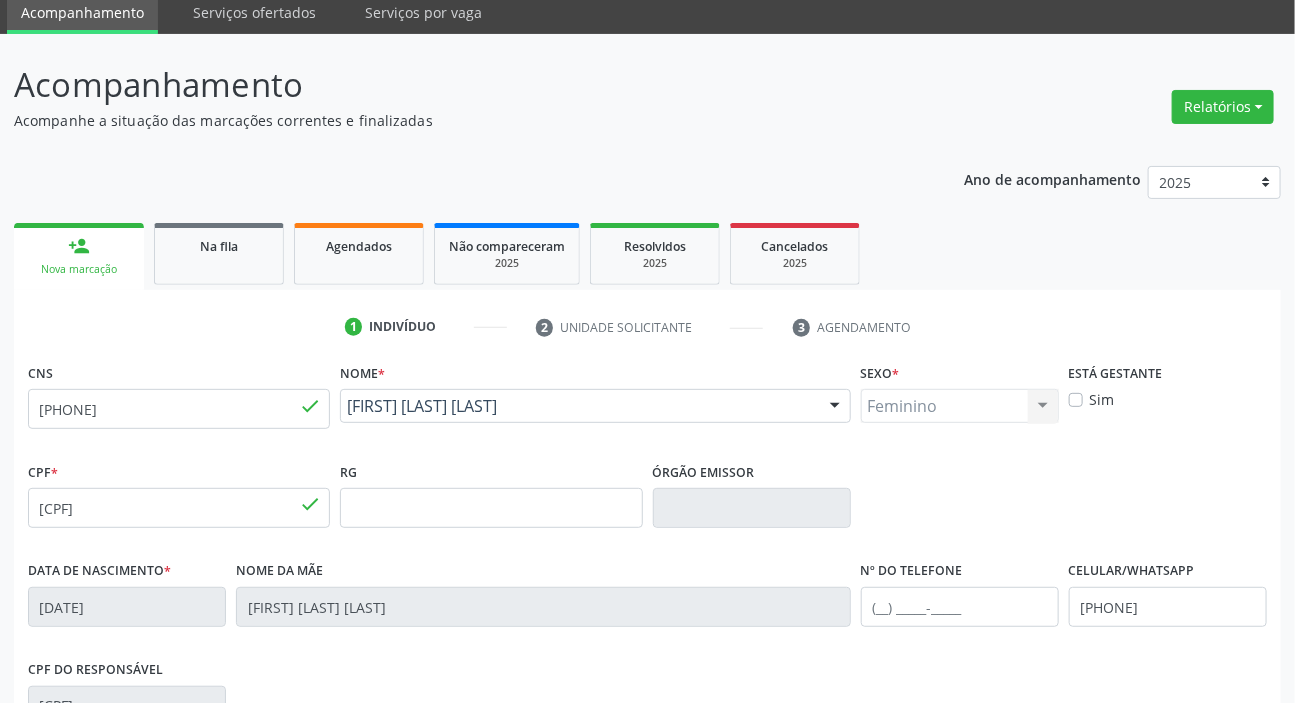 scroll, scrollTop: 380, scrollLeft: 0, axis: vertical 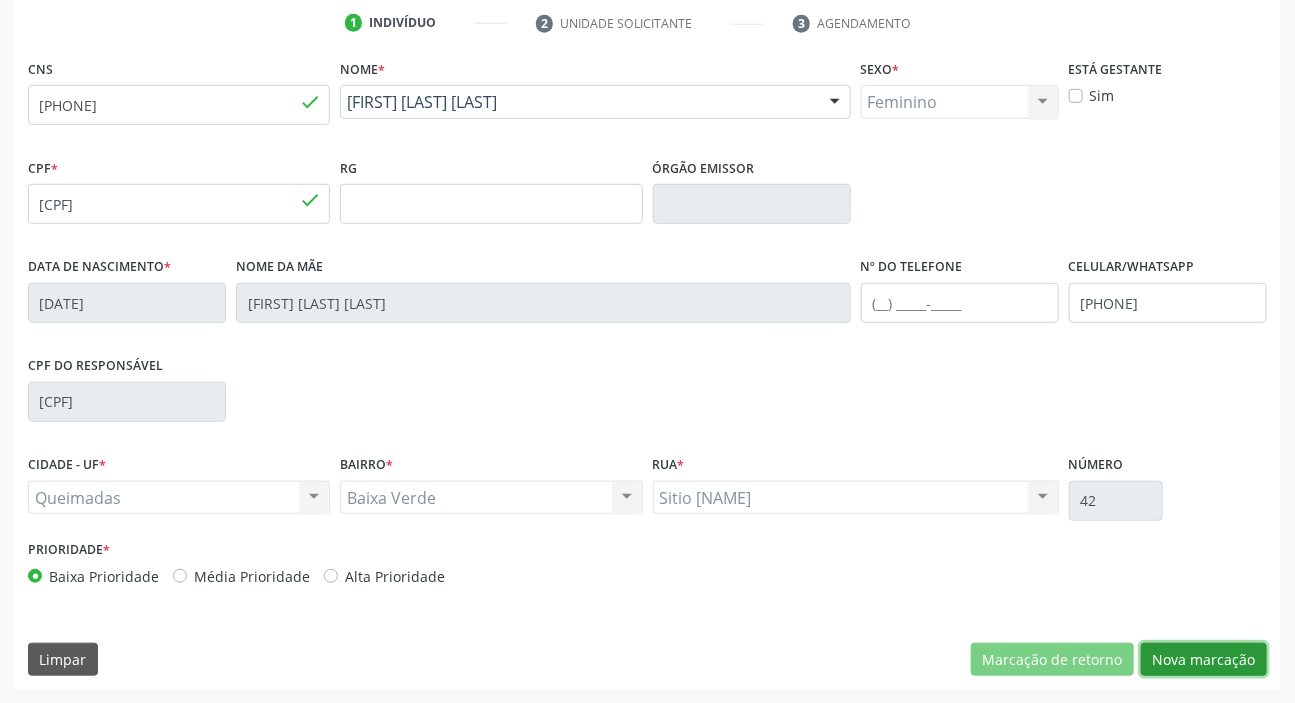 click on "Nova marcação" at bounding box center [1204, 660] 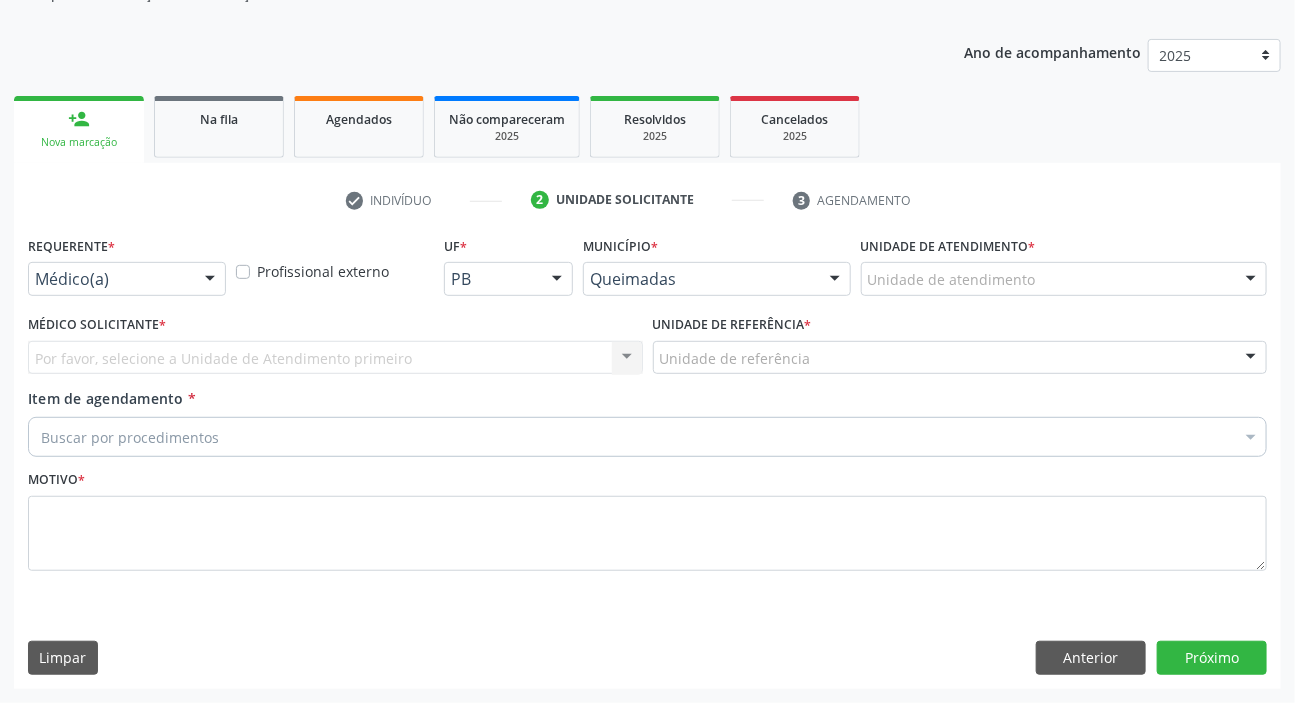scroll, scrollTop: 201, scrollLeft: 0, axis: vertical 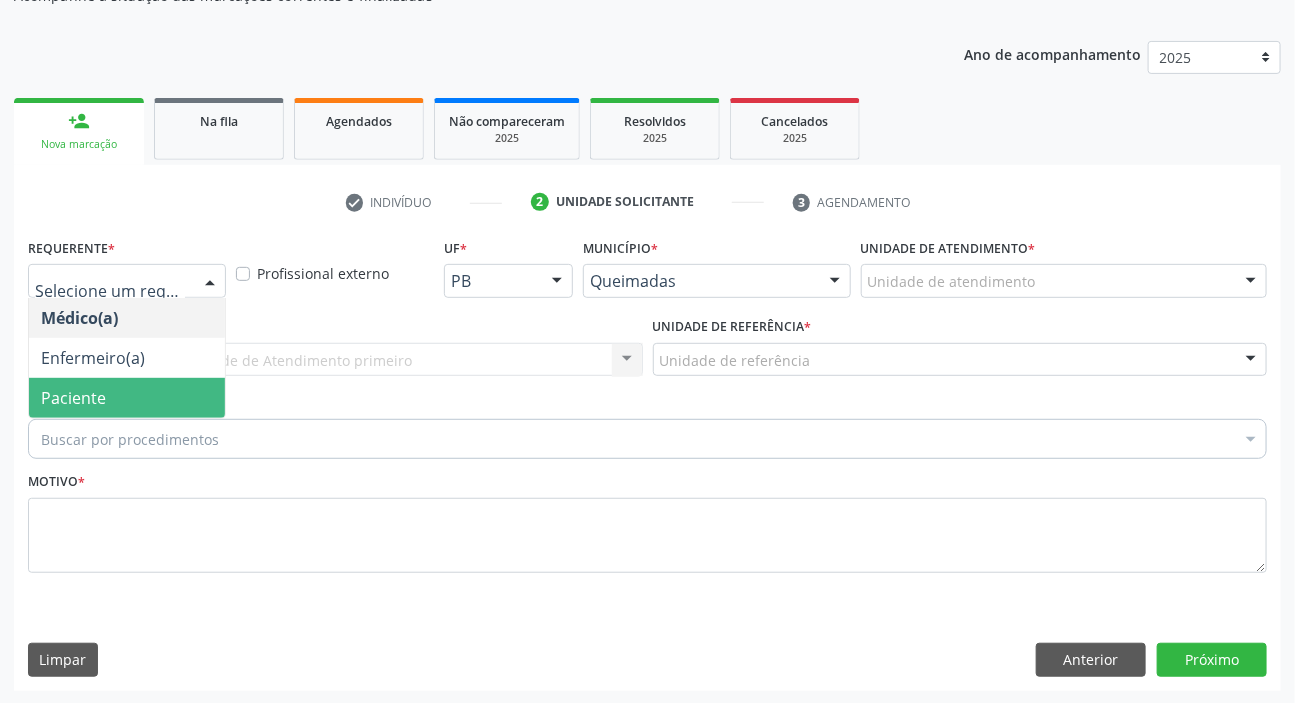 click on "Paciente" at bounding box center (73, 398) 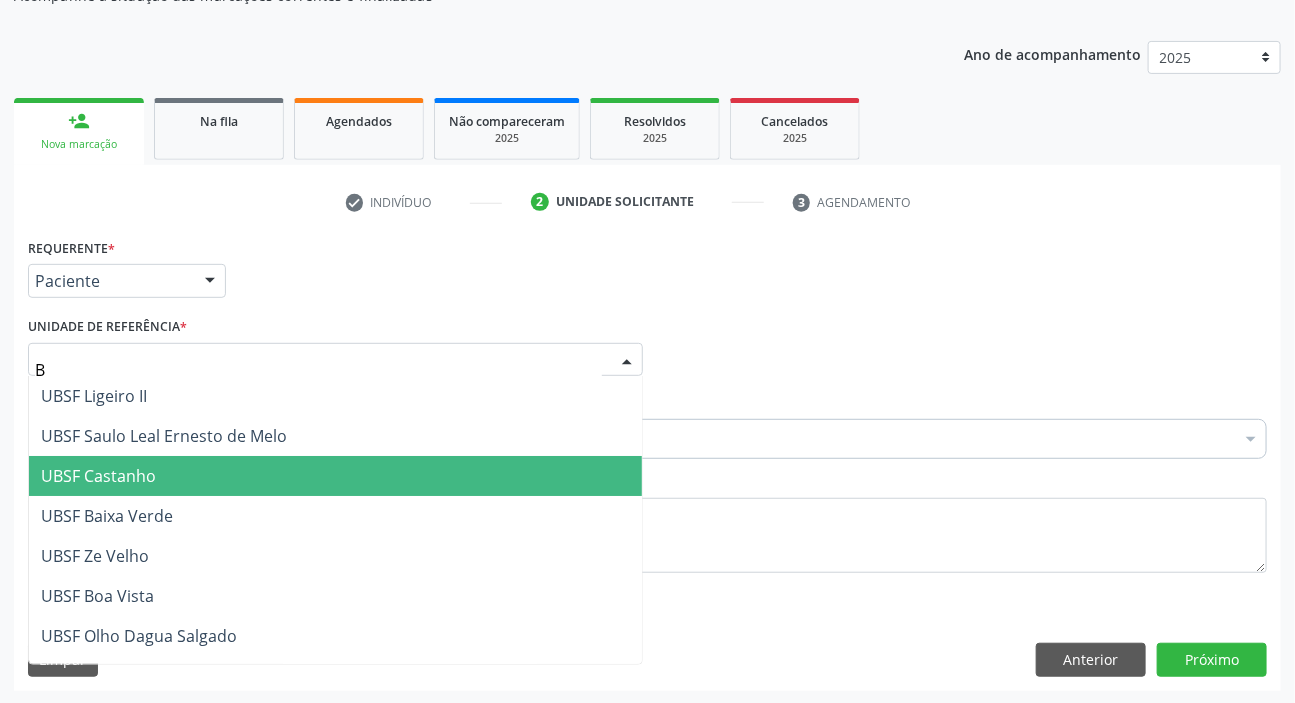 type on "BA" 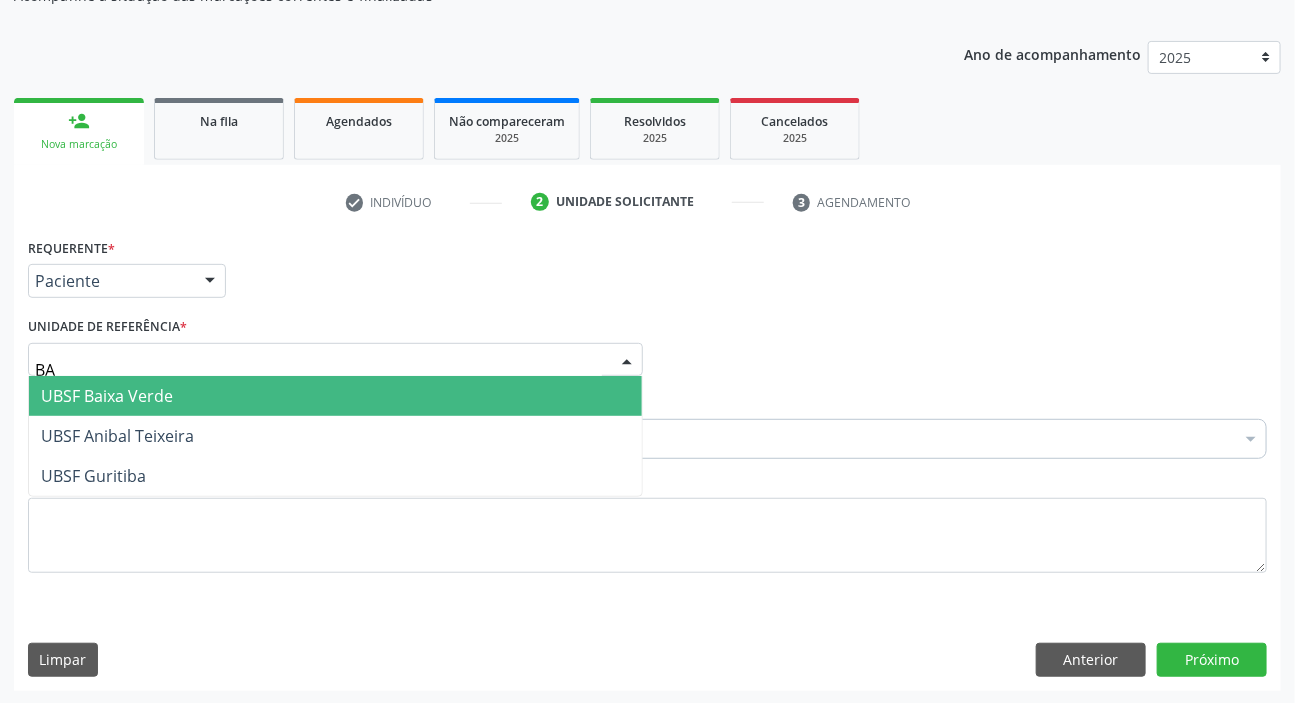 click on "UBSF Baixa Verde" at bounding box center [335, 396] 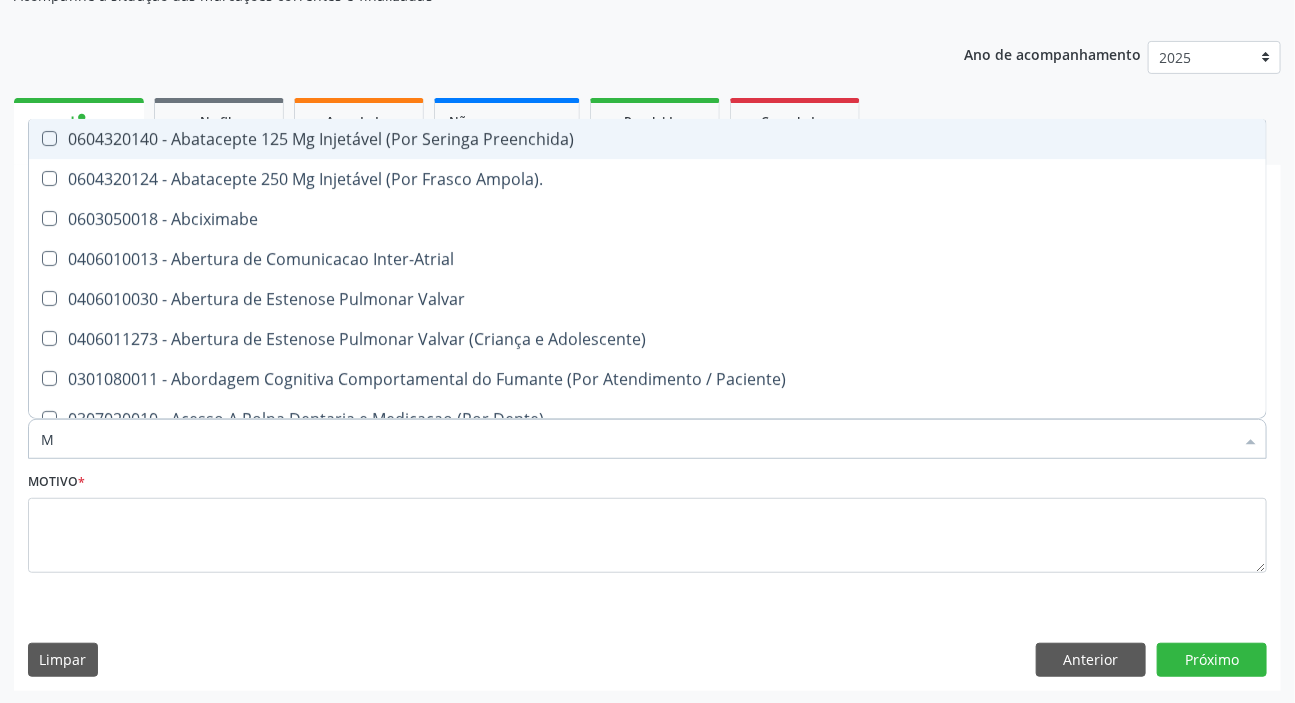 type on "MAMARIA BILATERAL" 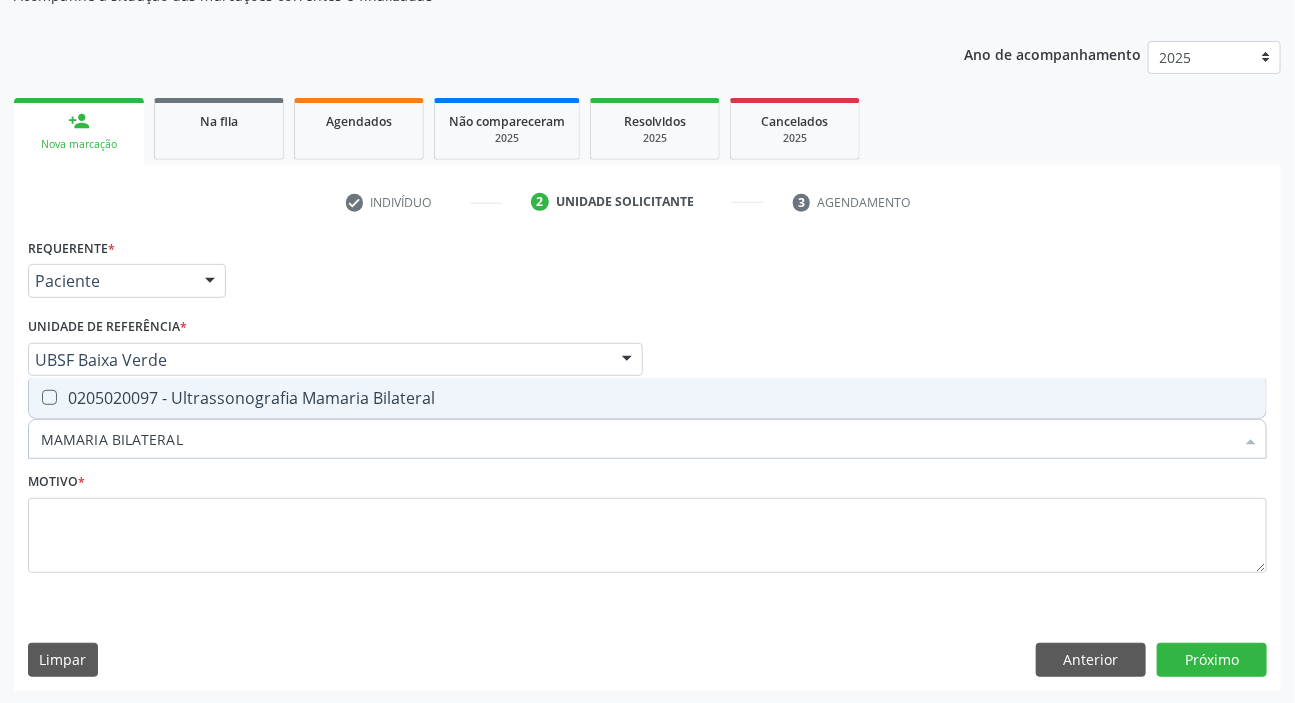 click on "0205020097 - Ultrassonografia Mamaria Bilateral" at bounding box center [647, 398] 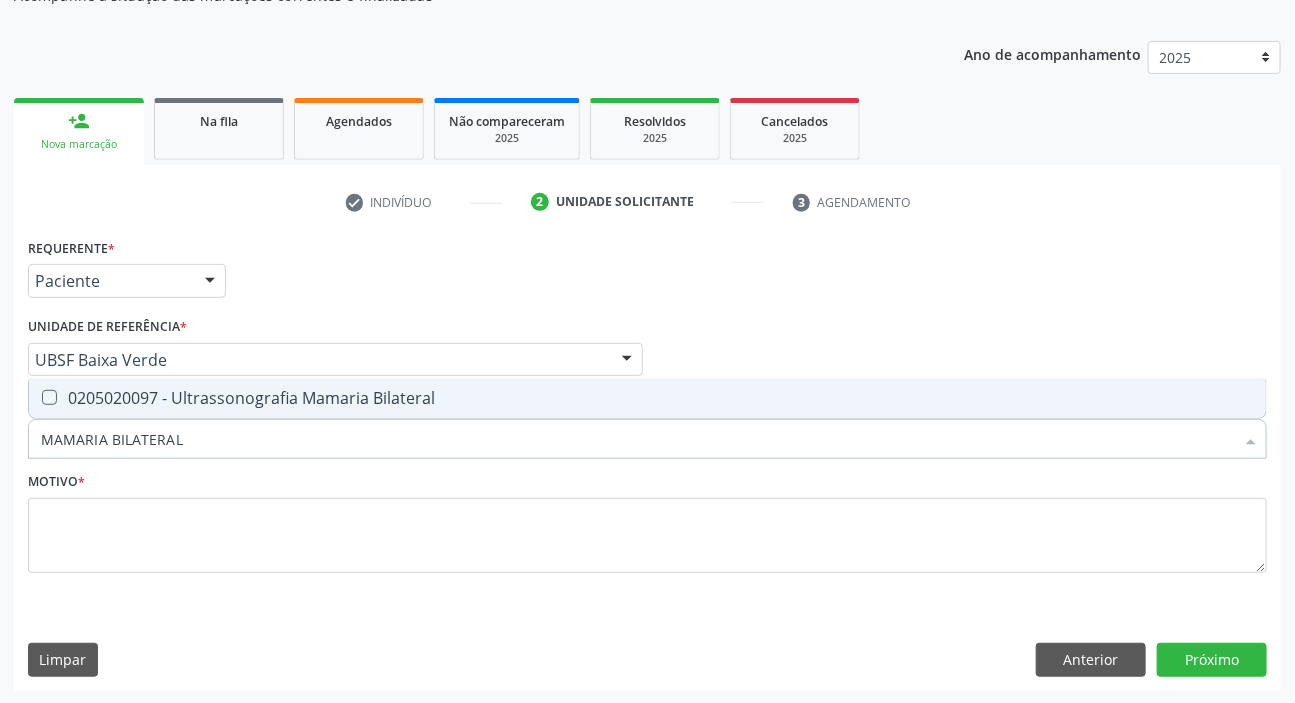 checkbox on "true" 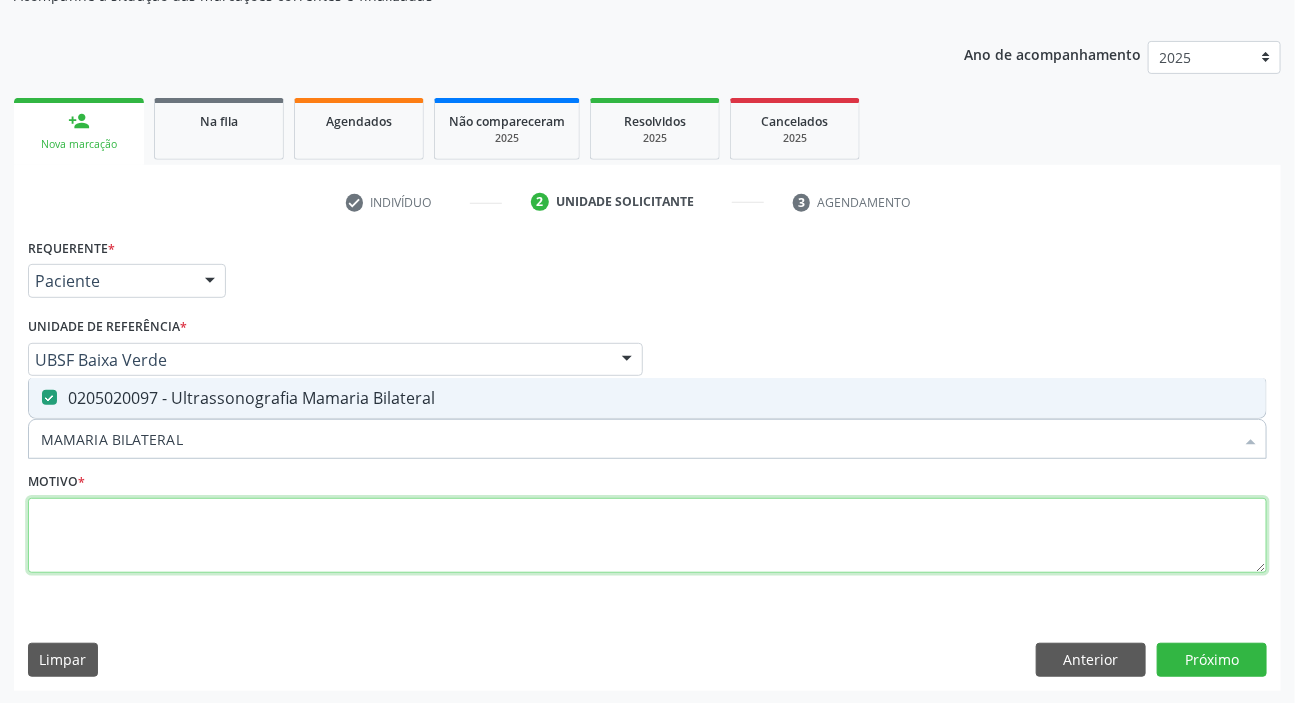 click at bounding box center (647, 536) 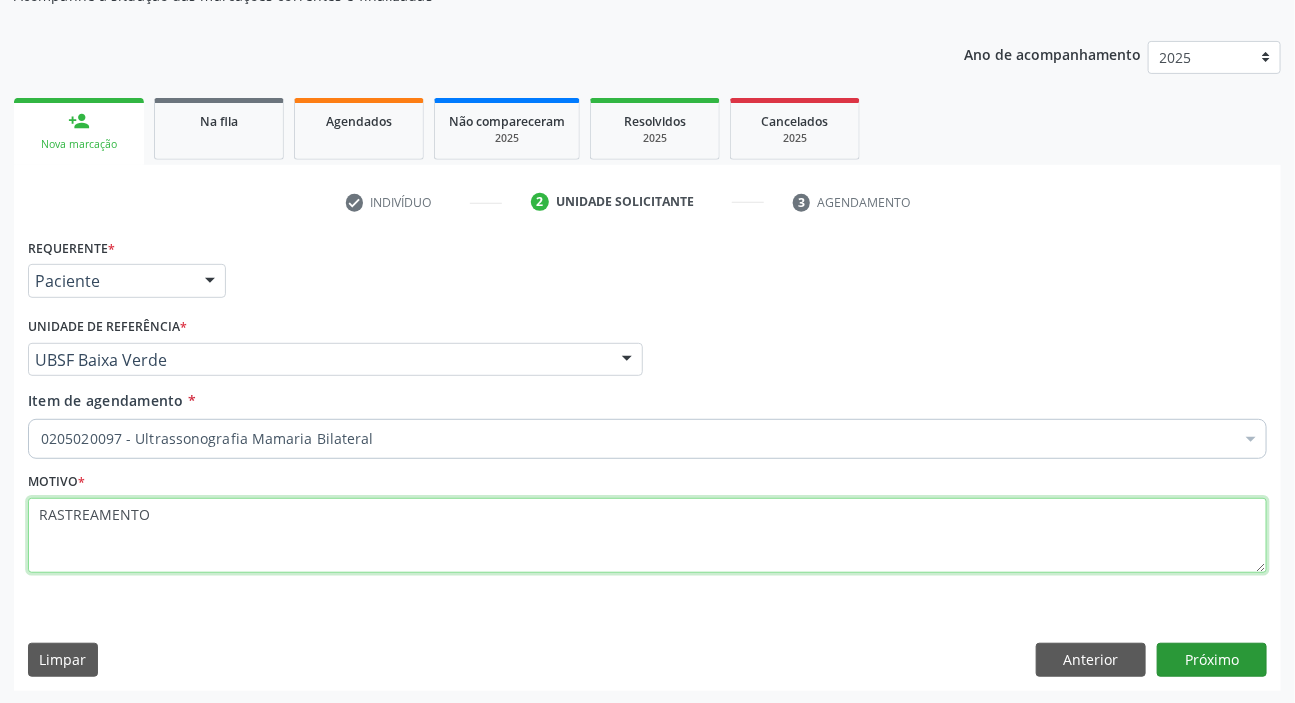 type on "RASTREAMENTO" 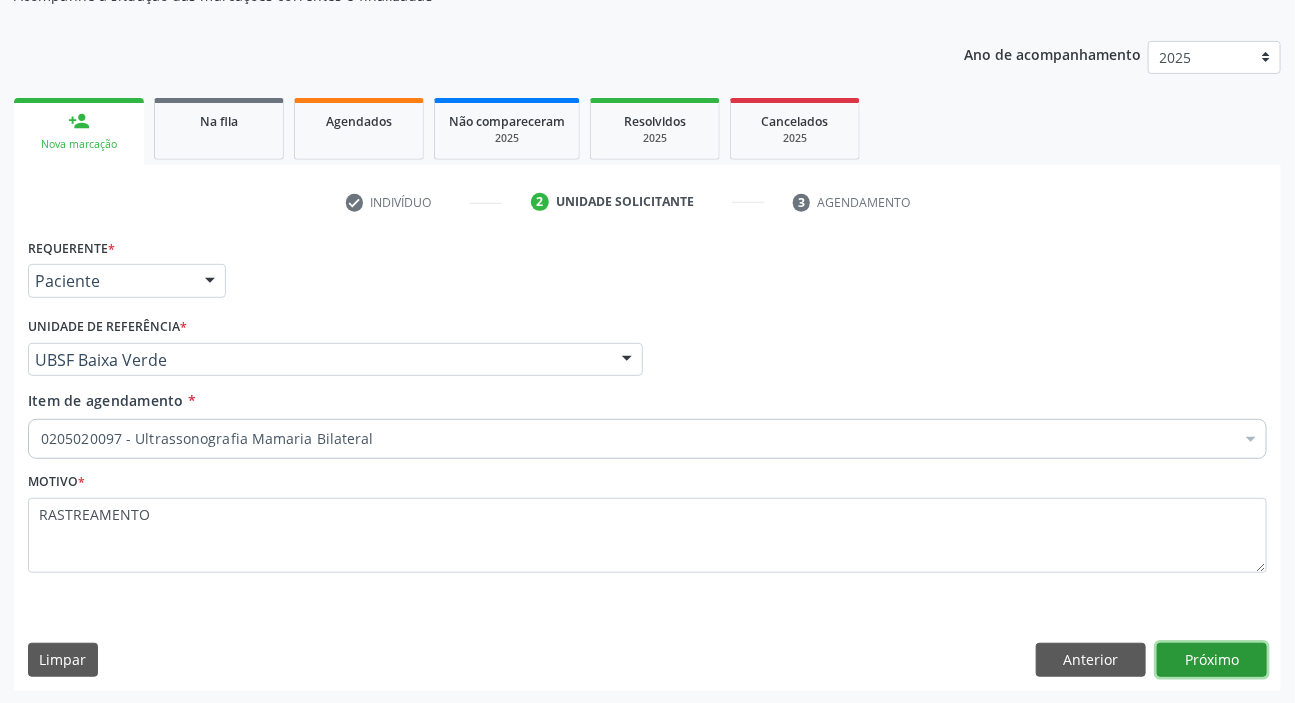 click on "Próximo" at bounding box center (1212, 660) 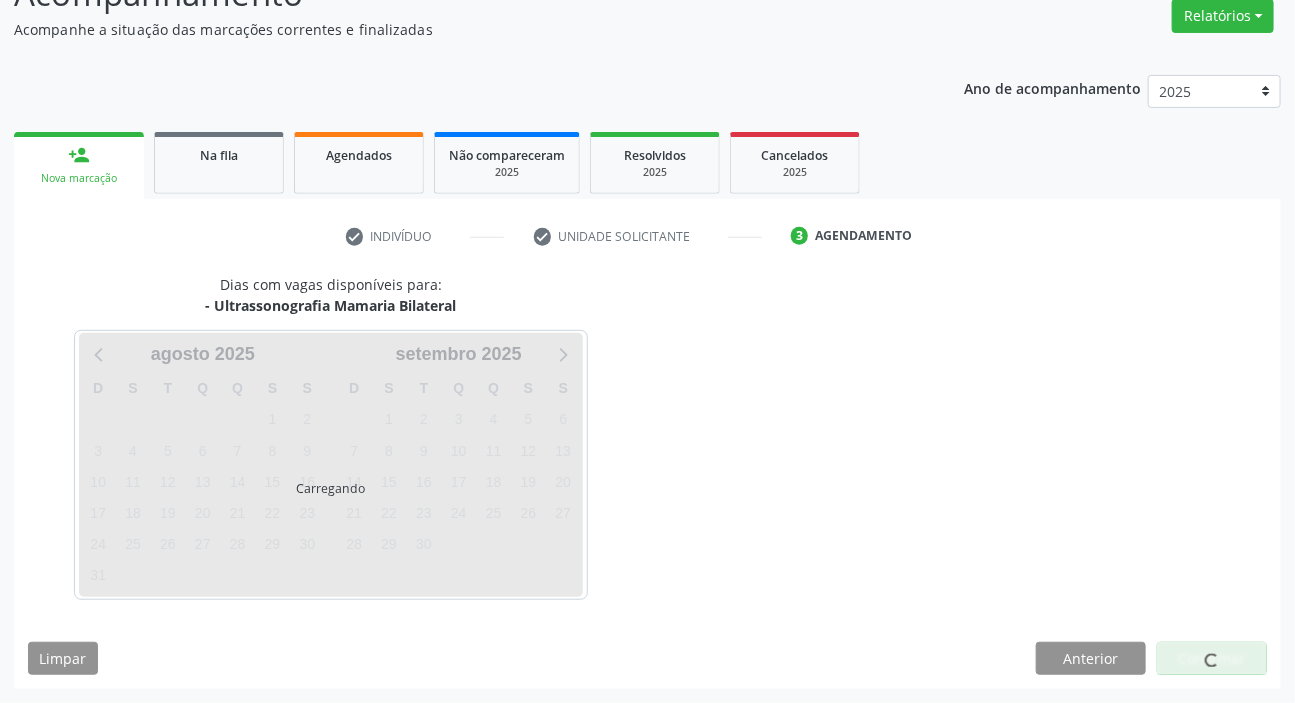 scroll, scrollTop: 166, scrollLeft: 0, axis: vertical 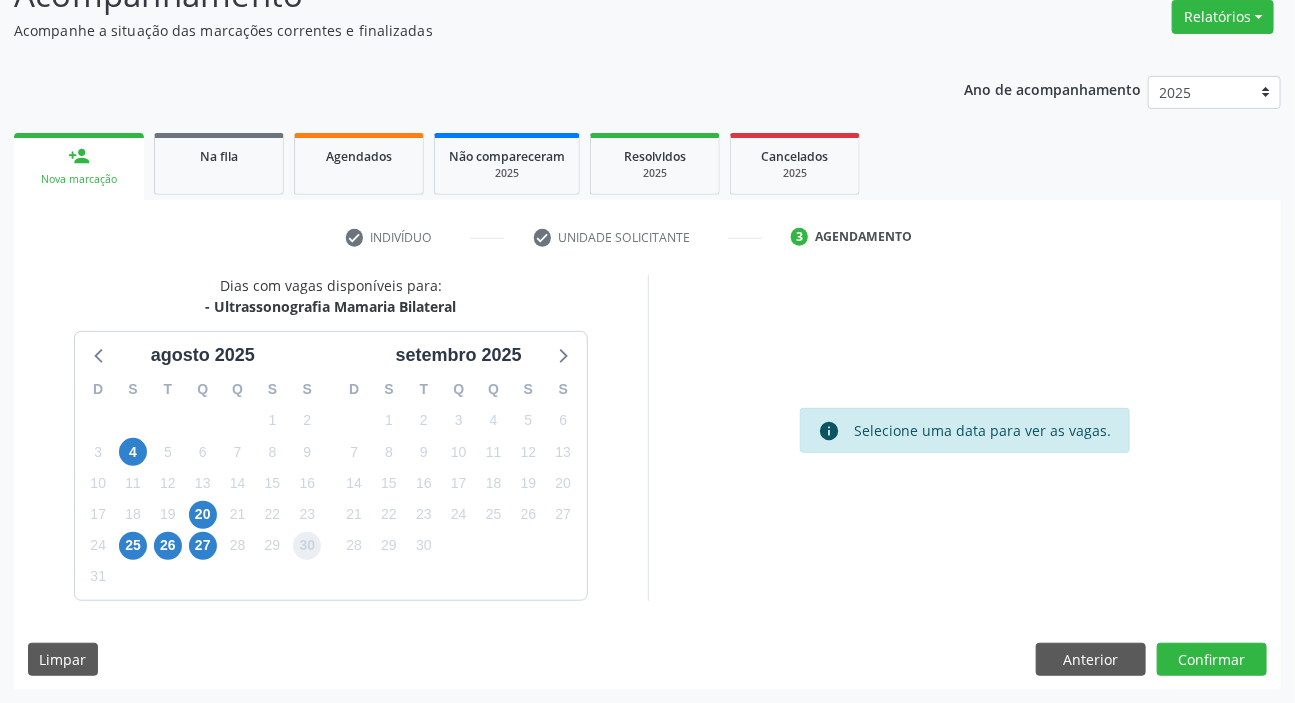 click on "30" at bounding box center (307, 546) 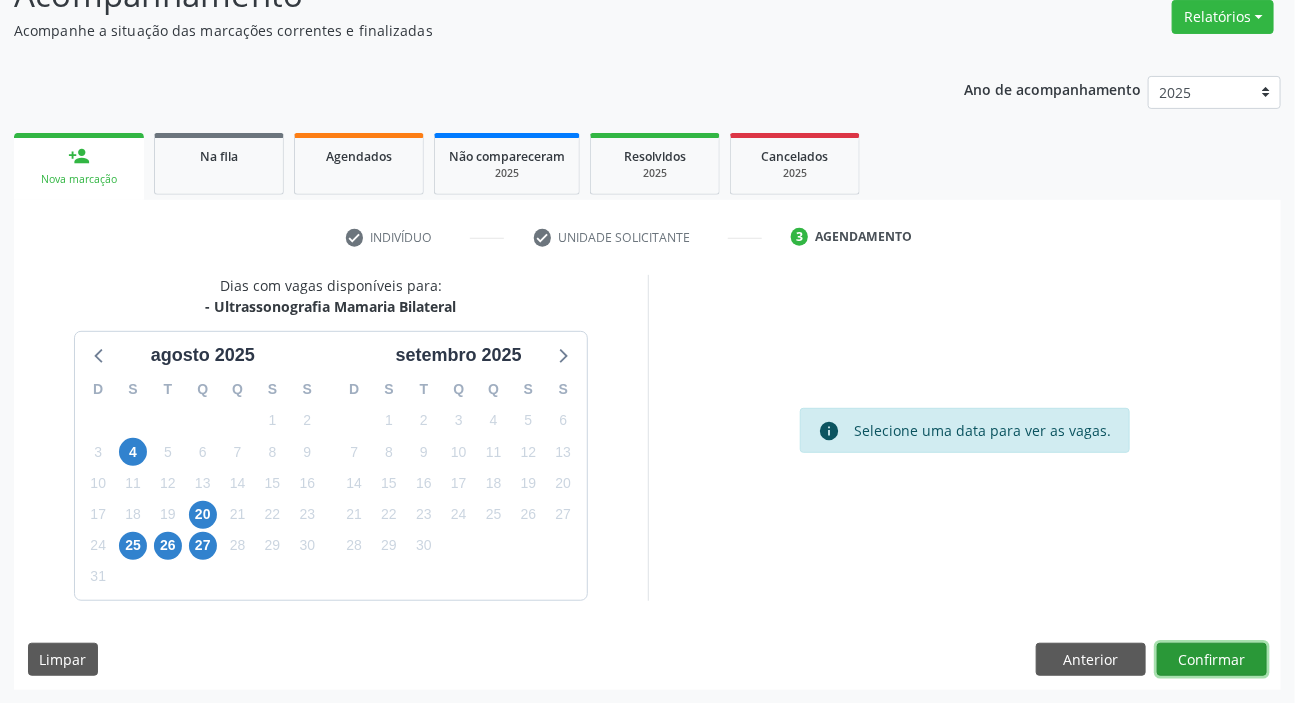 click on "Confirmar" at bounding box center (1212, 660) 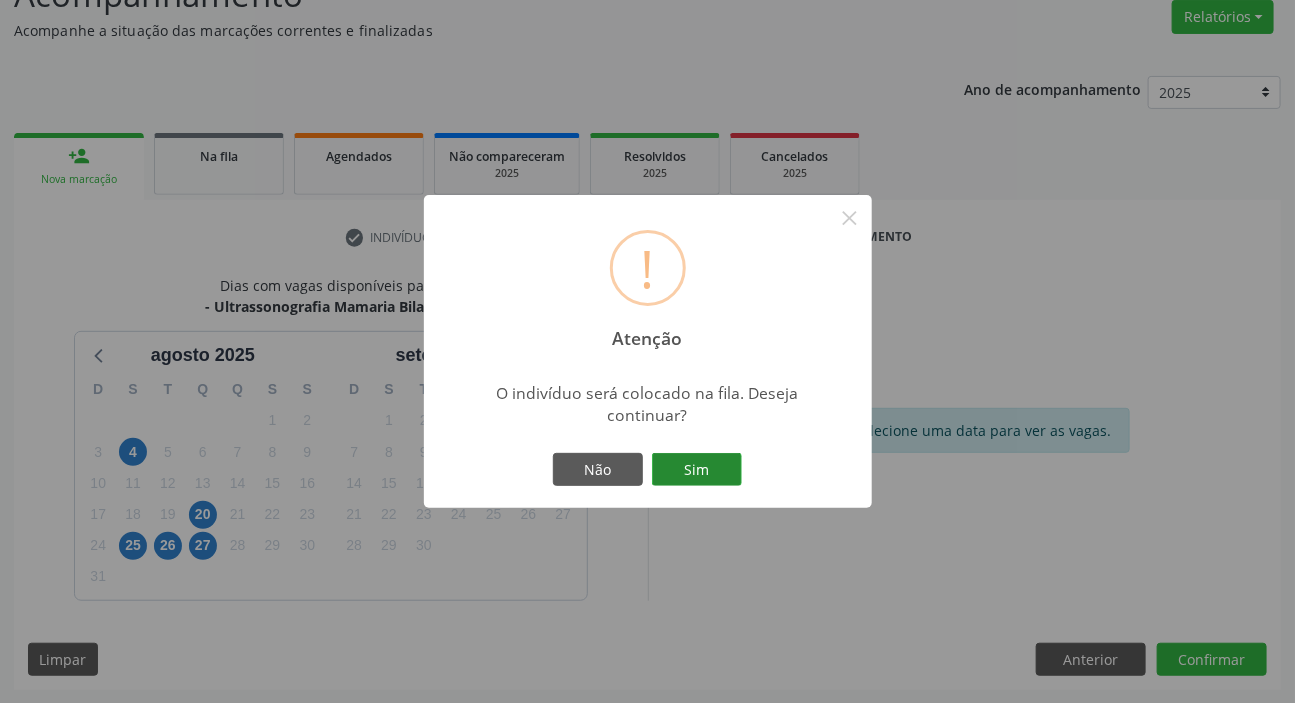 click on "Sim" at bounding box center (697, 470) 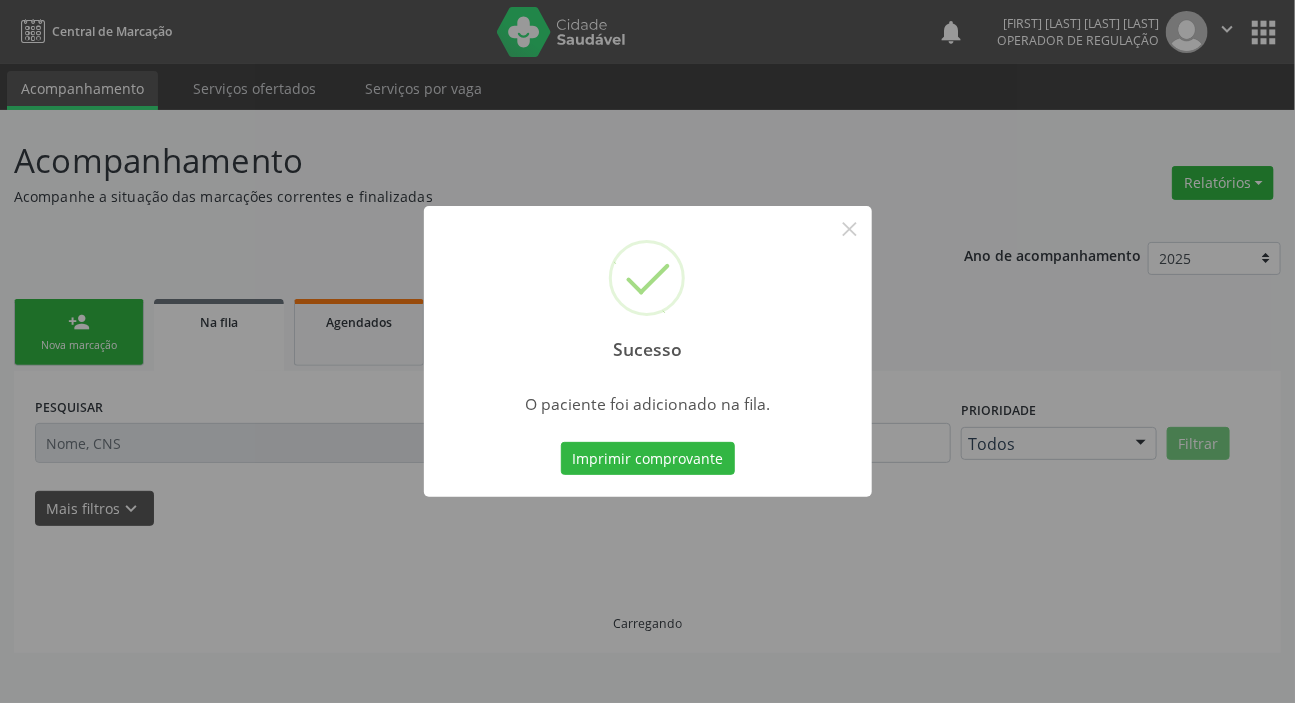 scroll, scrollTop: 0, scrollLeft: 0, axis: both 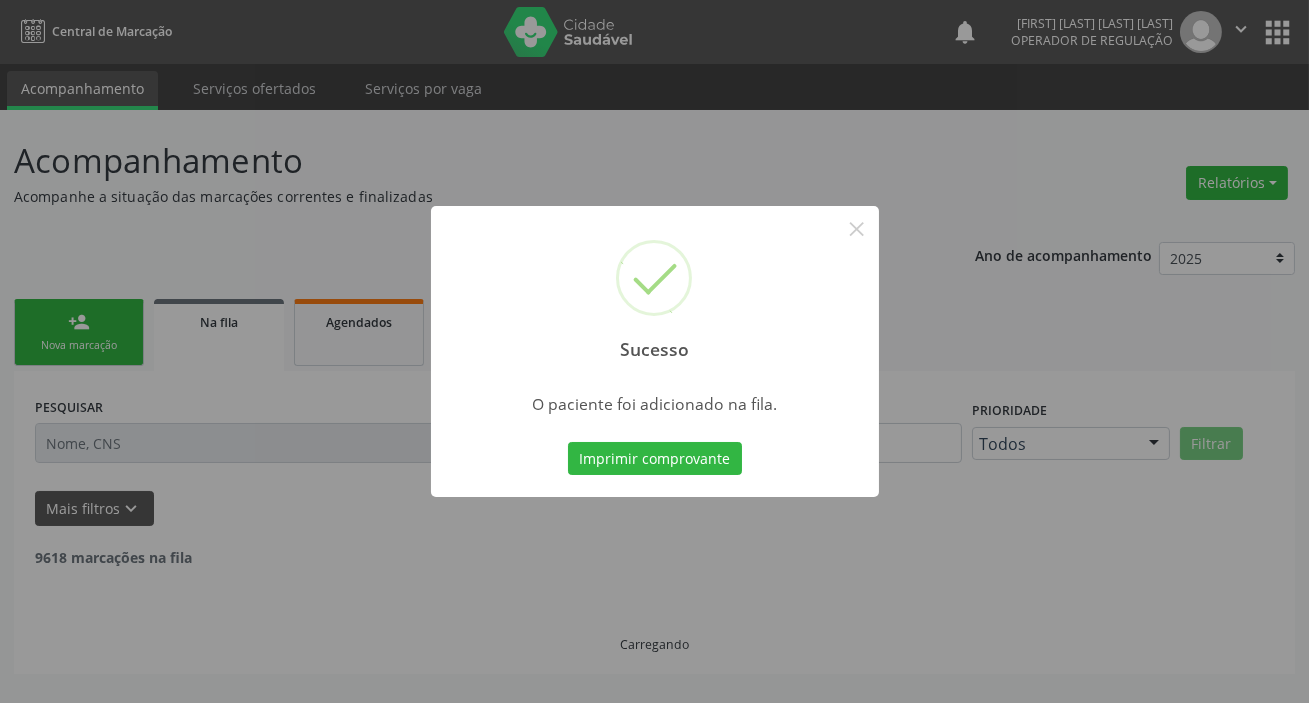 click on "Sucesso × O paciente foi adicionado na fila. Imprimir comprovante Cancel" at bounding box center [654, 351] 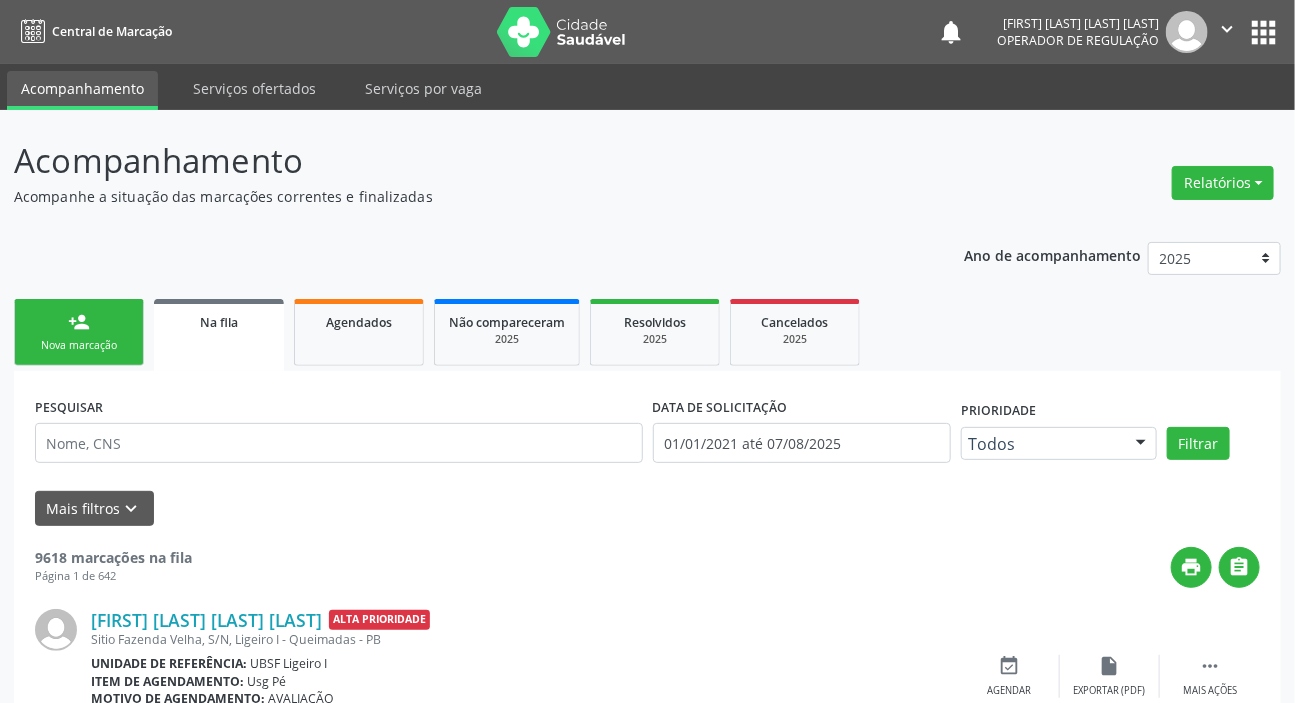 click on "person_add" at bounding box center [79, 322] 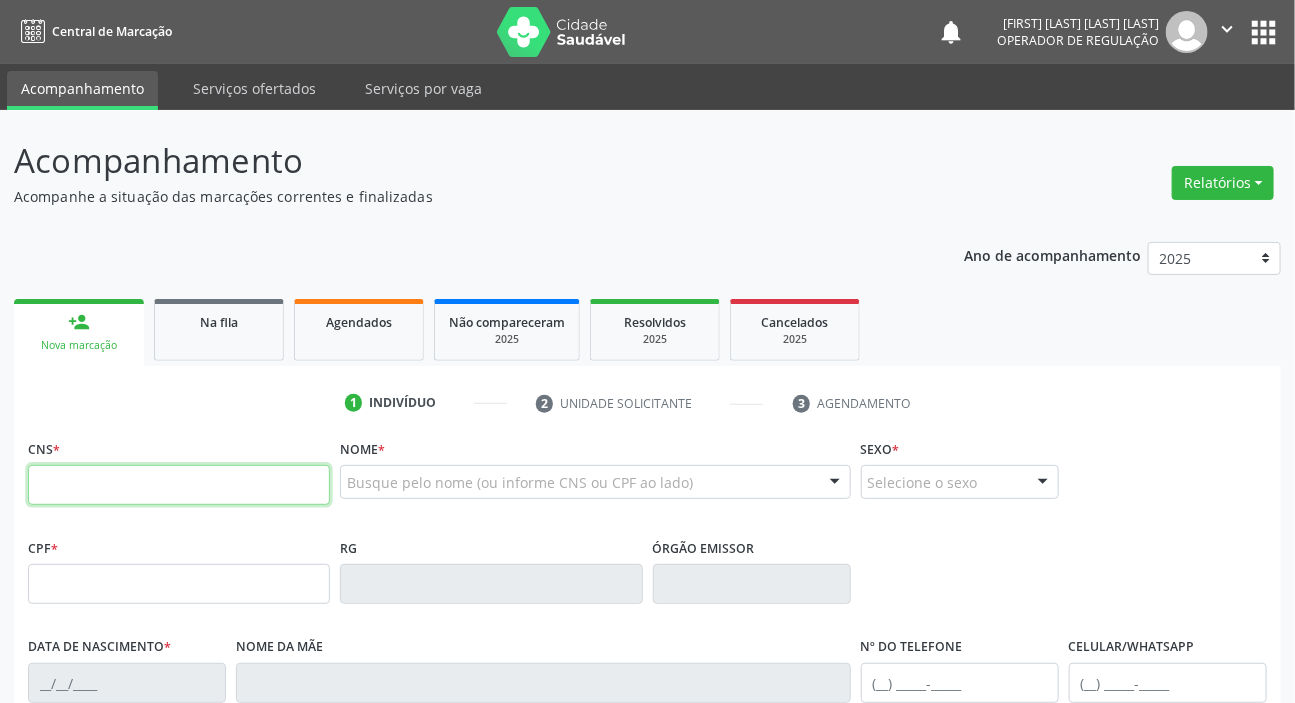click at bounding box center [179, 485] 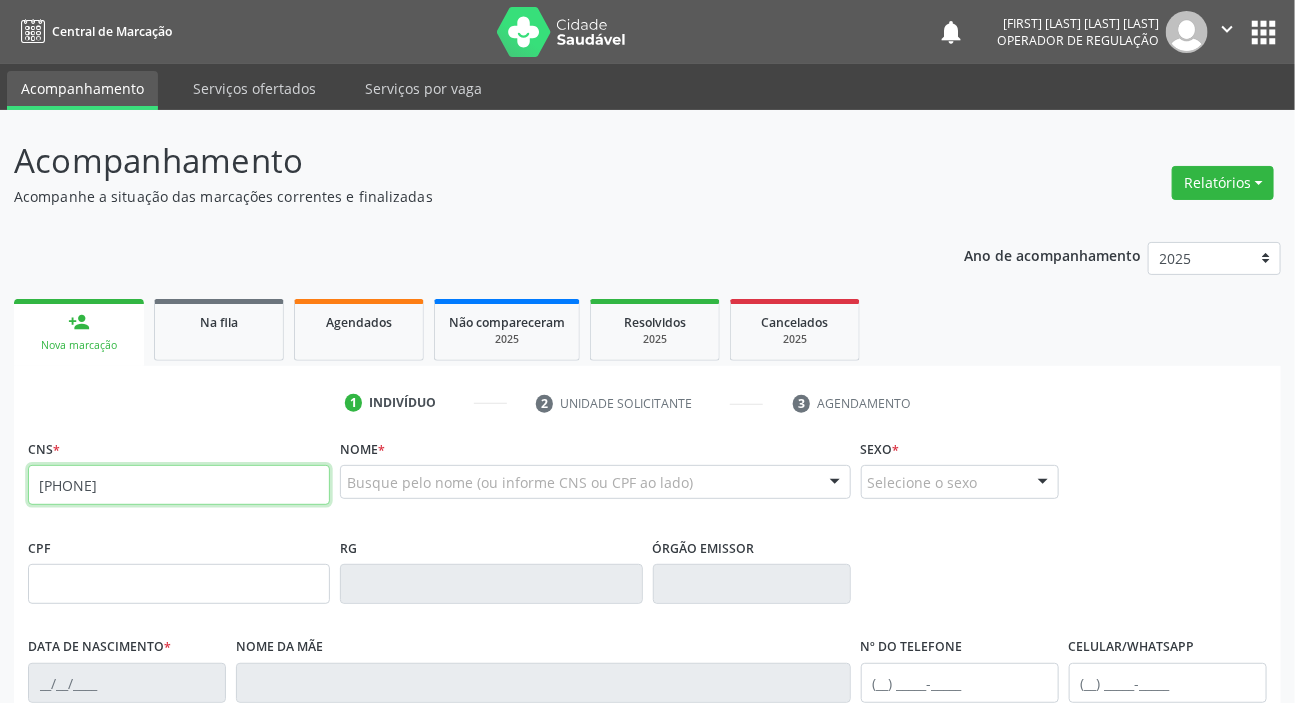 type on "[PHONE]" 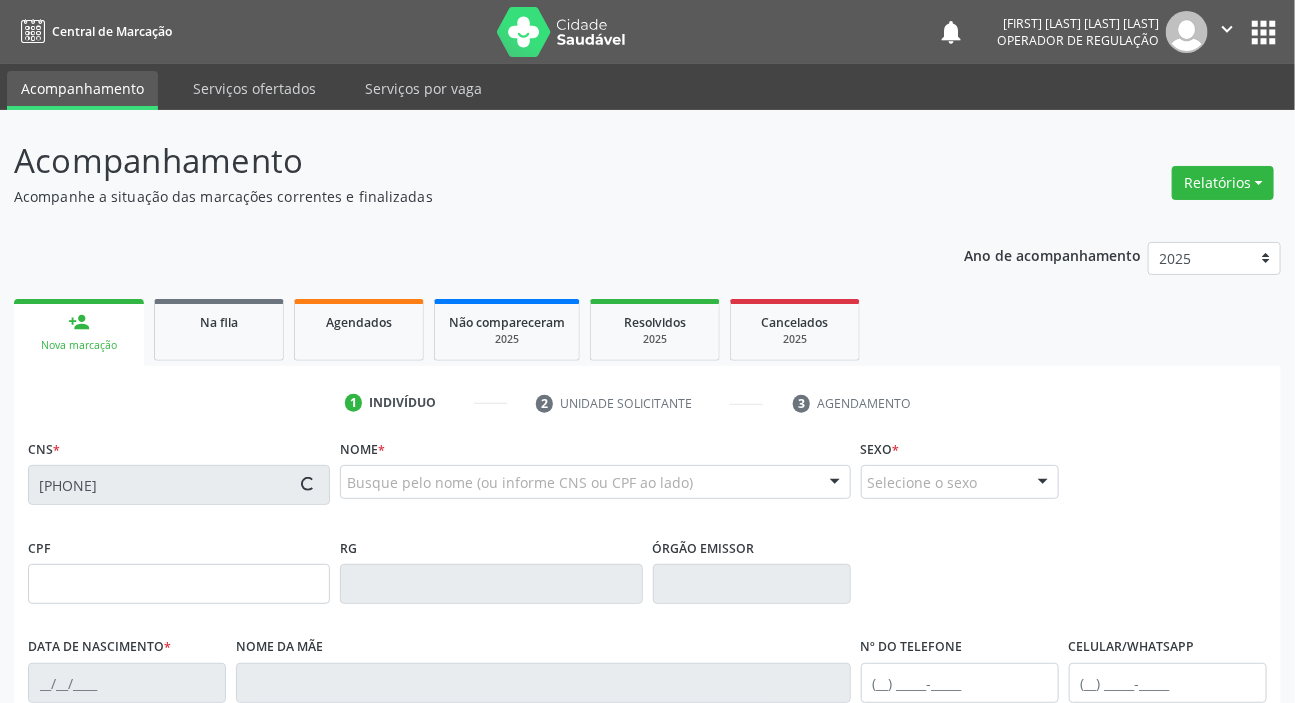 type on "[CPF]" 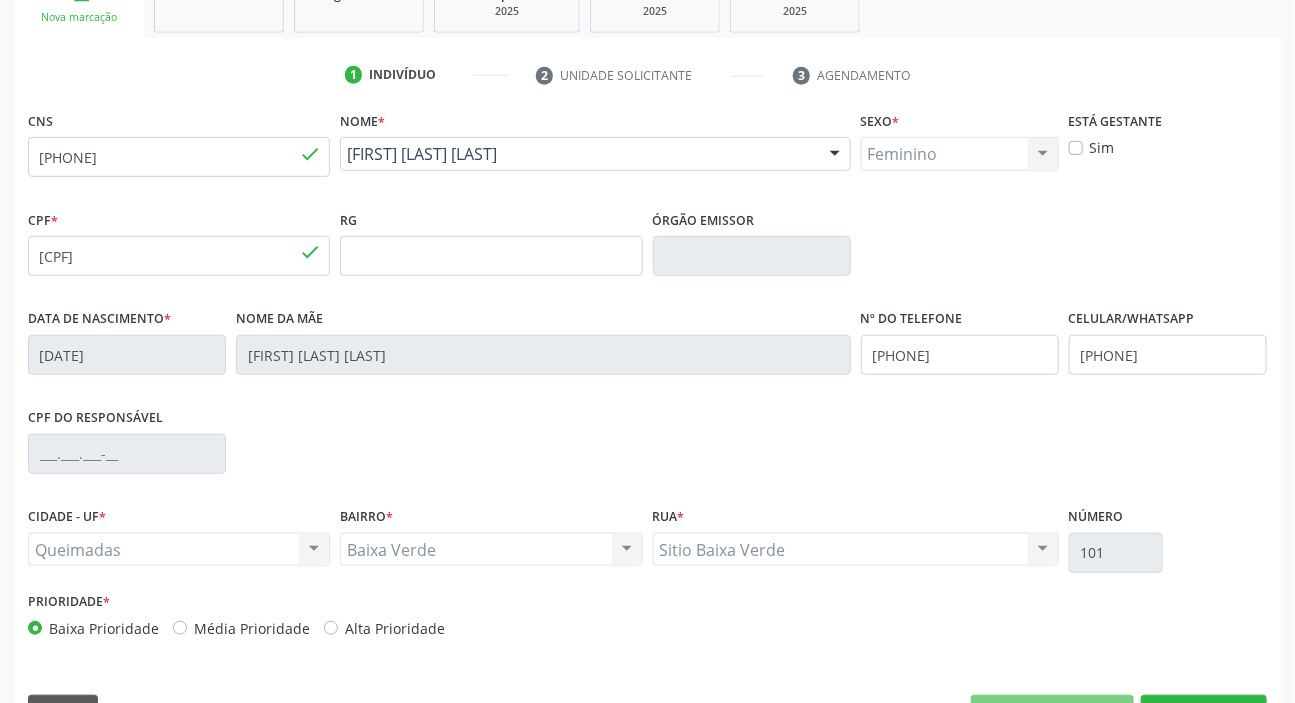 scroll, scrollTop: 380, scrollLeft: 0, axis: vertical 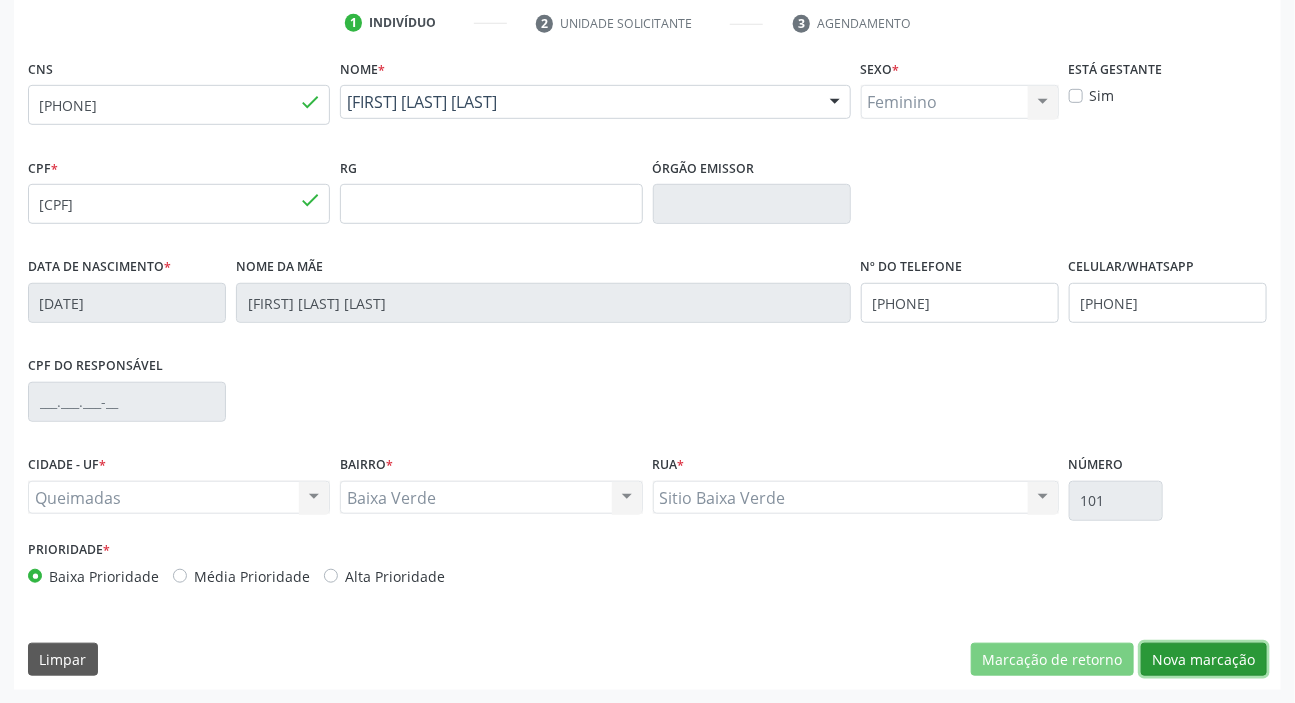 click on "Nova marcação" at bounding box center [1204, 660] 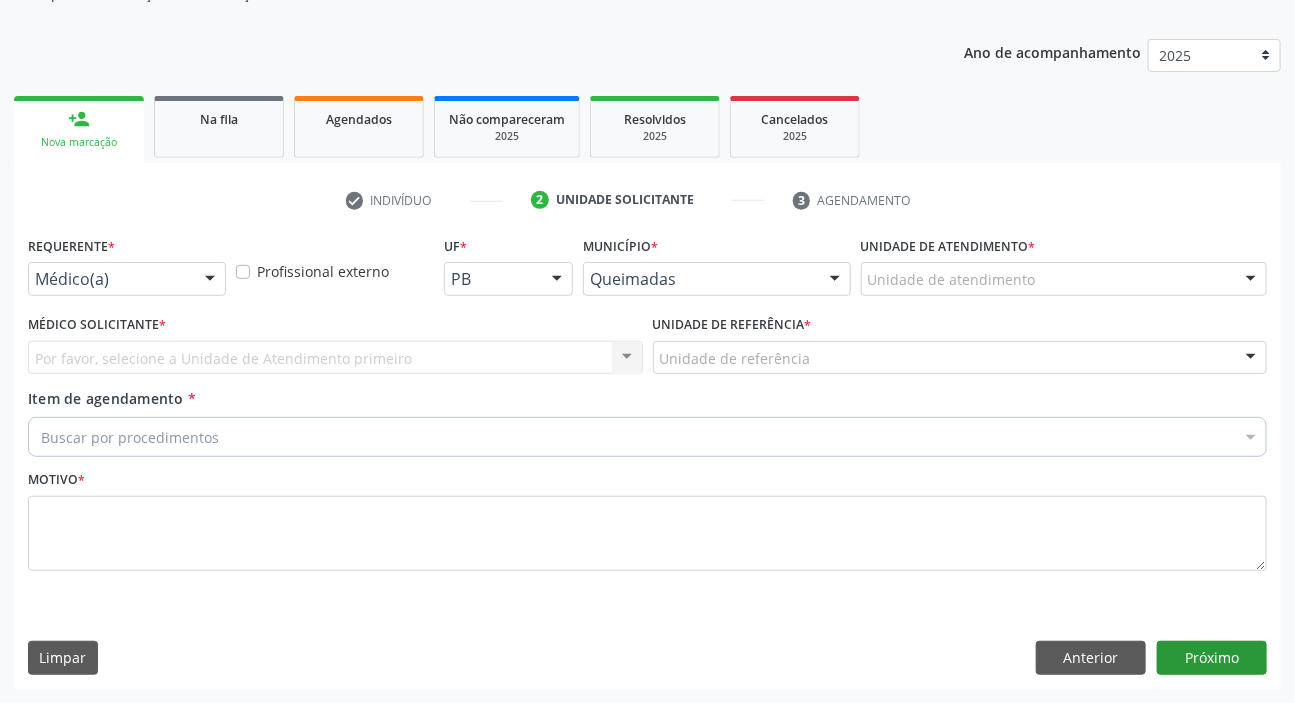 scroll, scrollTop: 201, scrollLeft: 0, axis: vertical 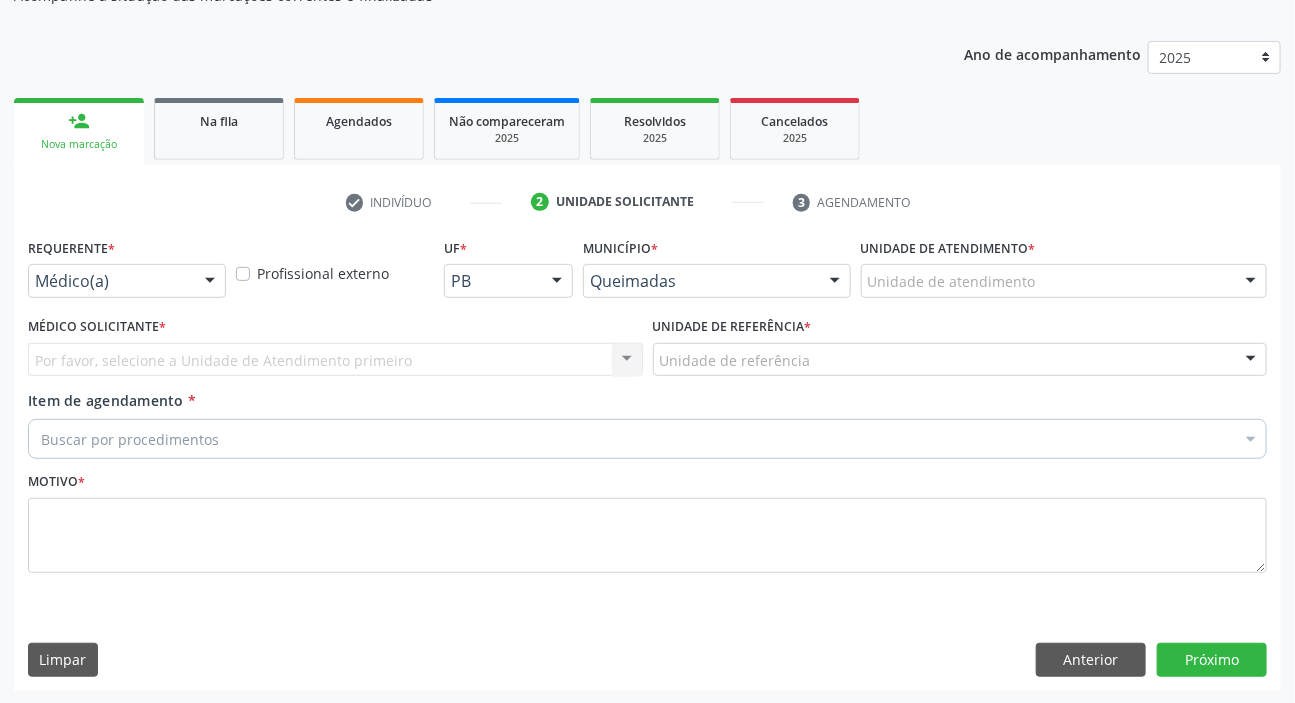 drag, startPoint x: 82, startPoint y: 286, endPoint x: 70, endPoint y: 341, distance: 56.293873 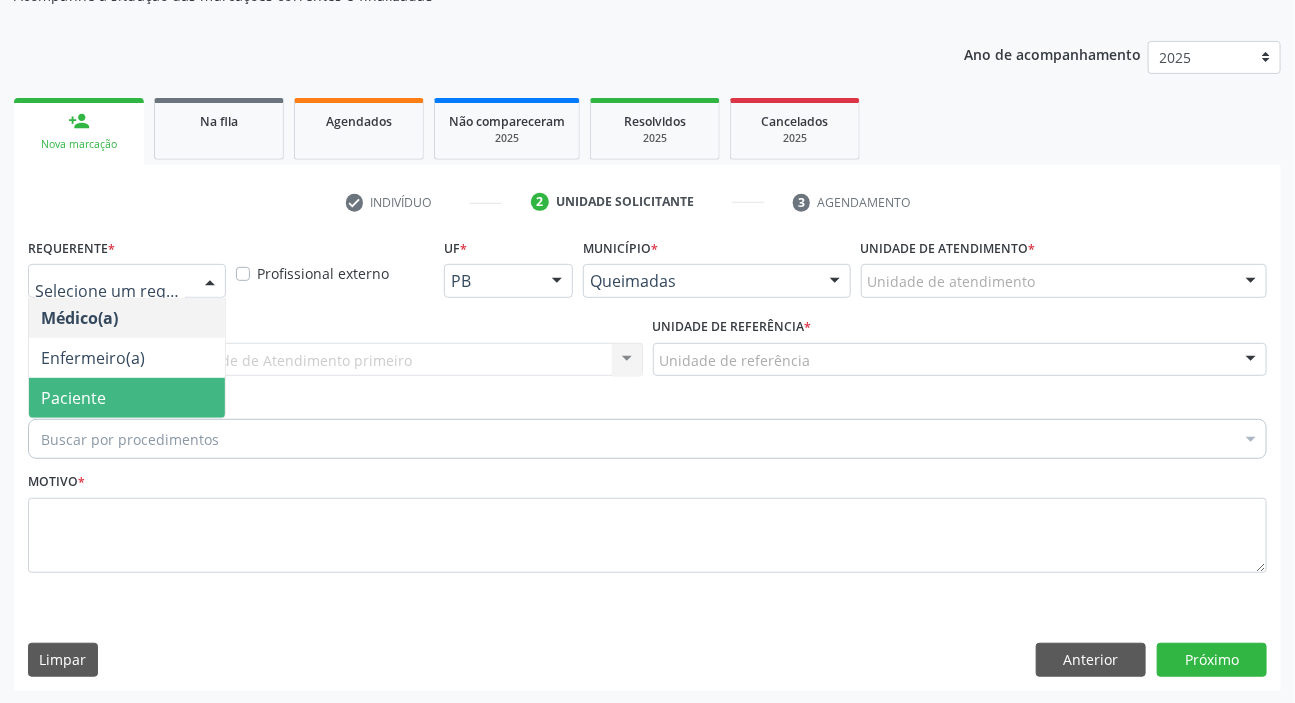 click on "Paciente" at bounding box center (73, 398) 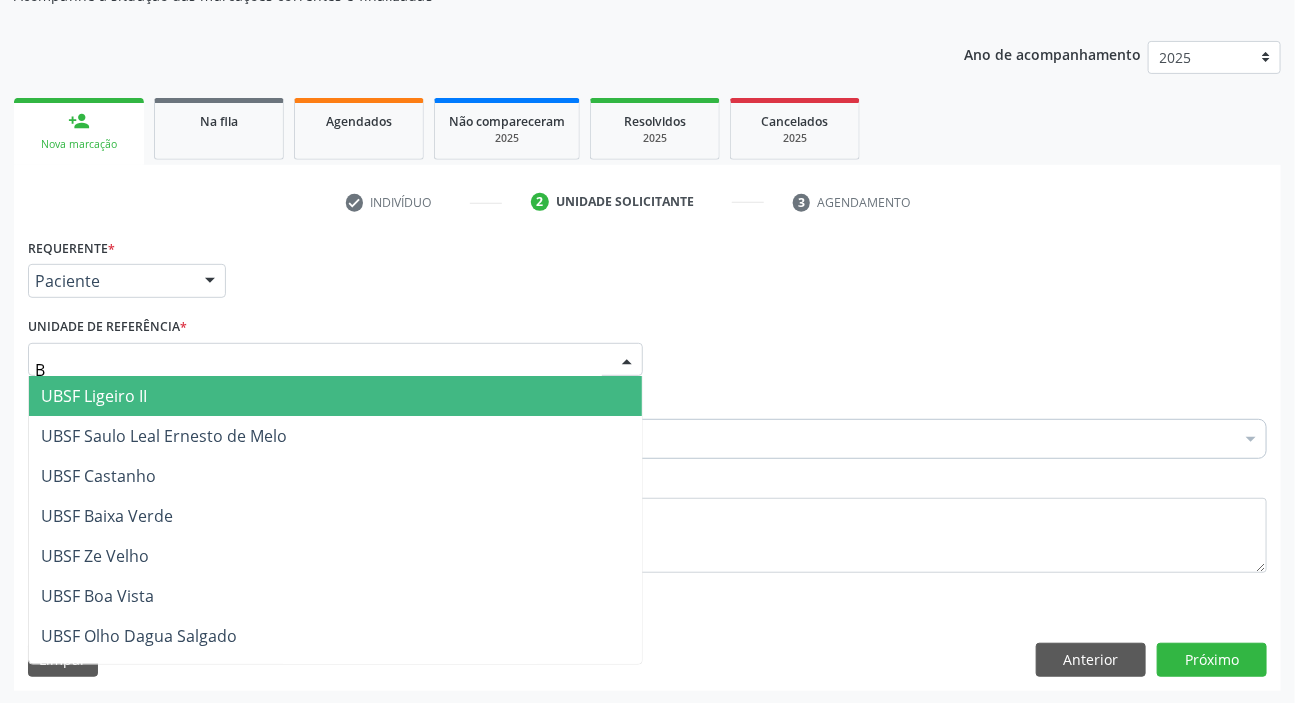 type on "BA" 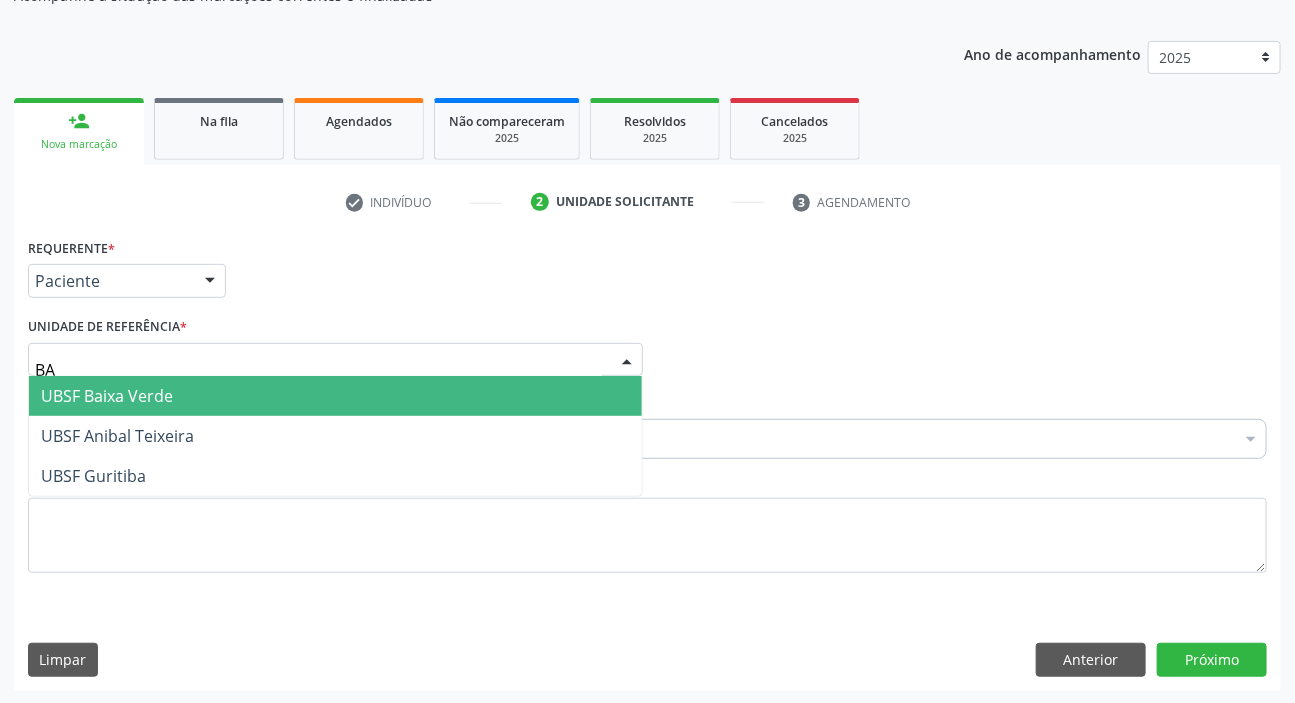 click on "UBSF Baixa Verde" at bounding box center [335, 396] 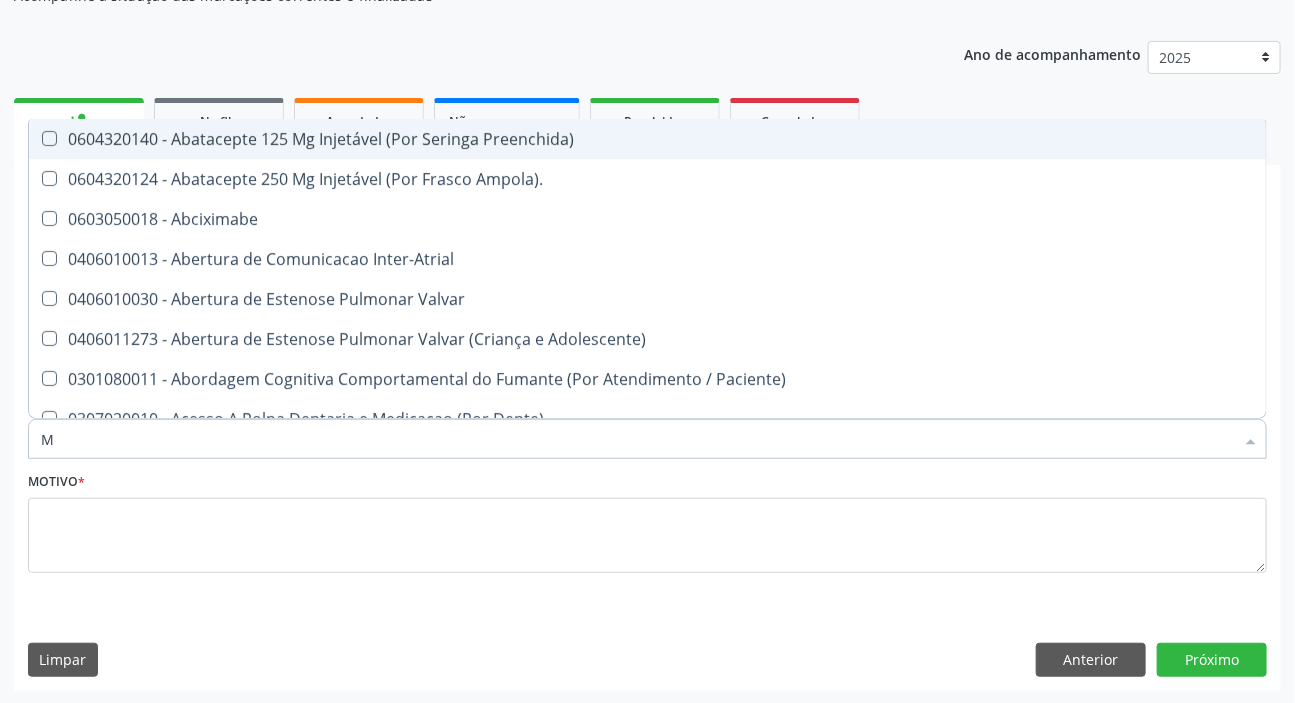type on "MAMARIA BILATERAL" 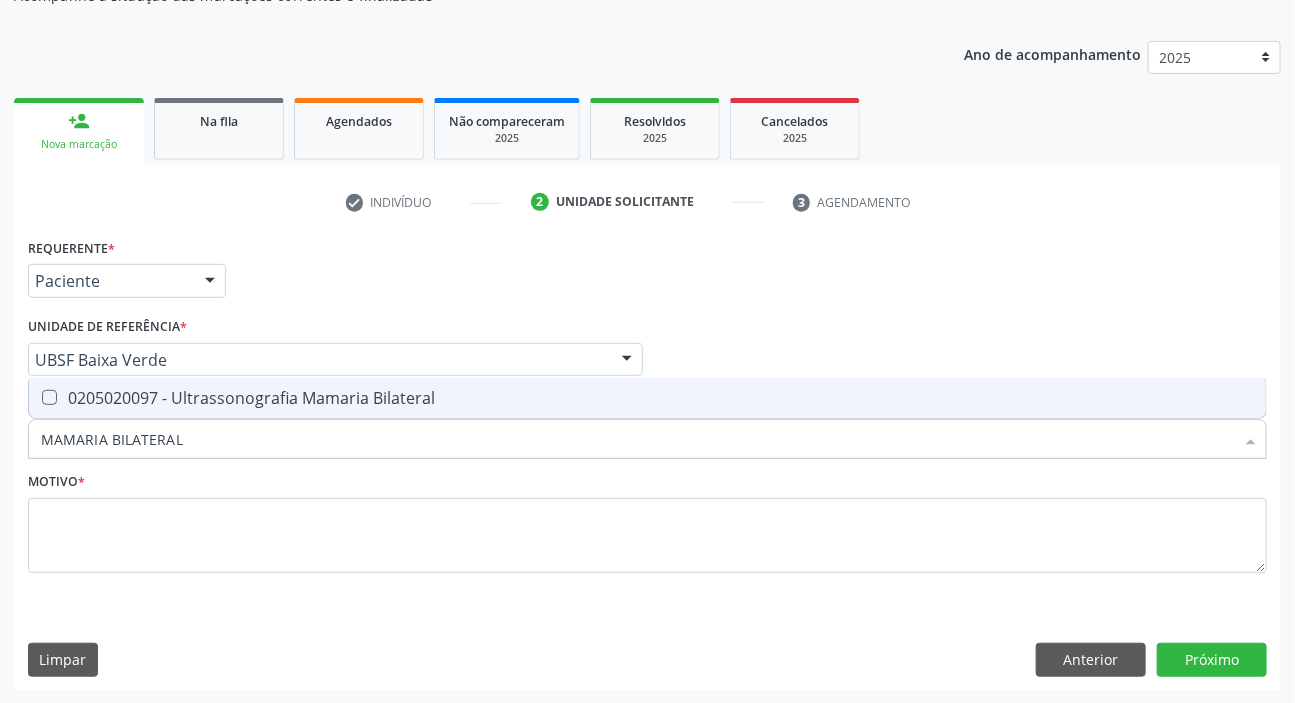 click on "0205020097 - Ultrassonografia Mamaria Bilateral" at bounding box center [647, 398] 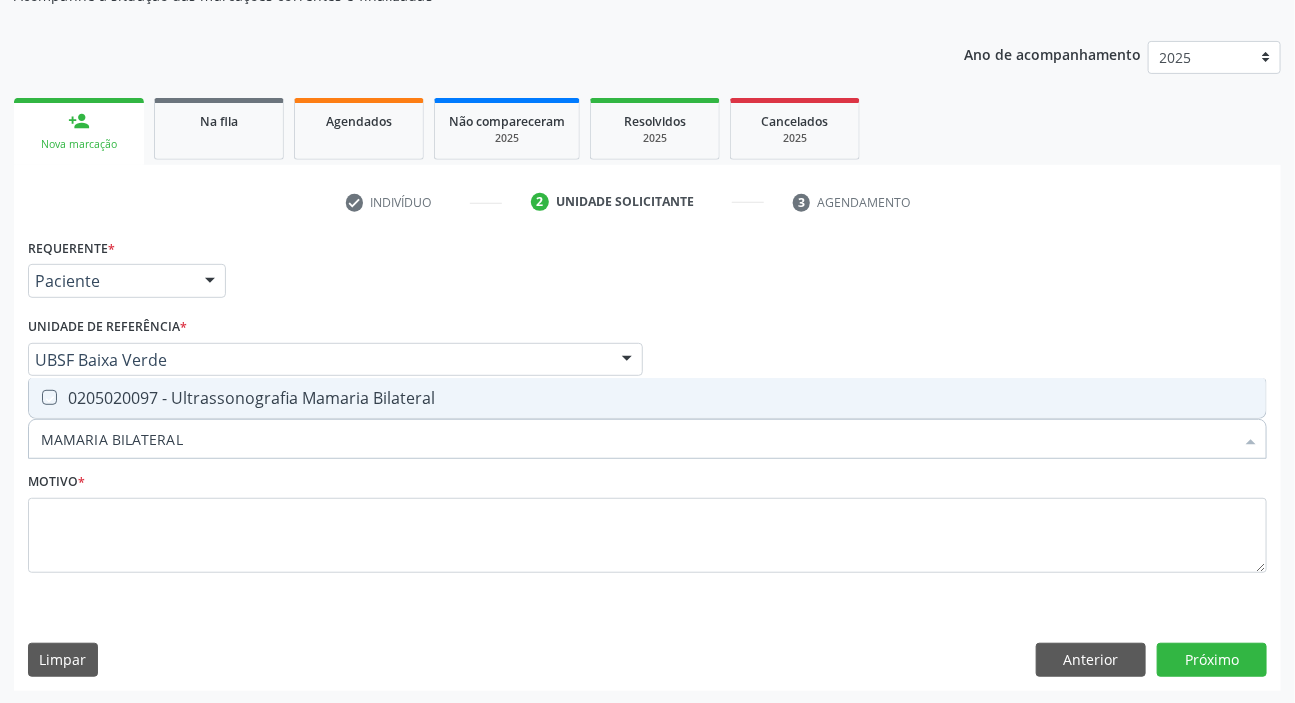 checkbox on "true" 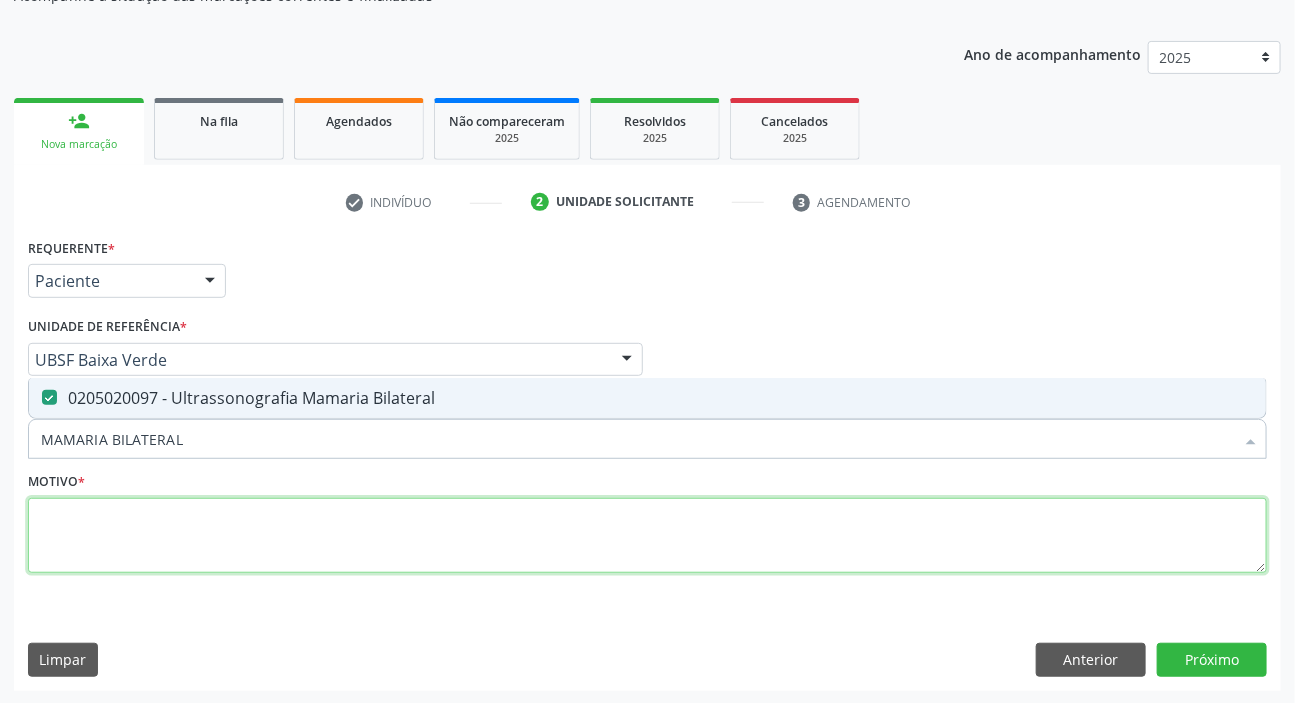 click at bounding box center (647, 536) 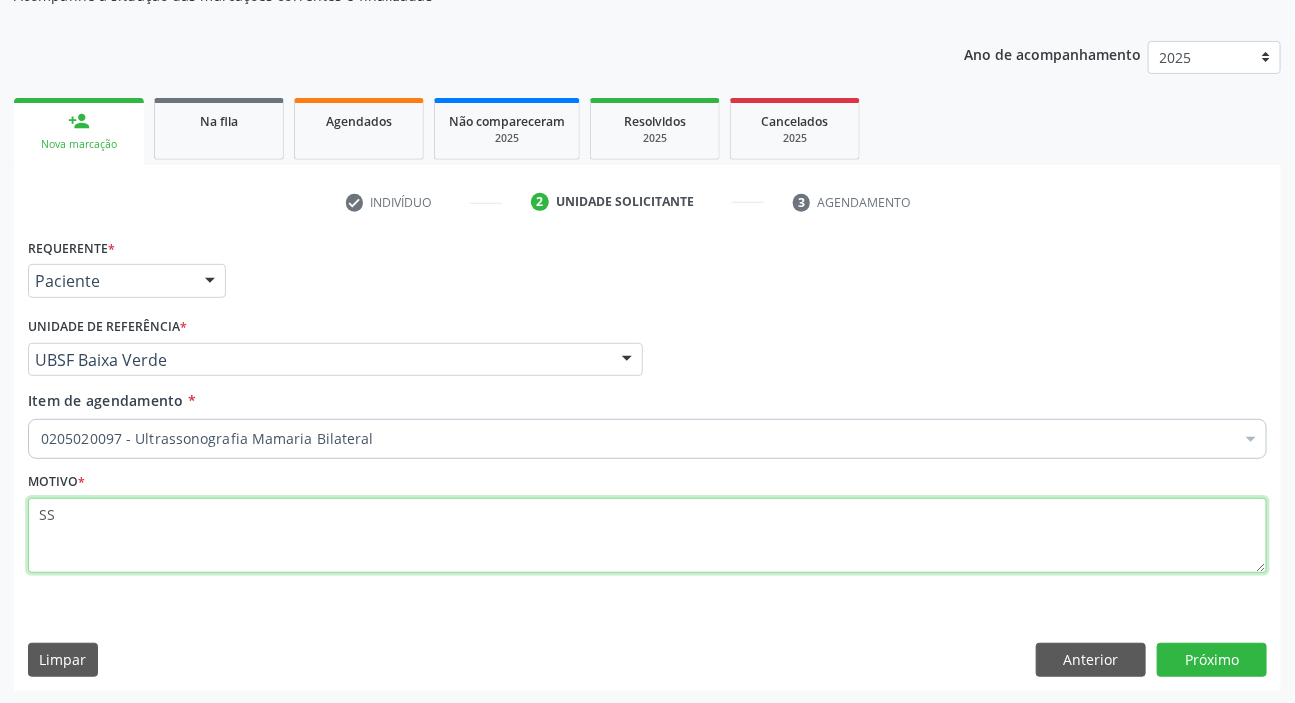 type on "S" 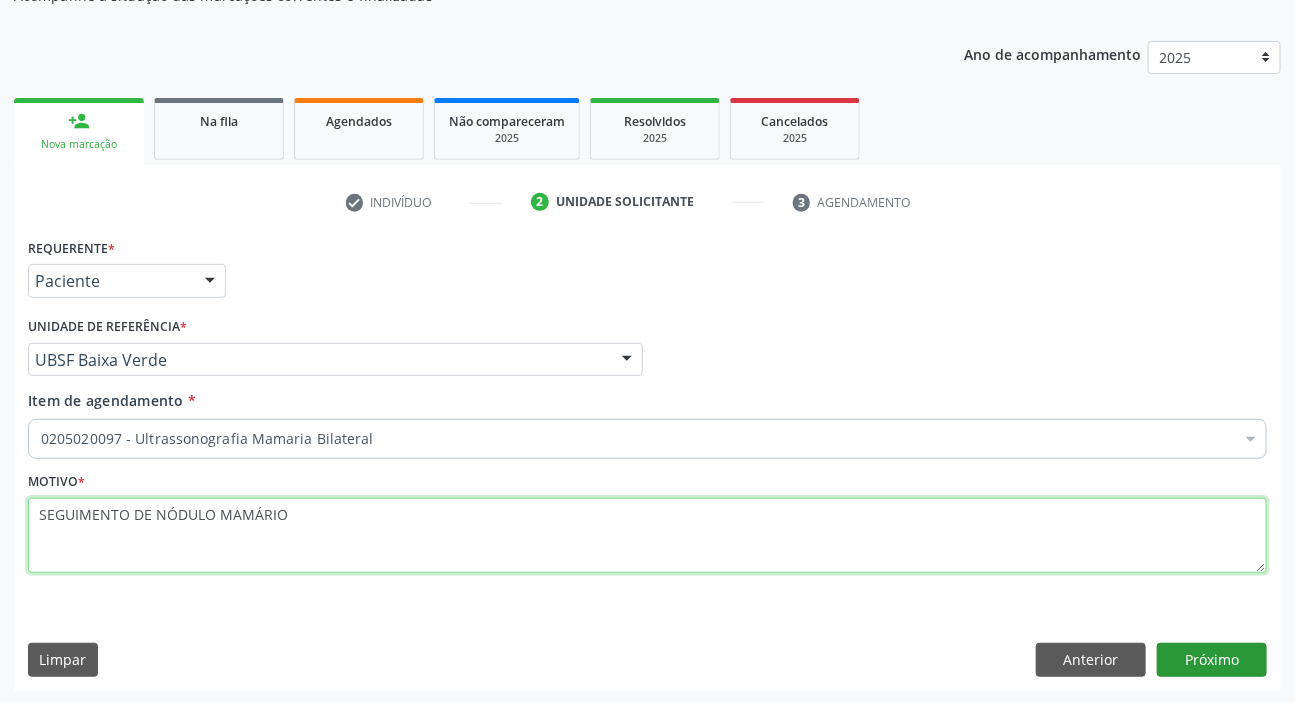 type on "SEGUIMENTO DE NÓDULO MAMÁRIO" 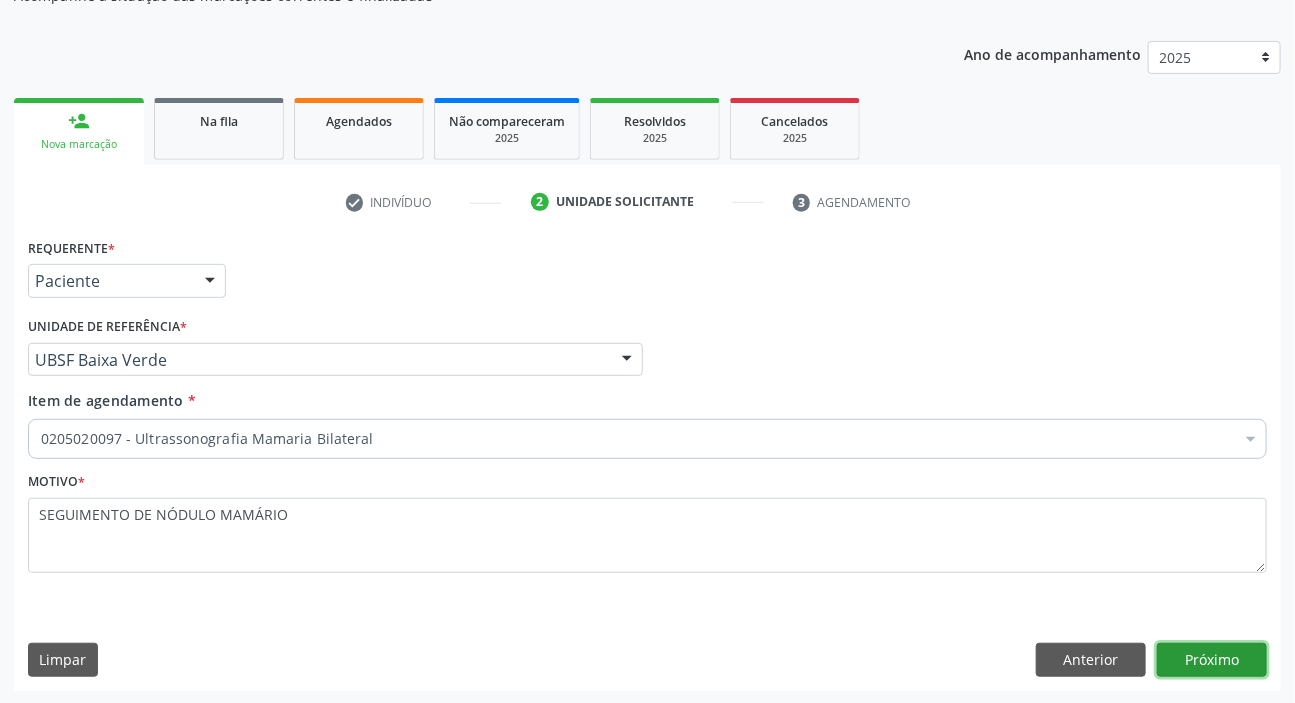 click on "Próximo" at bounding box center (1212, 660) 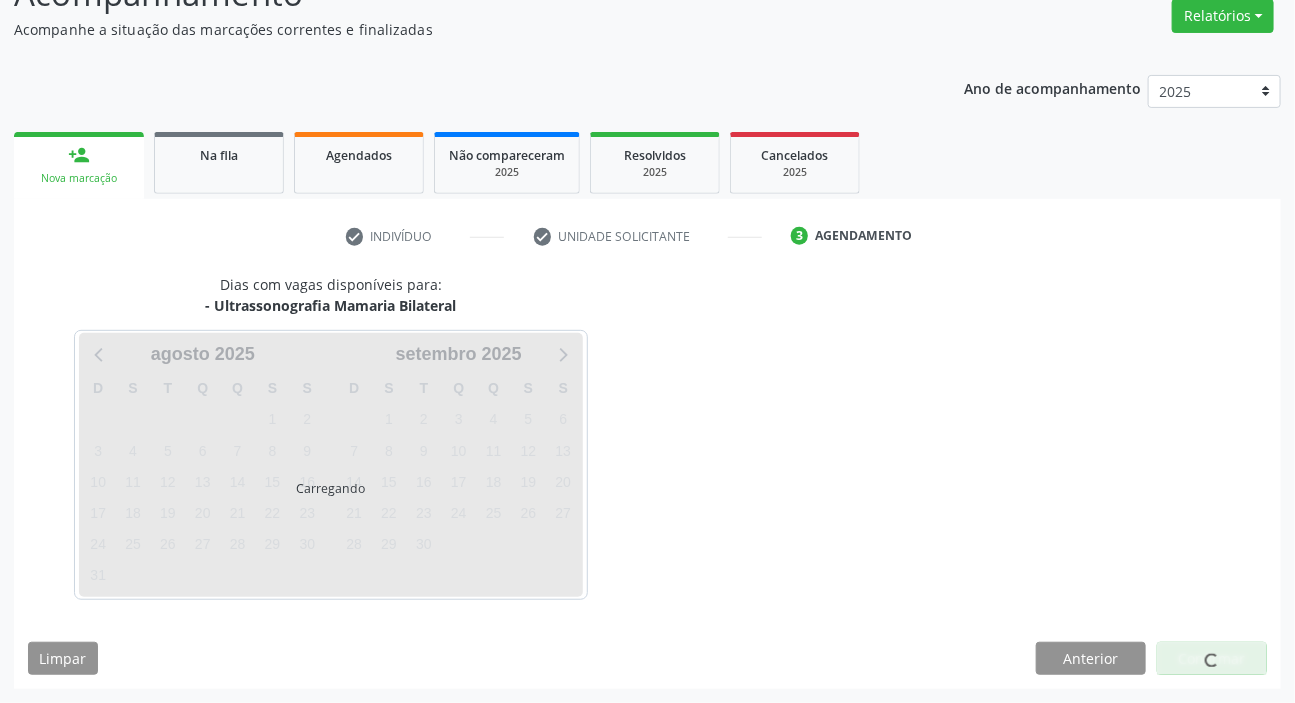 scroll, scrollTop: 166, scrollLeft: 0, axis: vertical 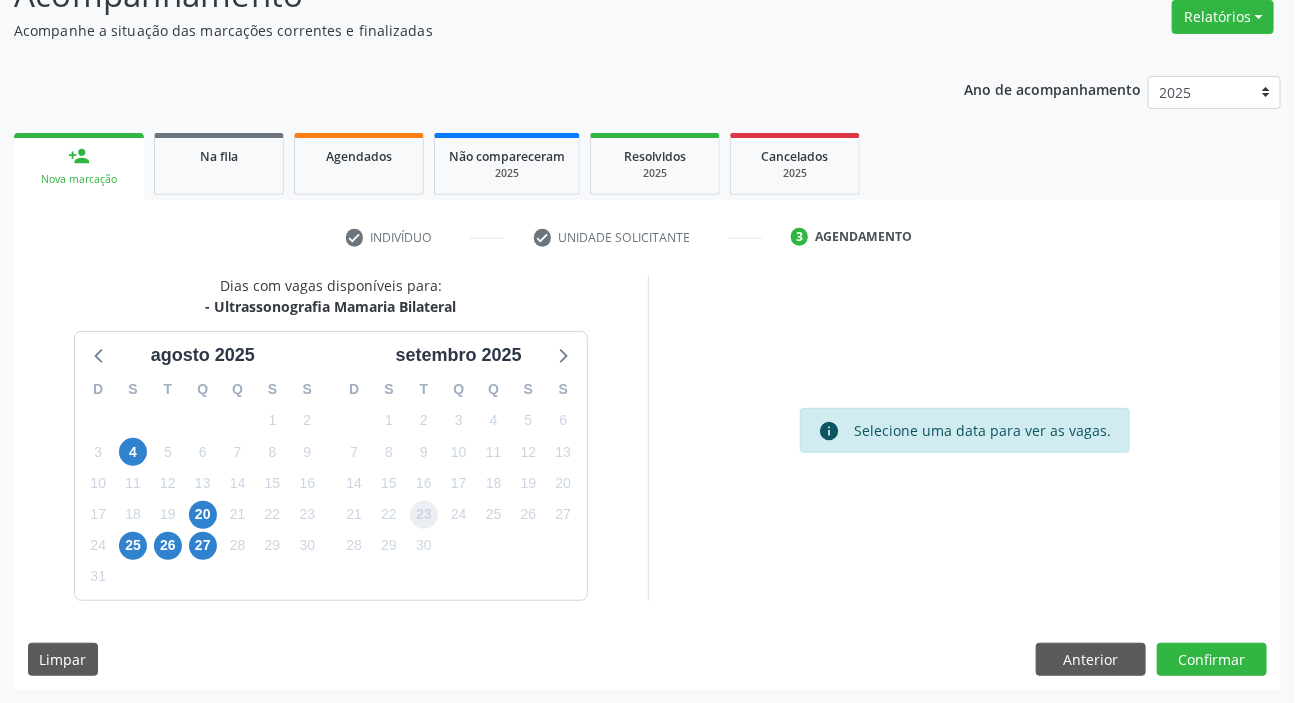 click on "23" at bounding box center (424, 515) 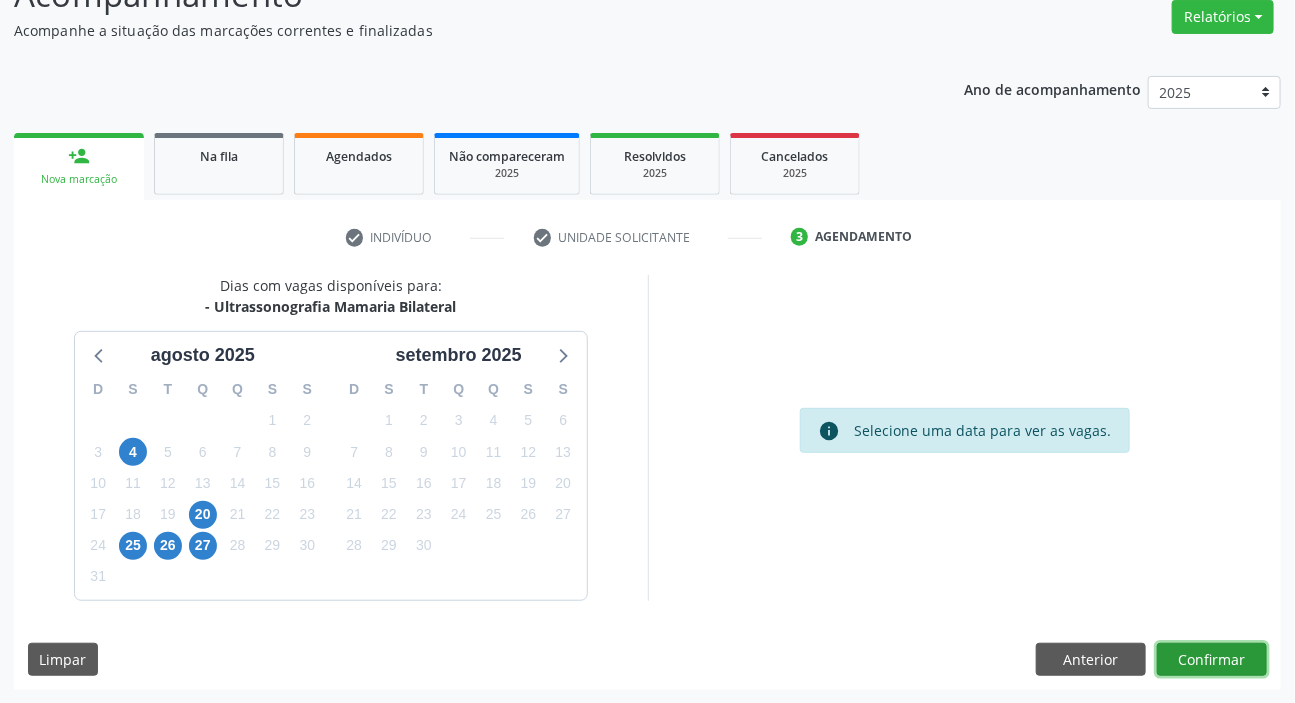 click on "Confirmar" at bounding box center (1212, 660) 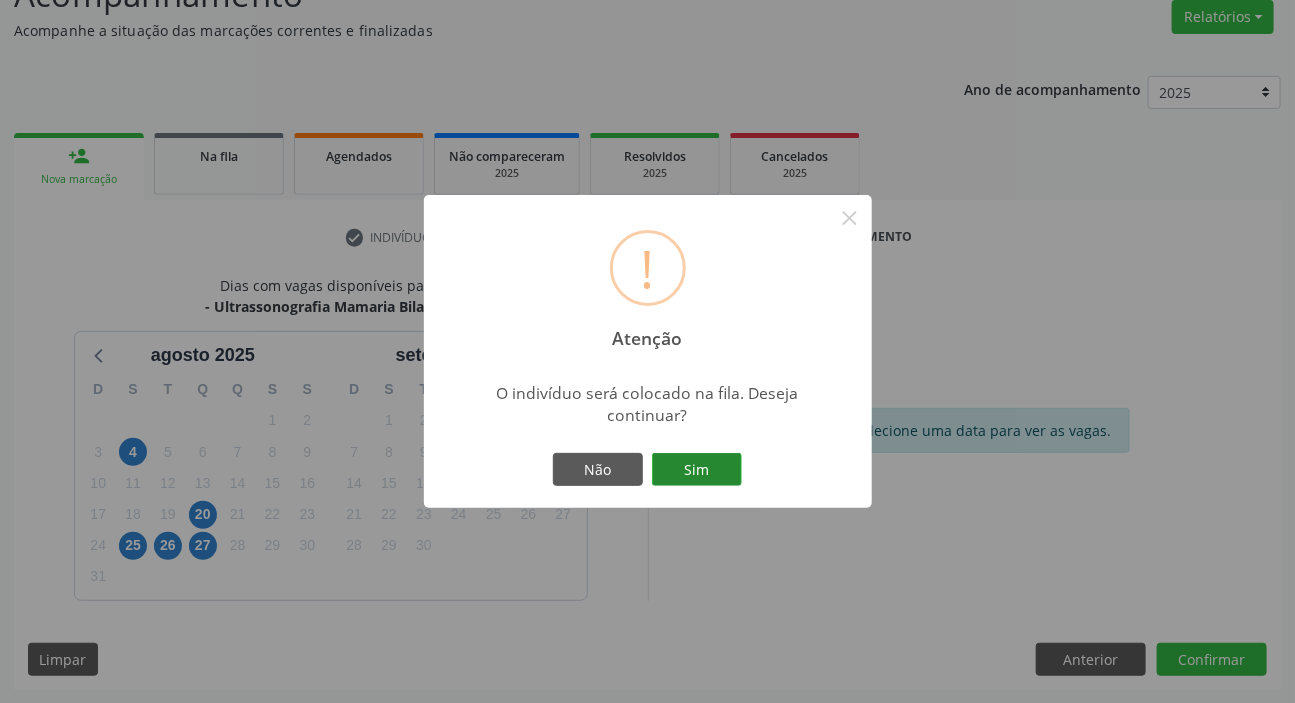 click on "Sim" at bounding box center (697, 470) 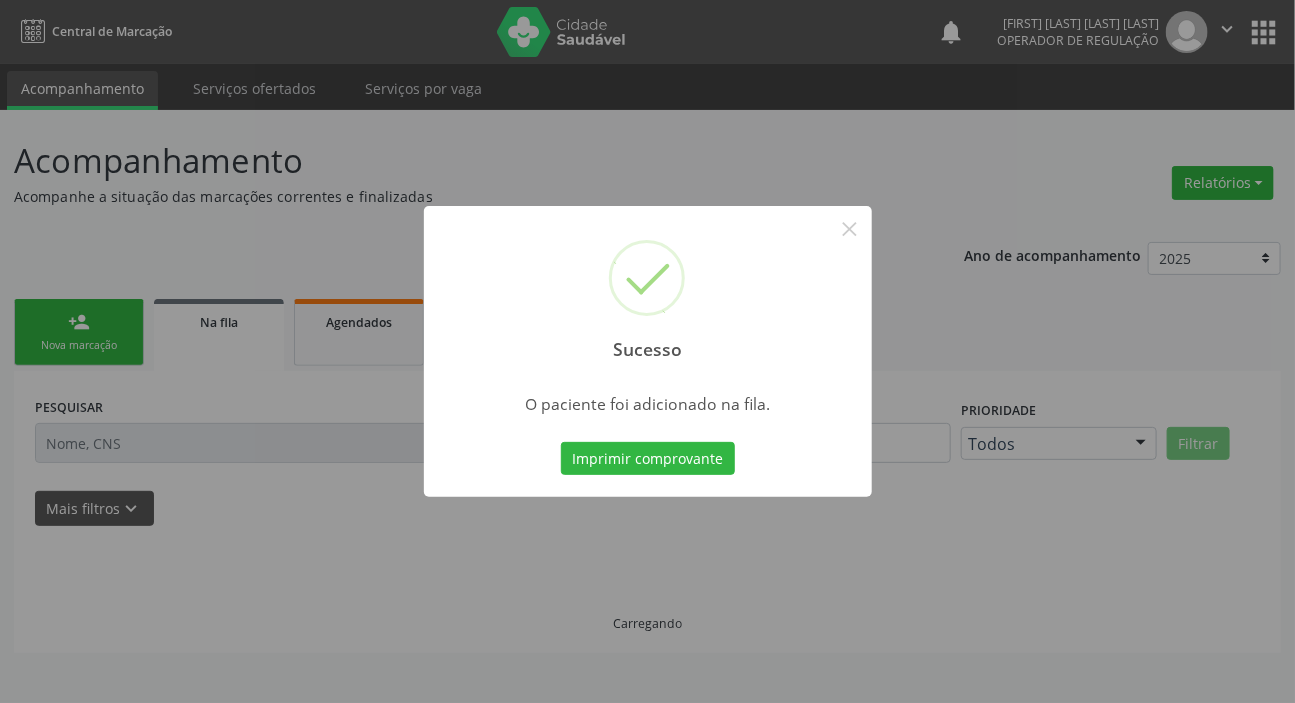 scroll, scrollTop: 0, scrollLeft: 0, axis: both 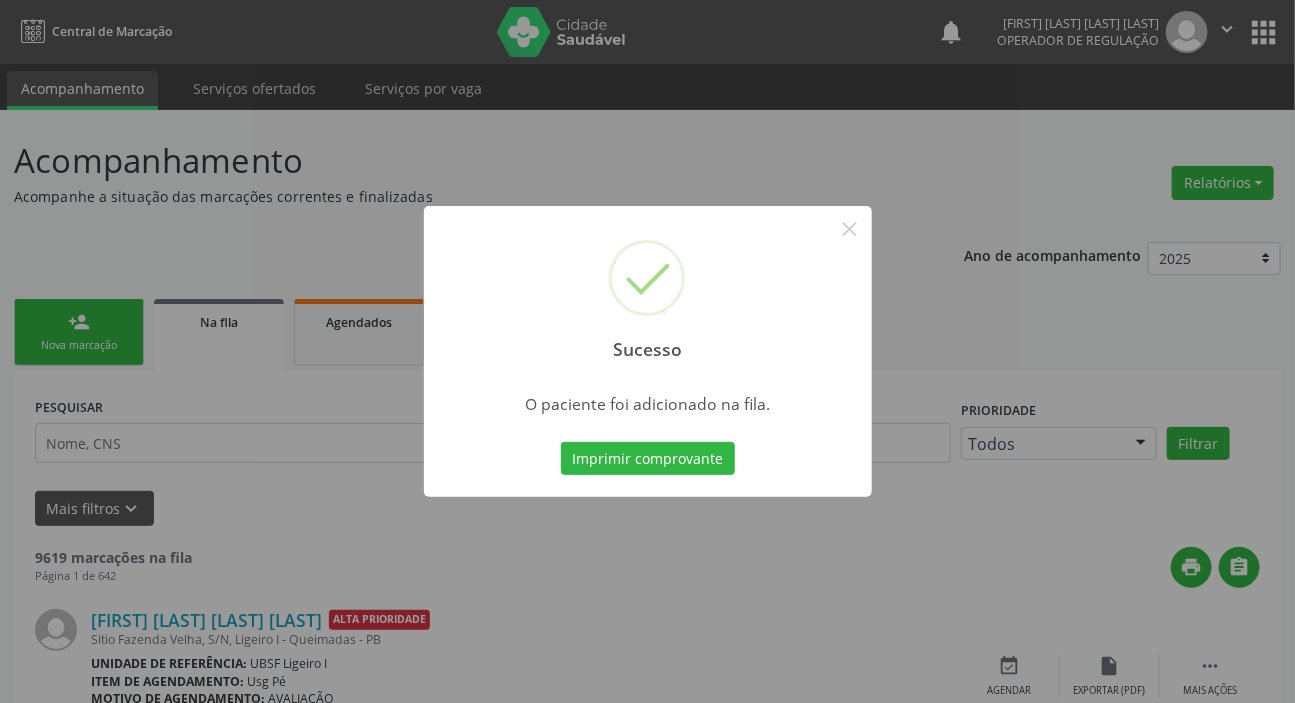 type 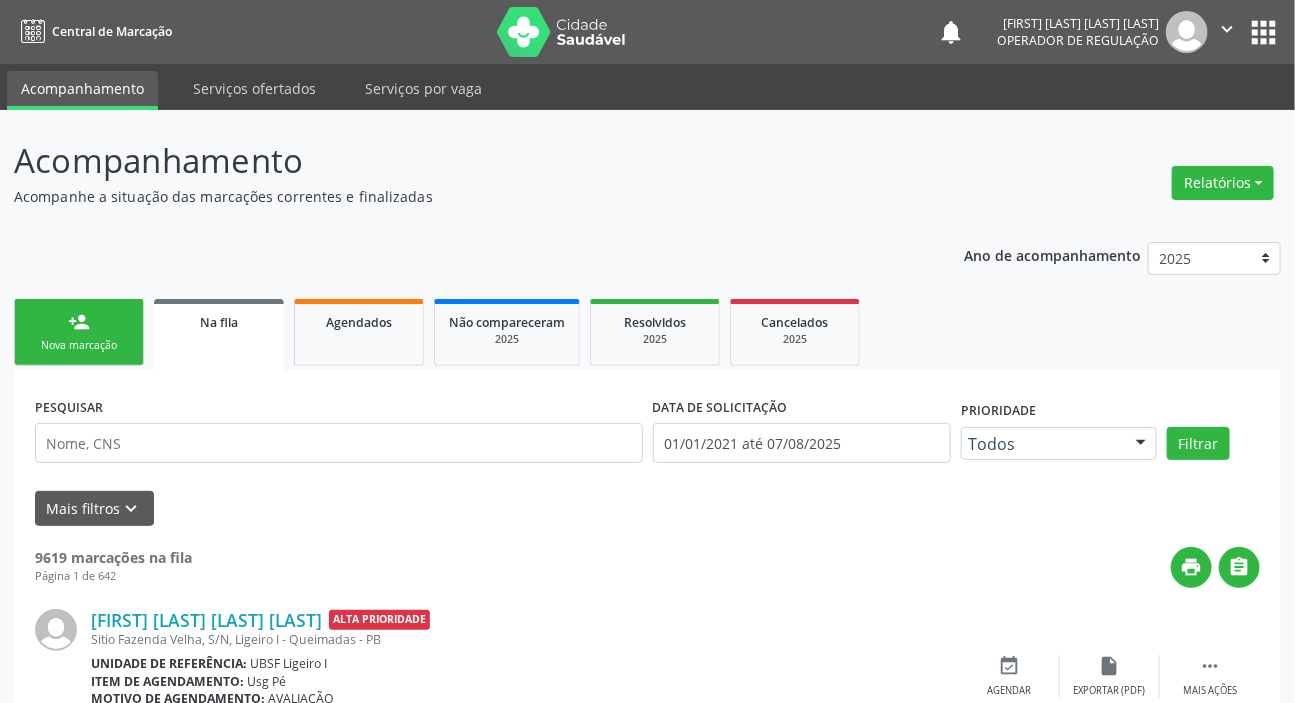 click on "person_add" at bounding box center (79, 322) 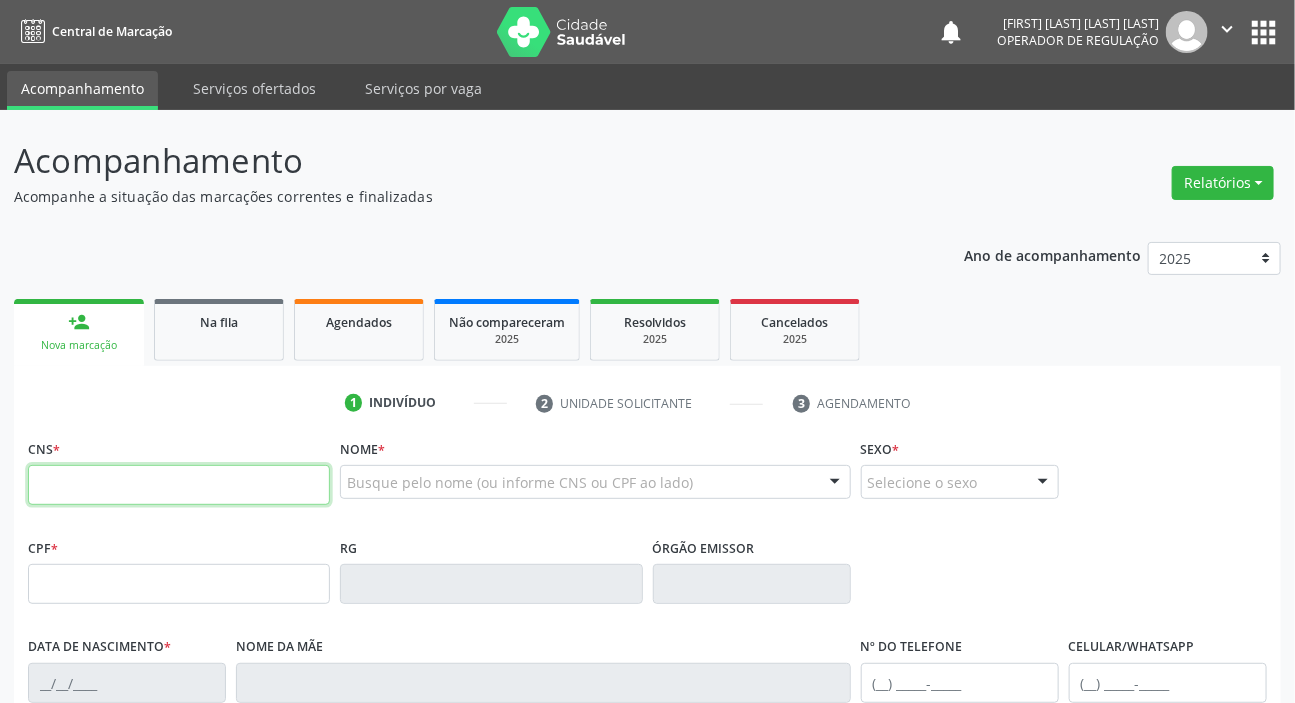 click at bounding box center (179, 485) 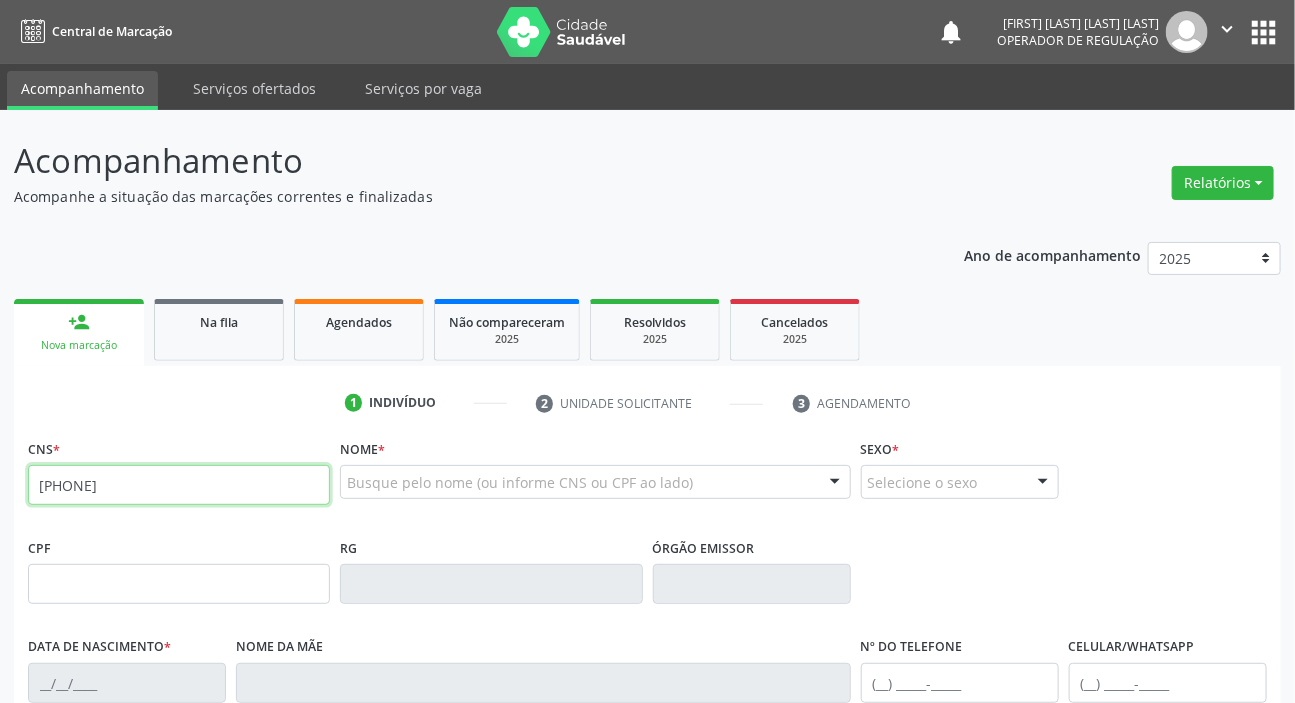 type on "[PHONE]" 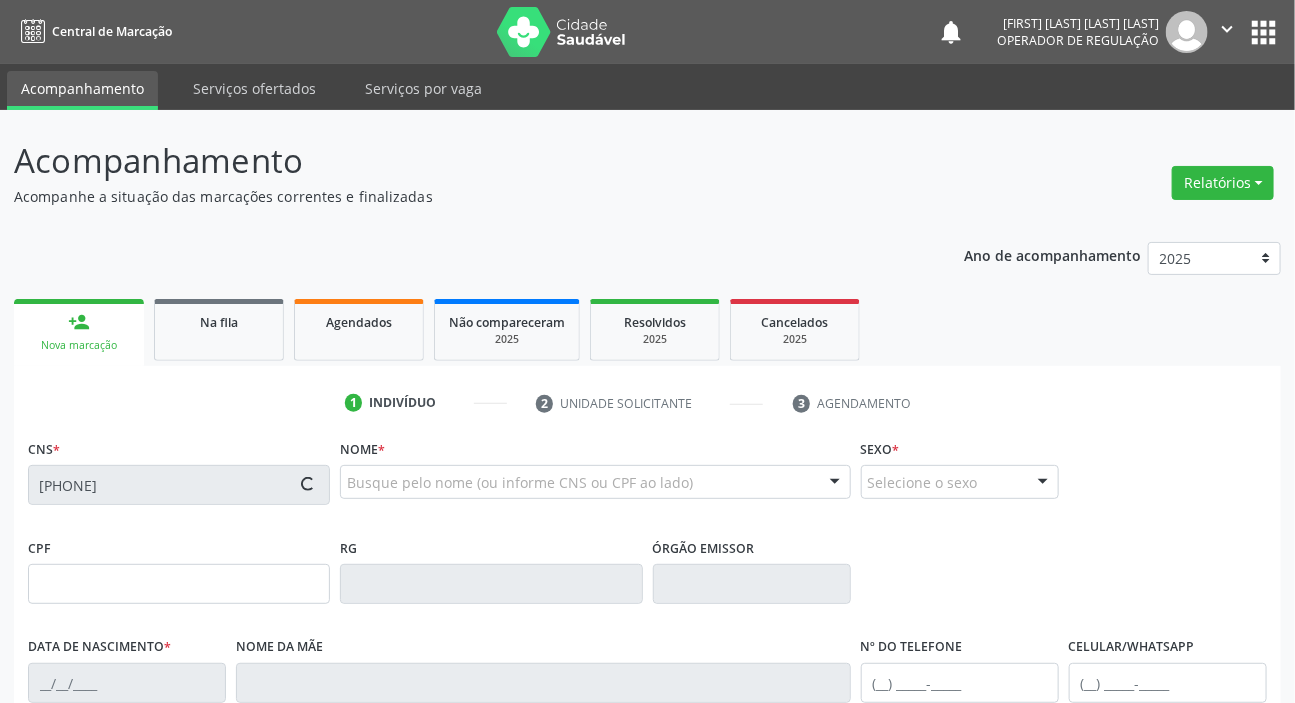 type on "[CPF]" 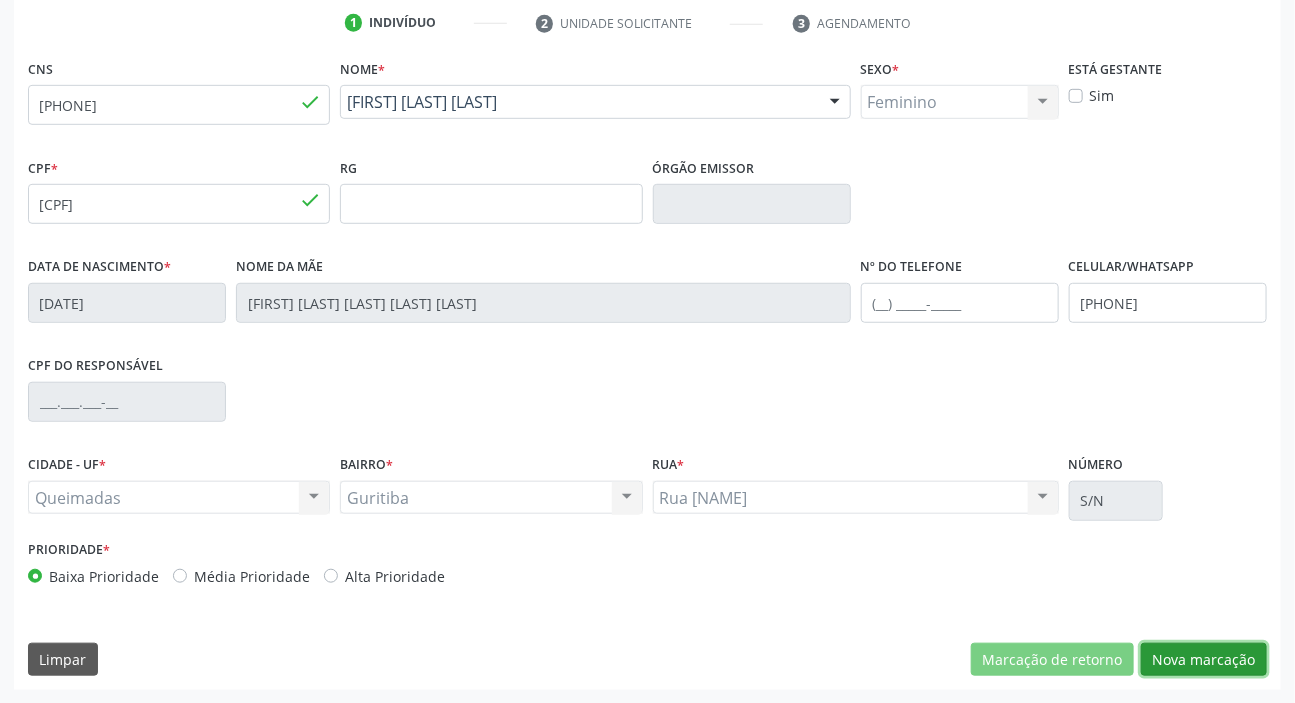 click on "Nova marcação" at bounding box center (1204, 660) 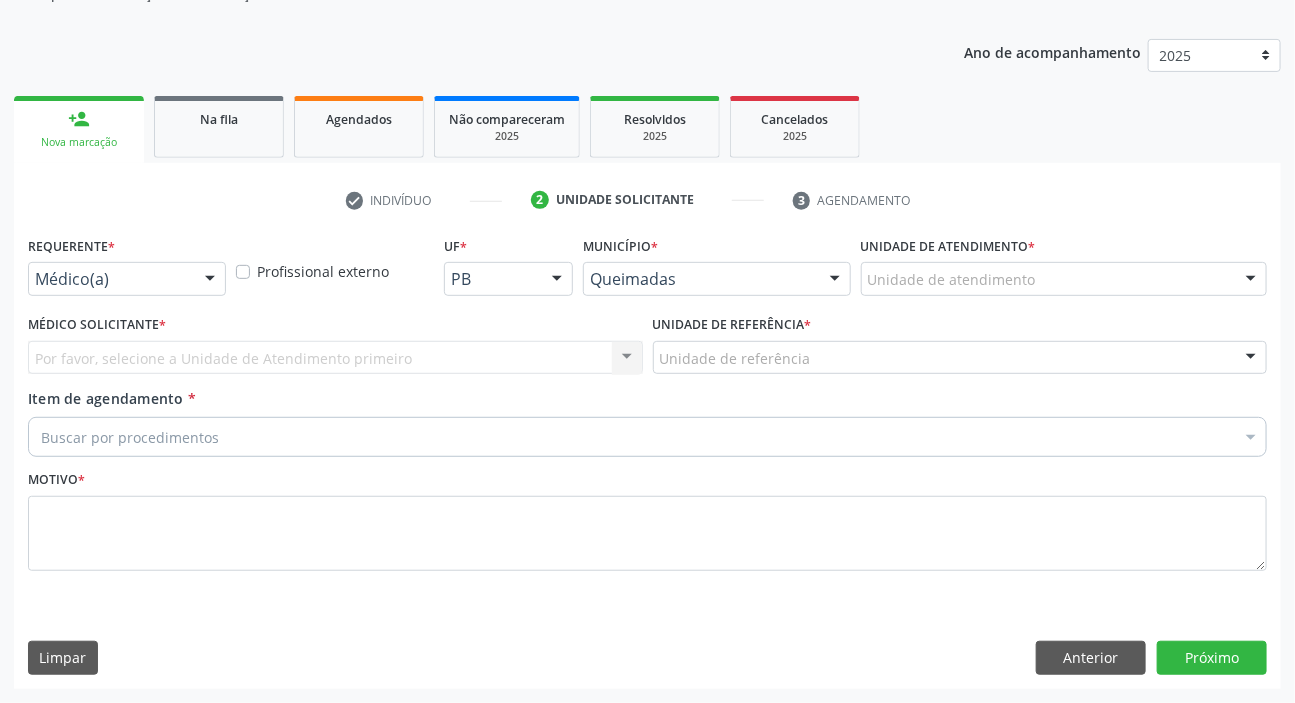 scroll, scrollTop: 201, scrollLeft: 0, axis: vertical 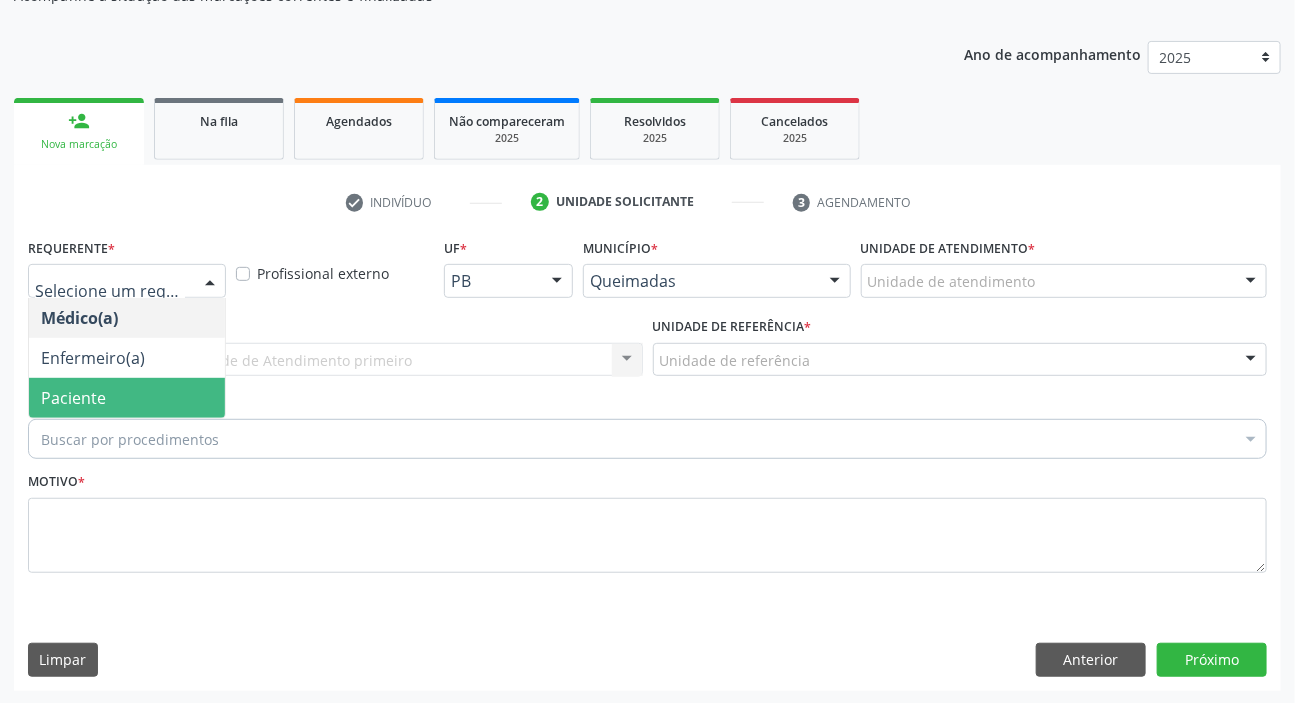 click on "Paciente" at bounding box center [127, 398] 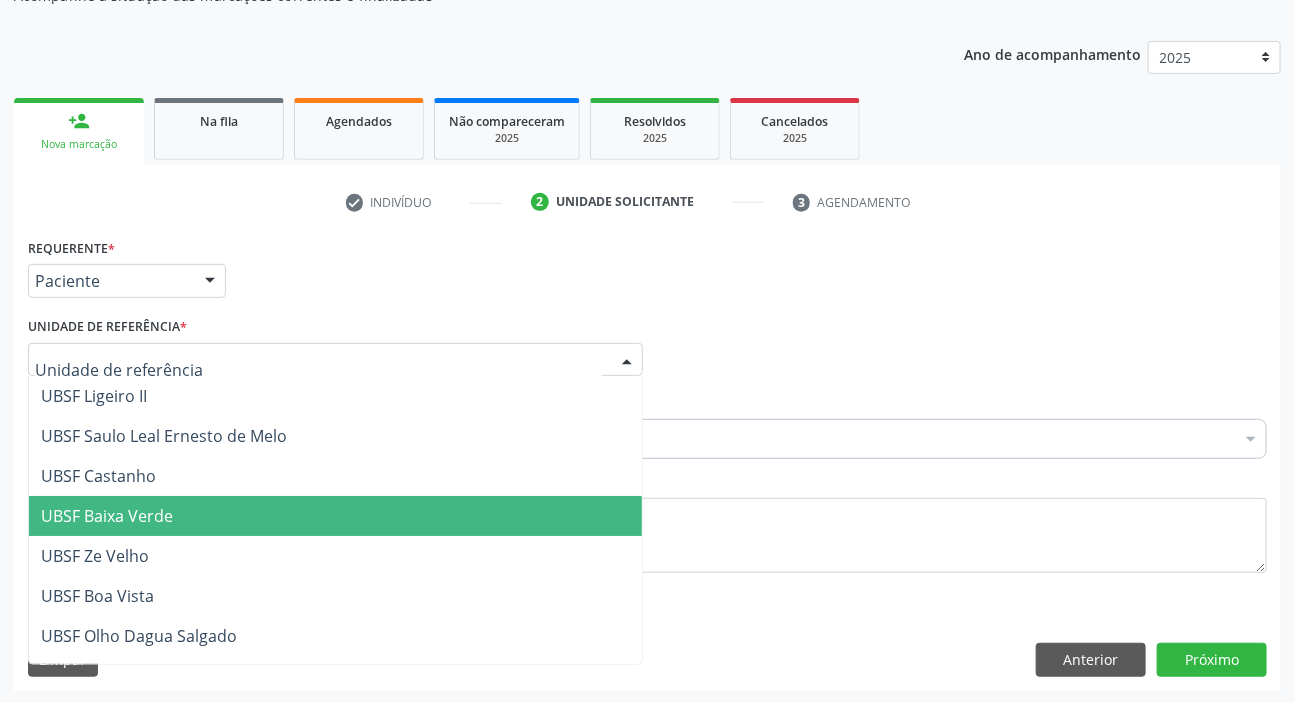 scroll, scrollTop: 512, scrollLeft: 0, axis: vertical 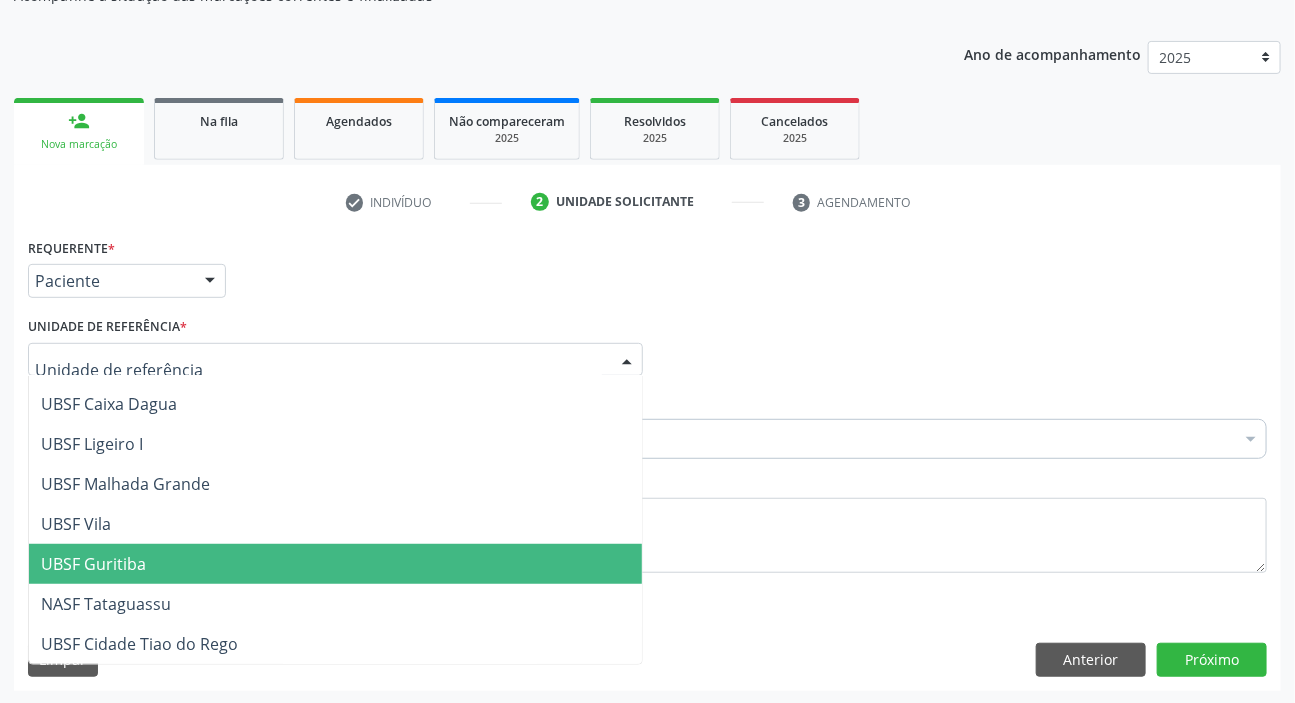 click on "UBSF Guritiba" at bounding box center [93, 564] 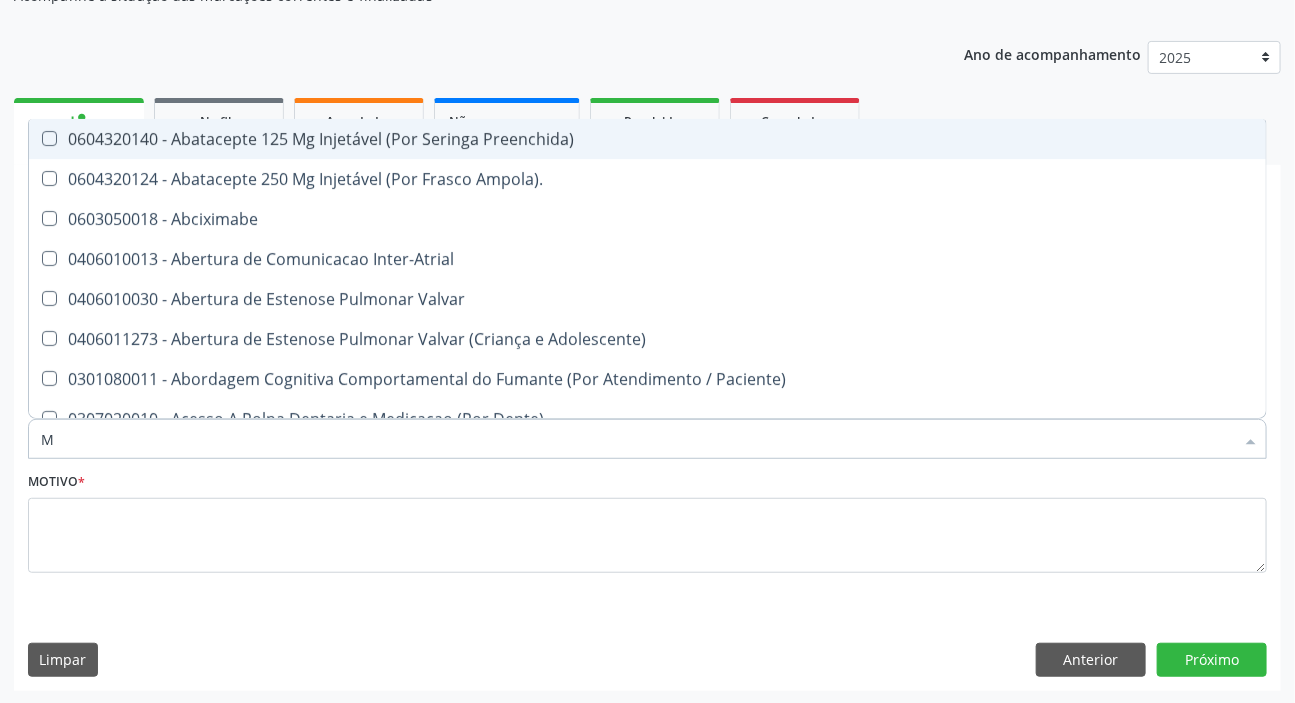 type on "MAMARIA BILATERAL" 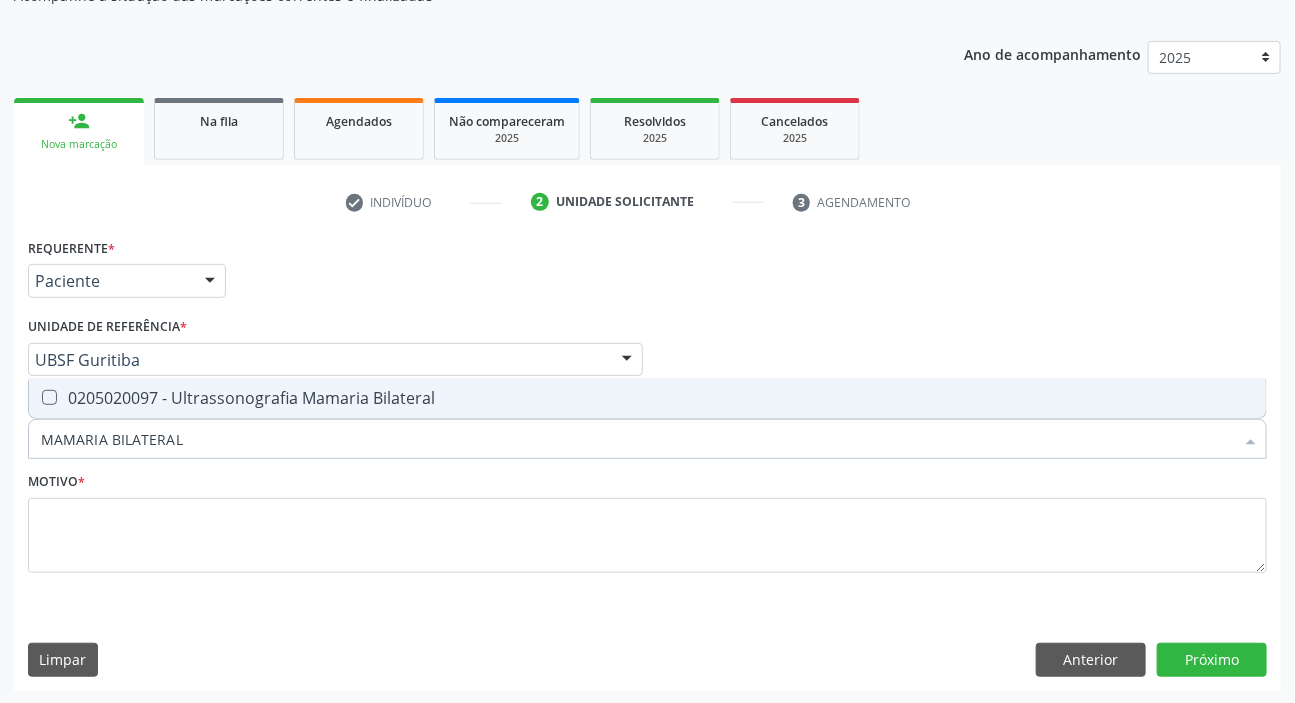 click on "0205020097 - Ultrassonografia Mamaria Bilateral" at bounding box center (647, 398) 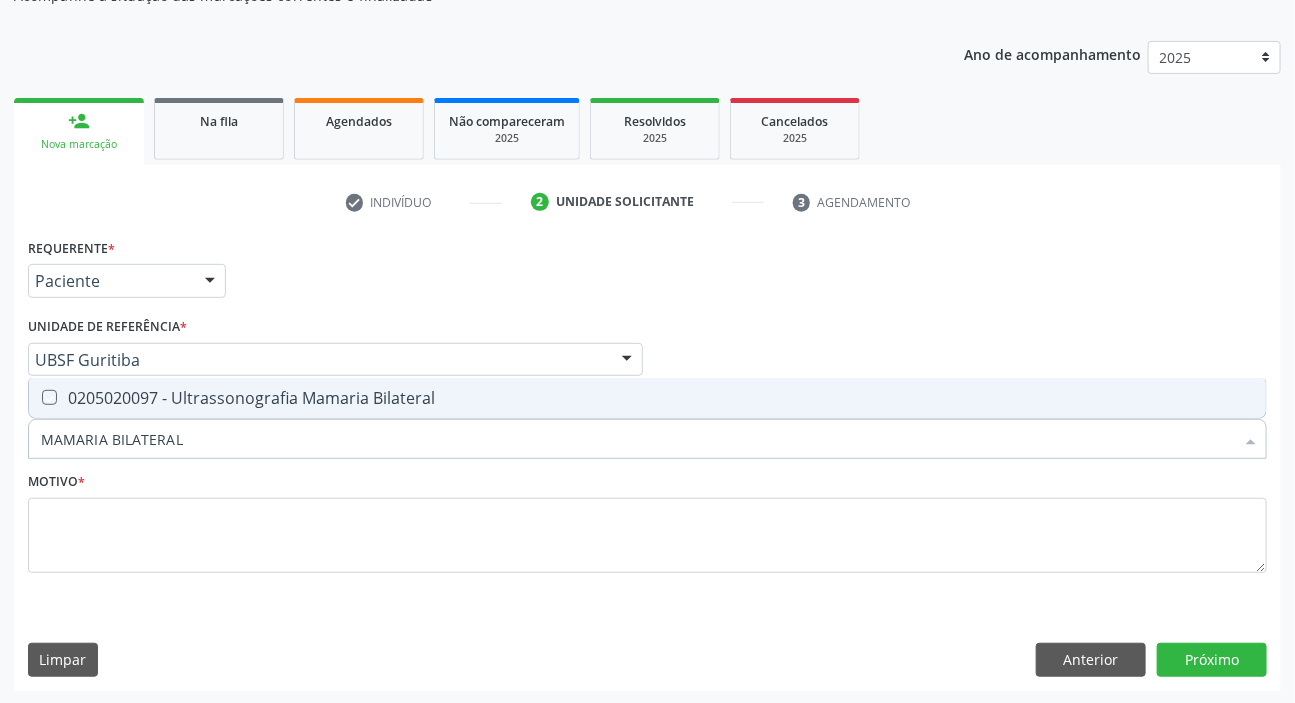 checkbox on "true" 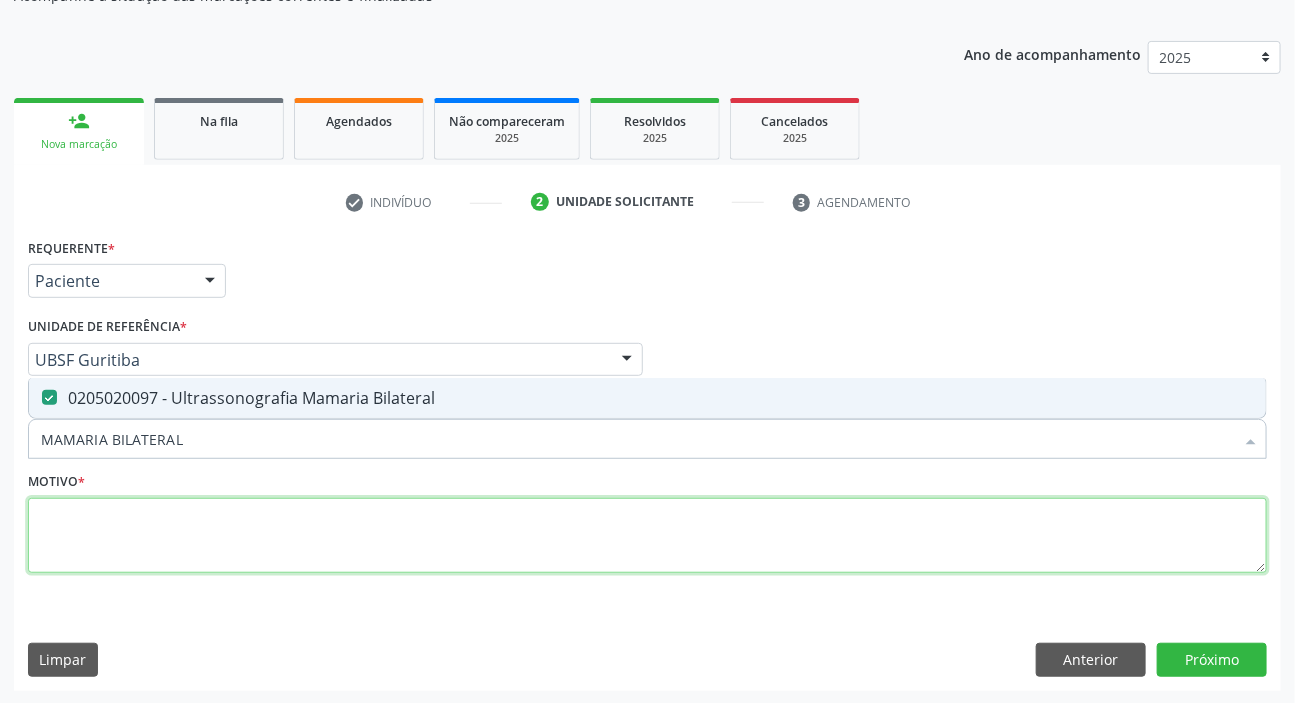 click at bounding box center [647, 536] 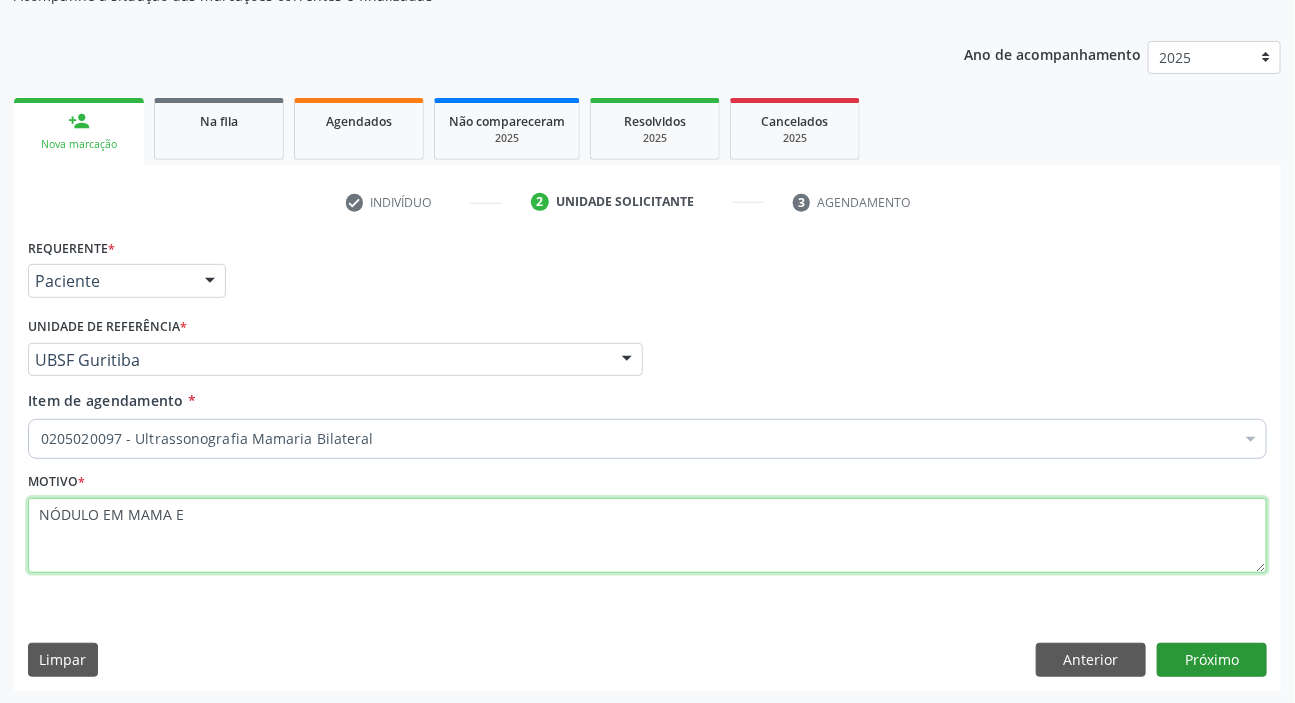 type on "NÓDULO EM MAMA E" 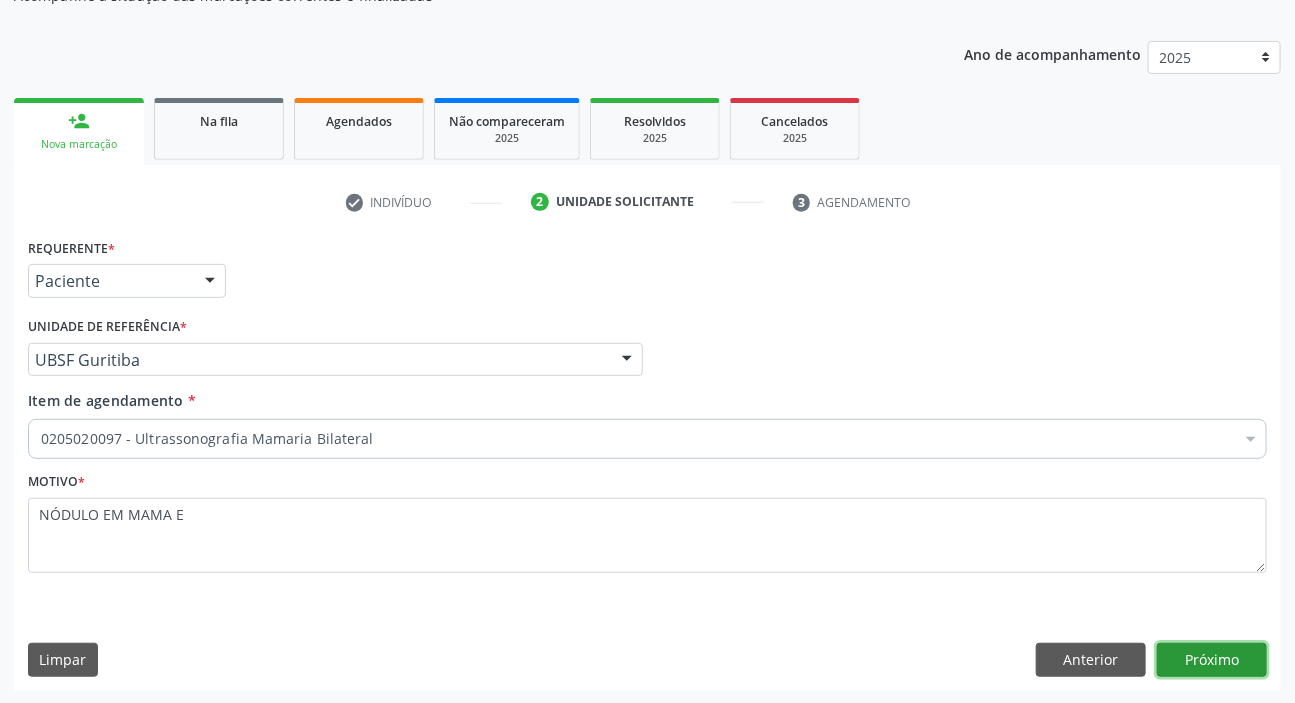 click on "Próximo" at bounding box center [1212, 660] 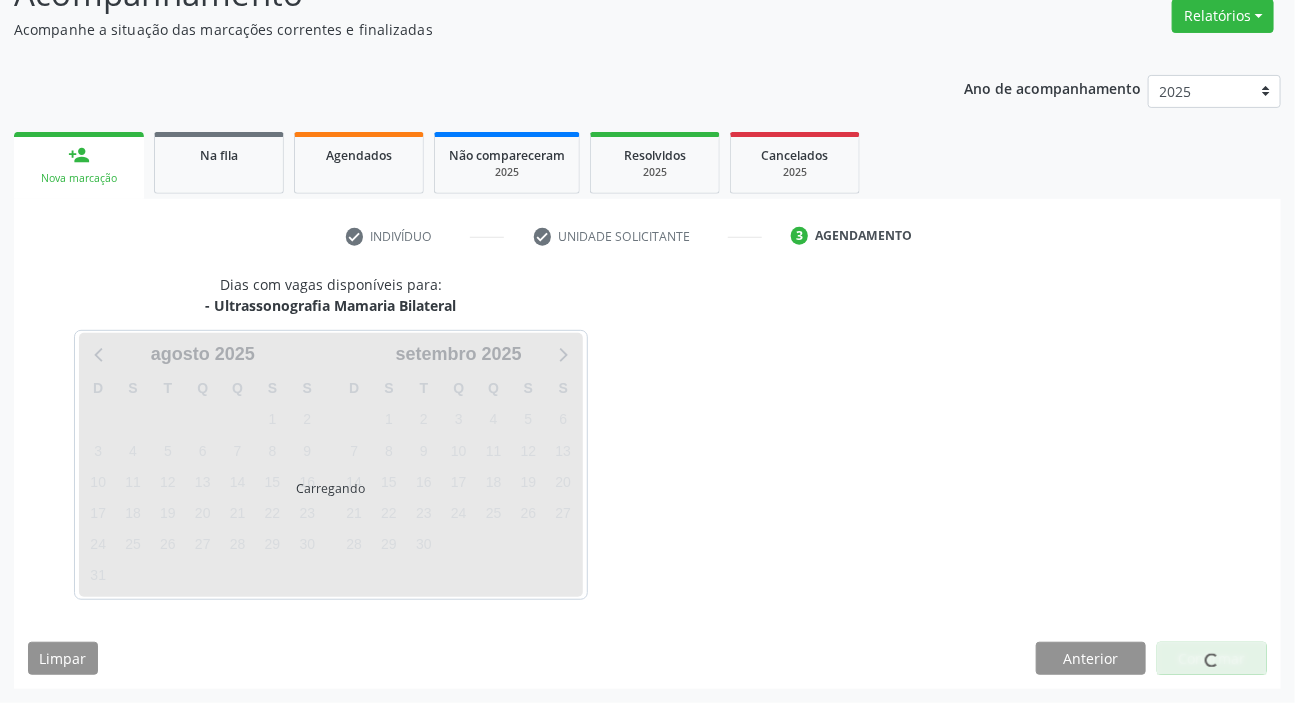 scroll, scrollTop: 166, scrollLeft: 0, axis: vertical 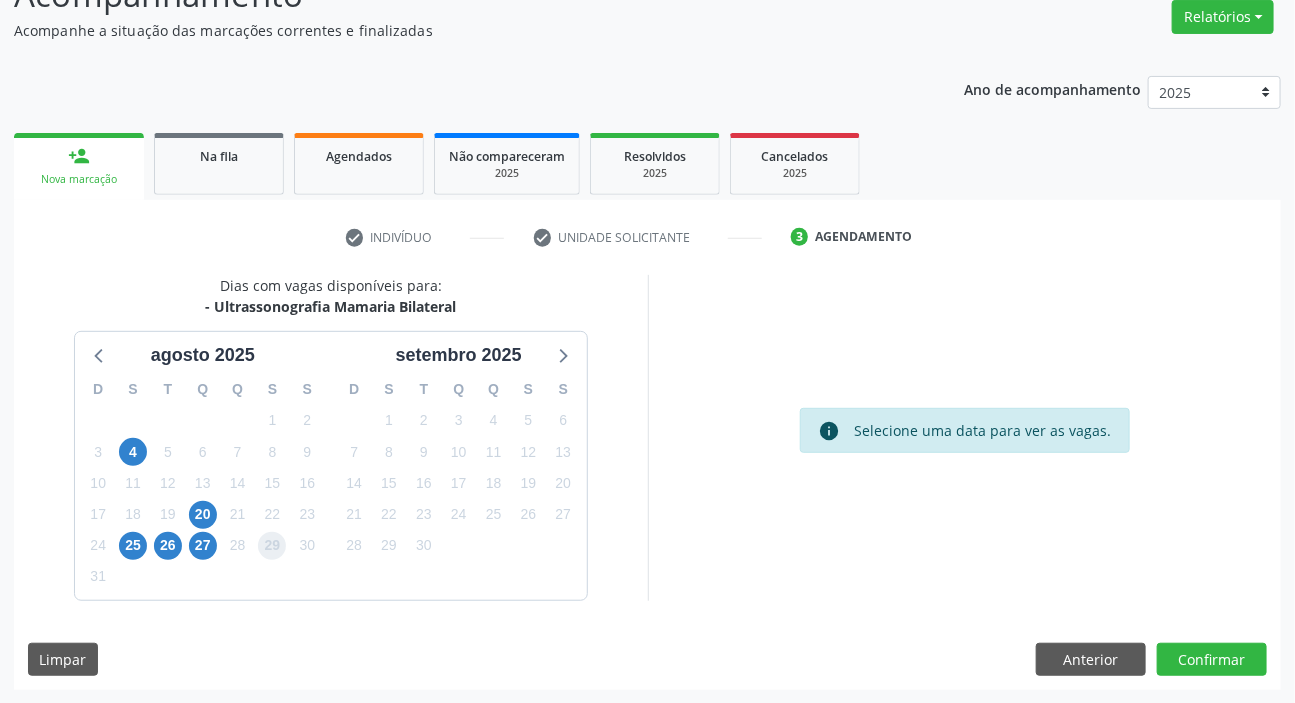 click on "29" at bounding box center (272, 546) 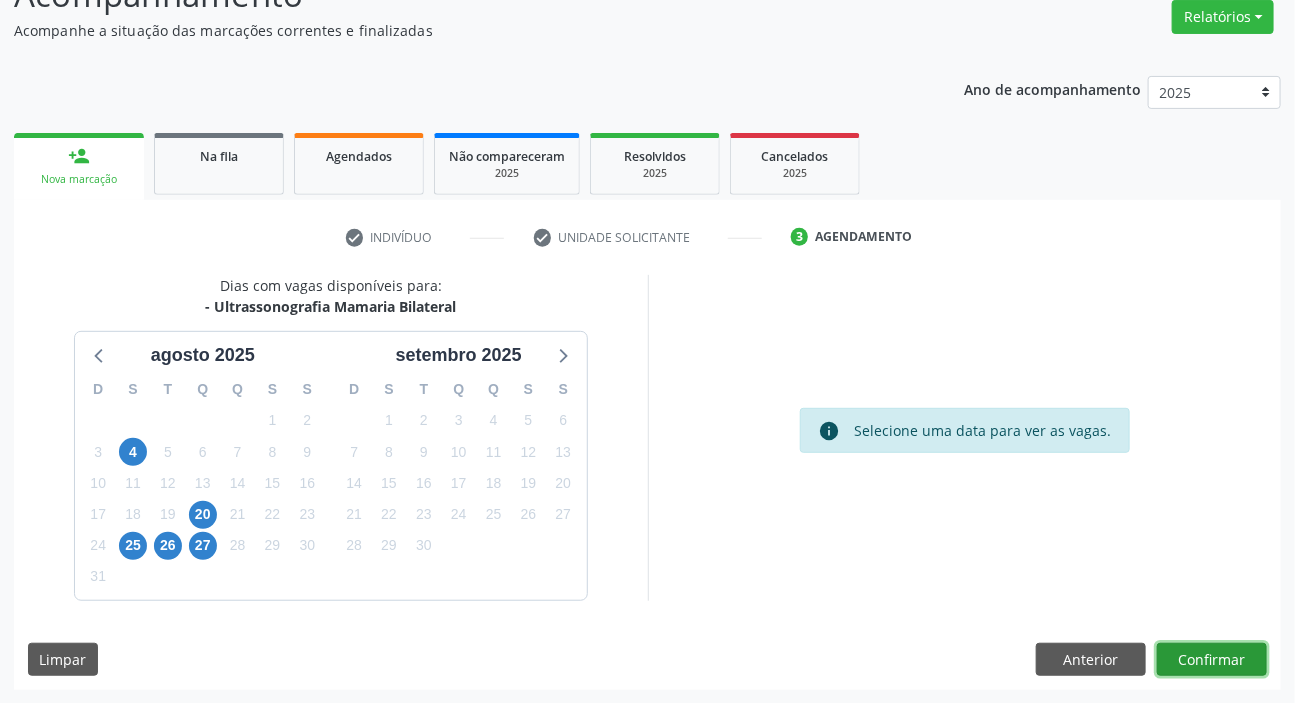 click on "Confirmar" at bounding box center (1212, 660) 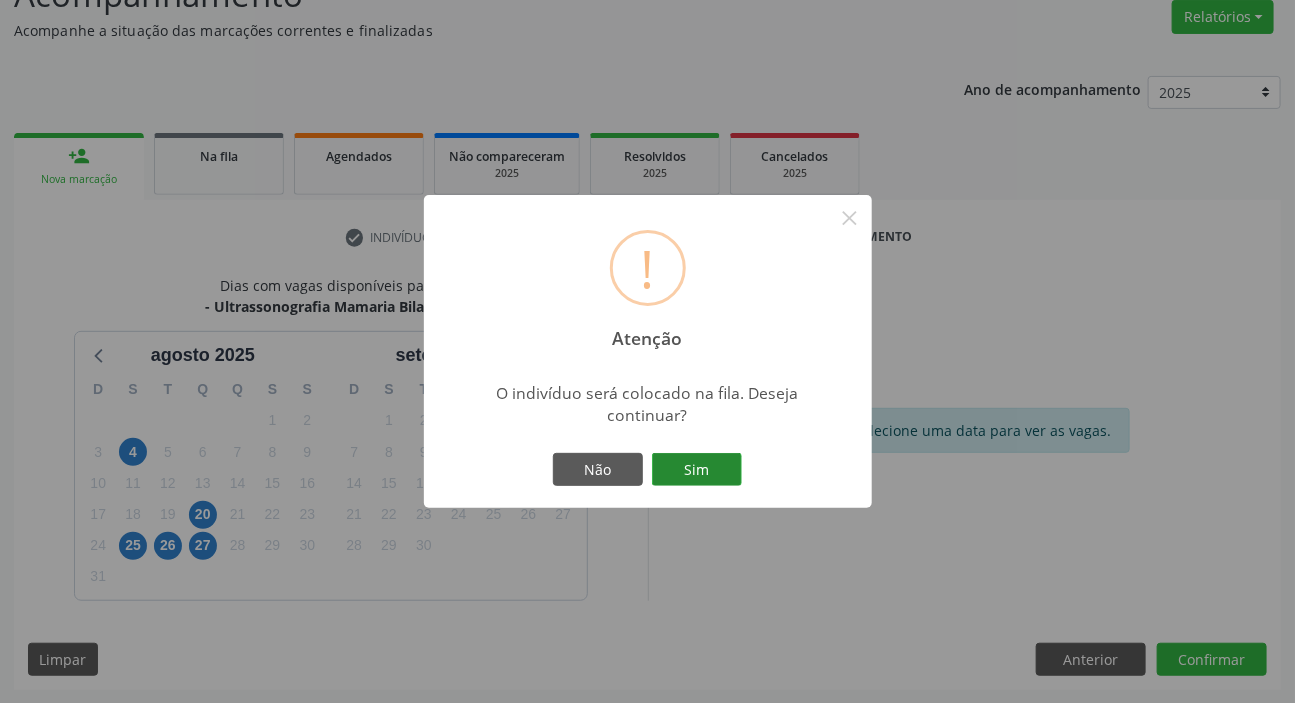 click on "Sim" at bounding box center [697, 470] 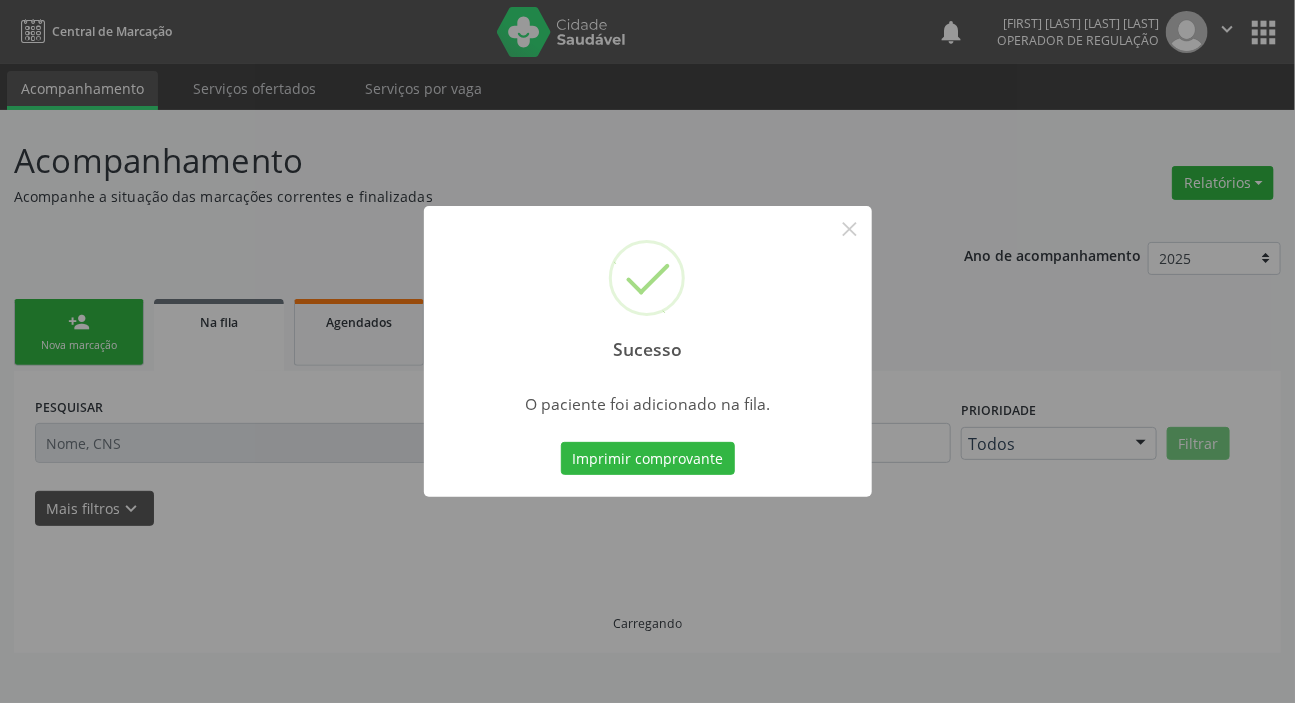 scroll, scrollTop: 0, scrollLeft: 0, axis: both 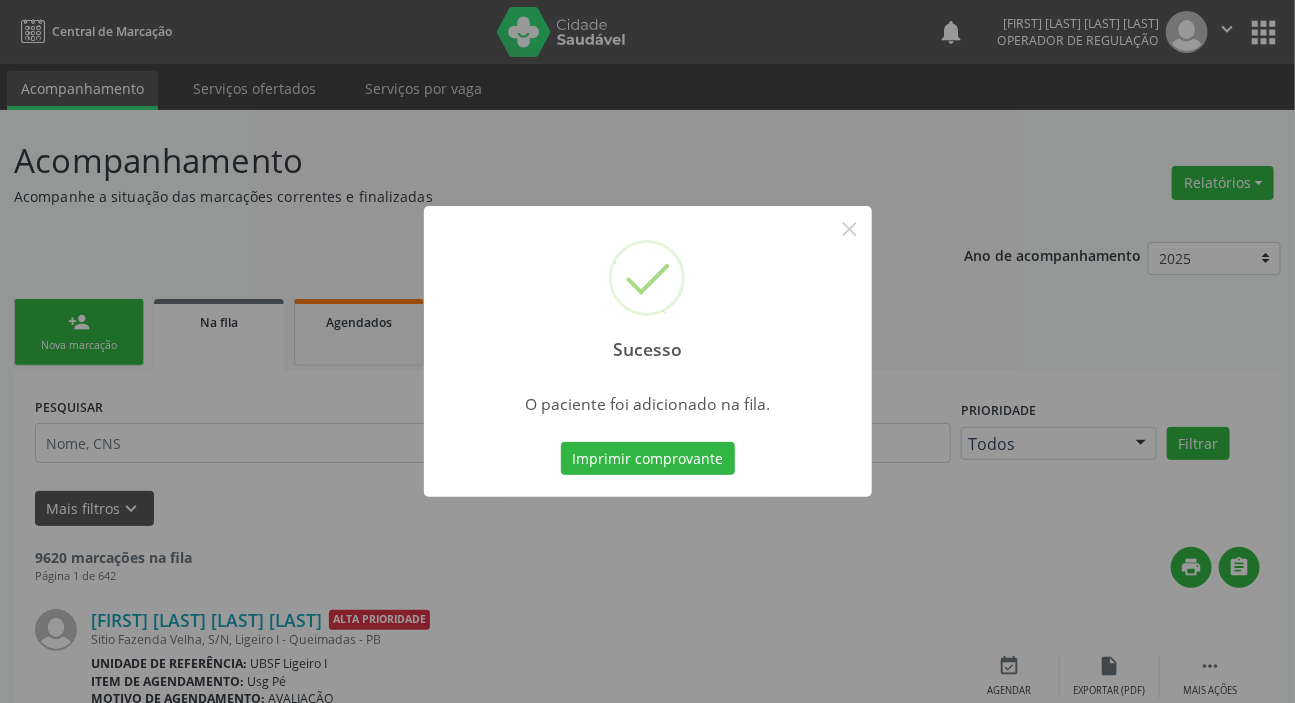 click on "Sucesso × O paciente foi adicionado na fila. Imprimir comprovante Cancel" at bounding box center (647, 351) 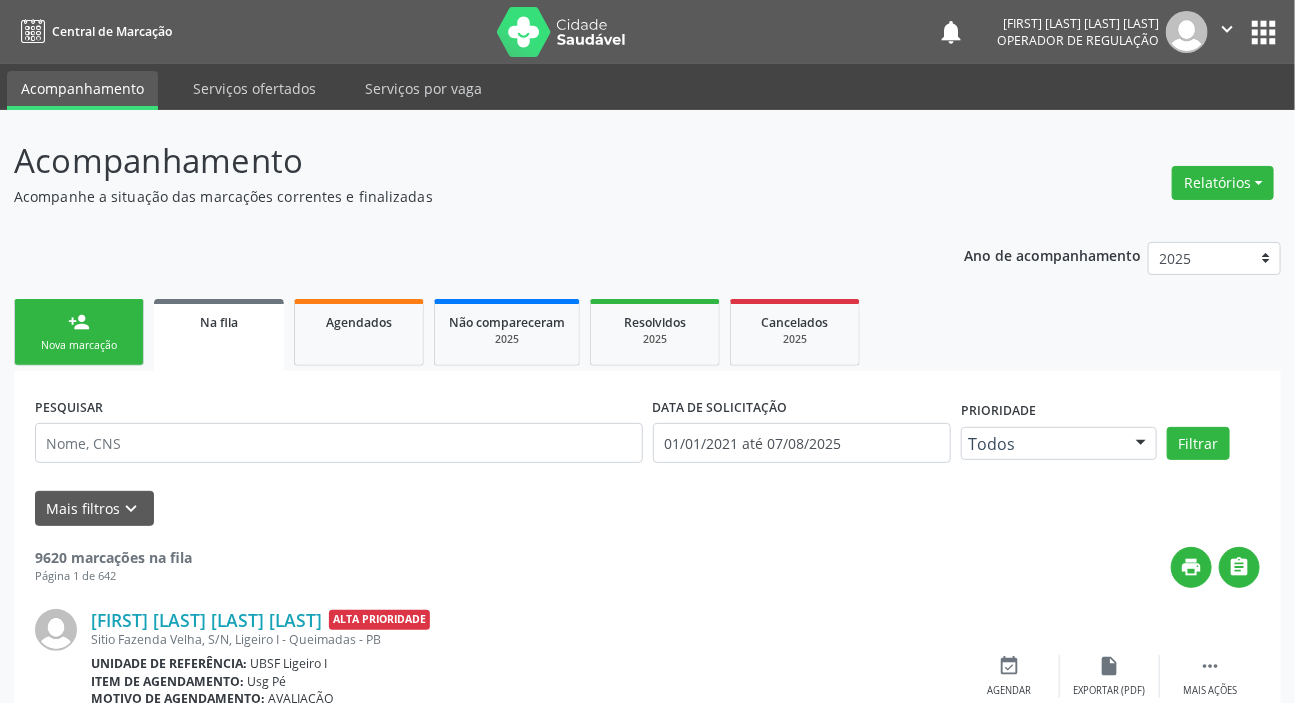 click on "Nova marcação" at bounding box center (79, 345) 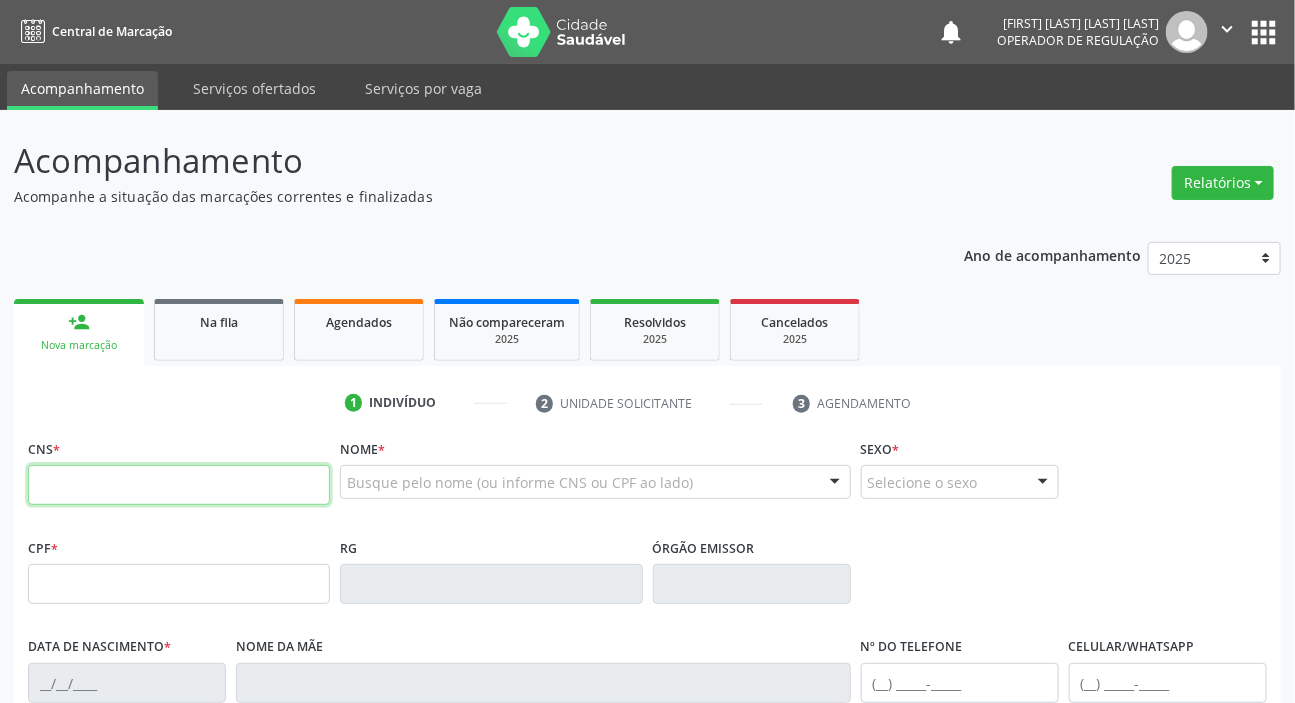 click at bounding box center [179, 485] 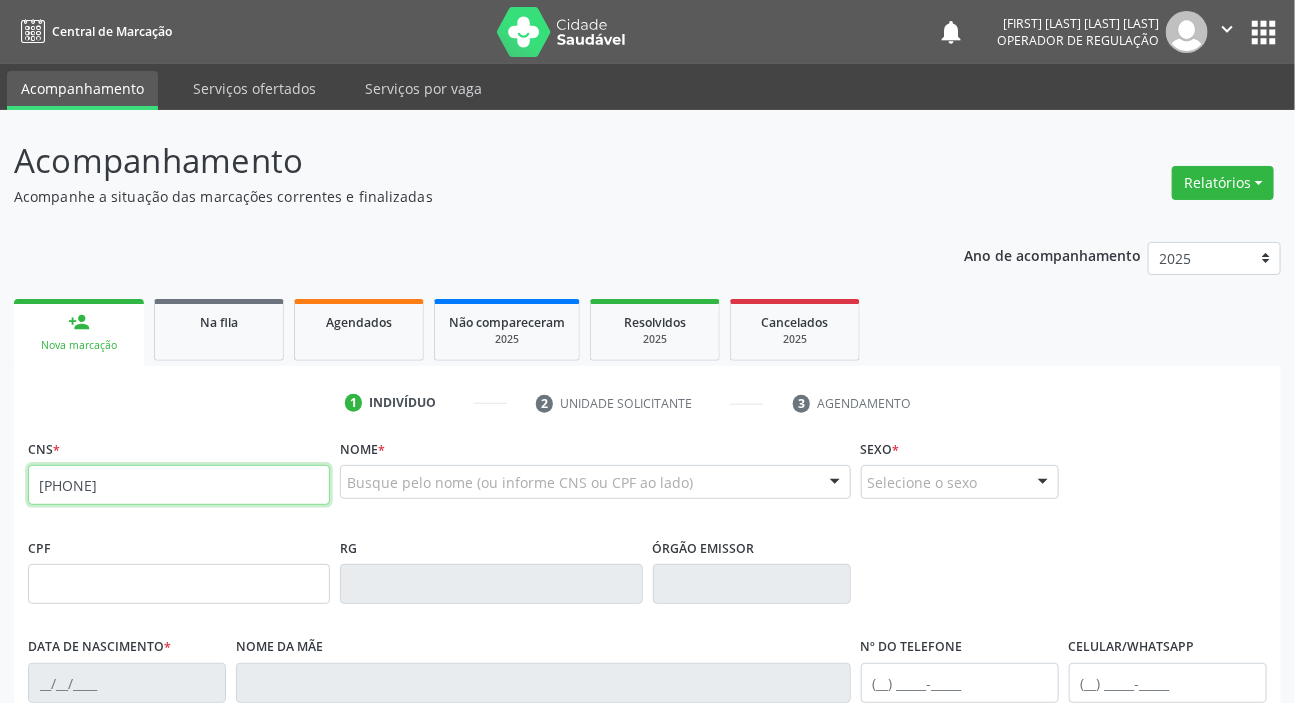 type on "[PHONE]" 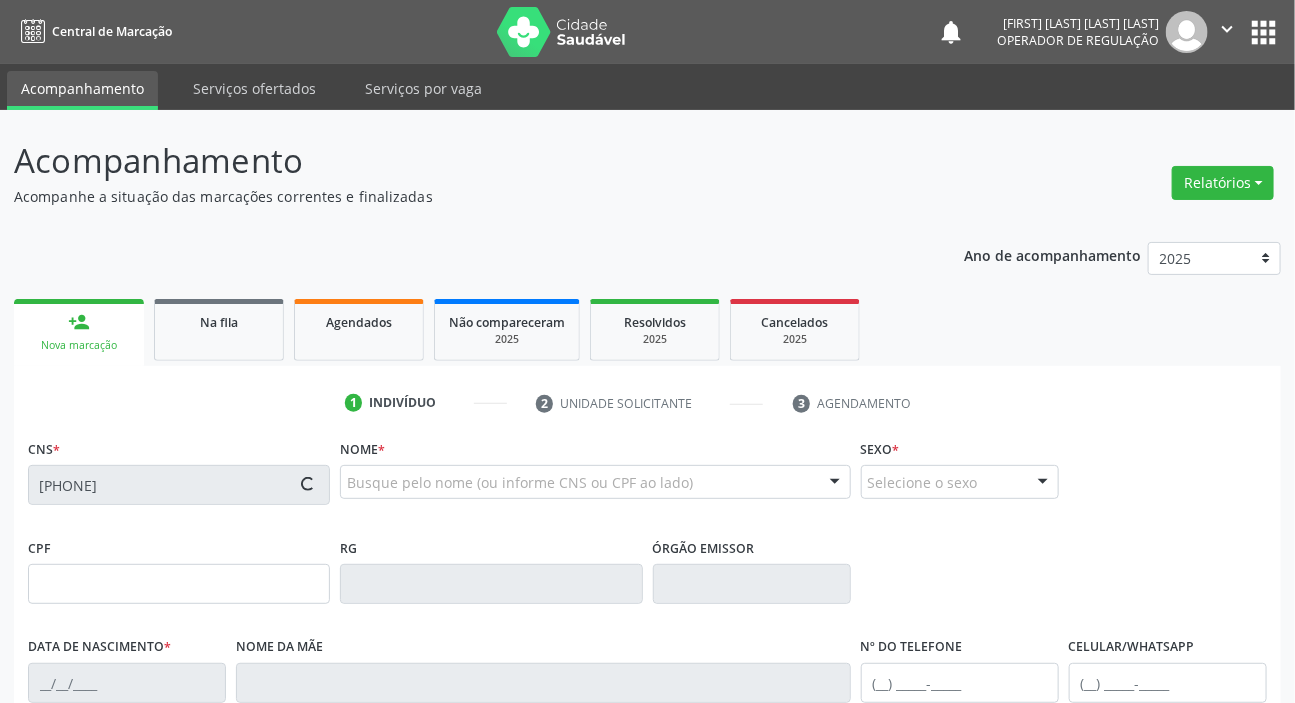 type on "[CPF]" 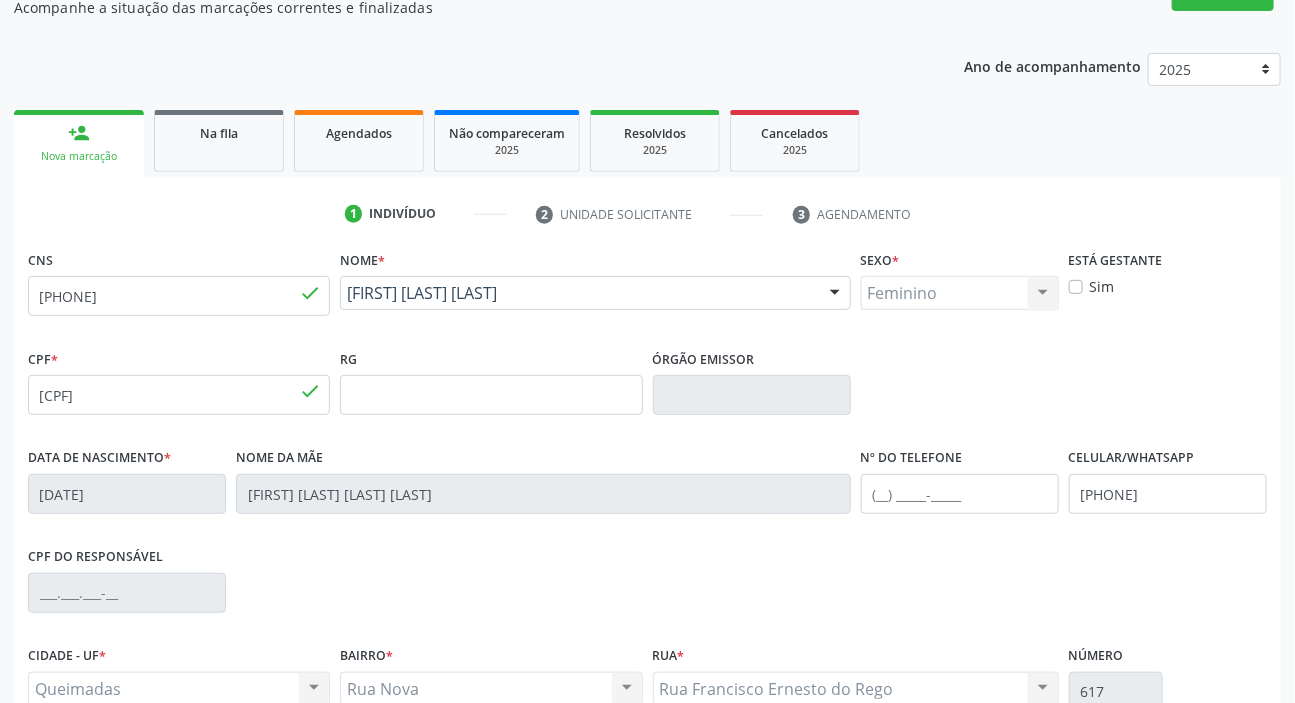 scroll, scrollTop: 380, scrollLeft: 0, axis: vertical 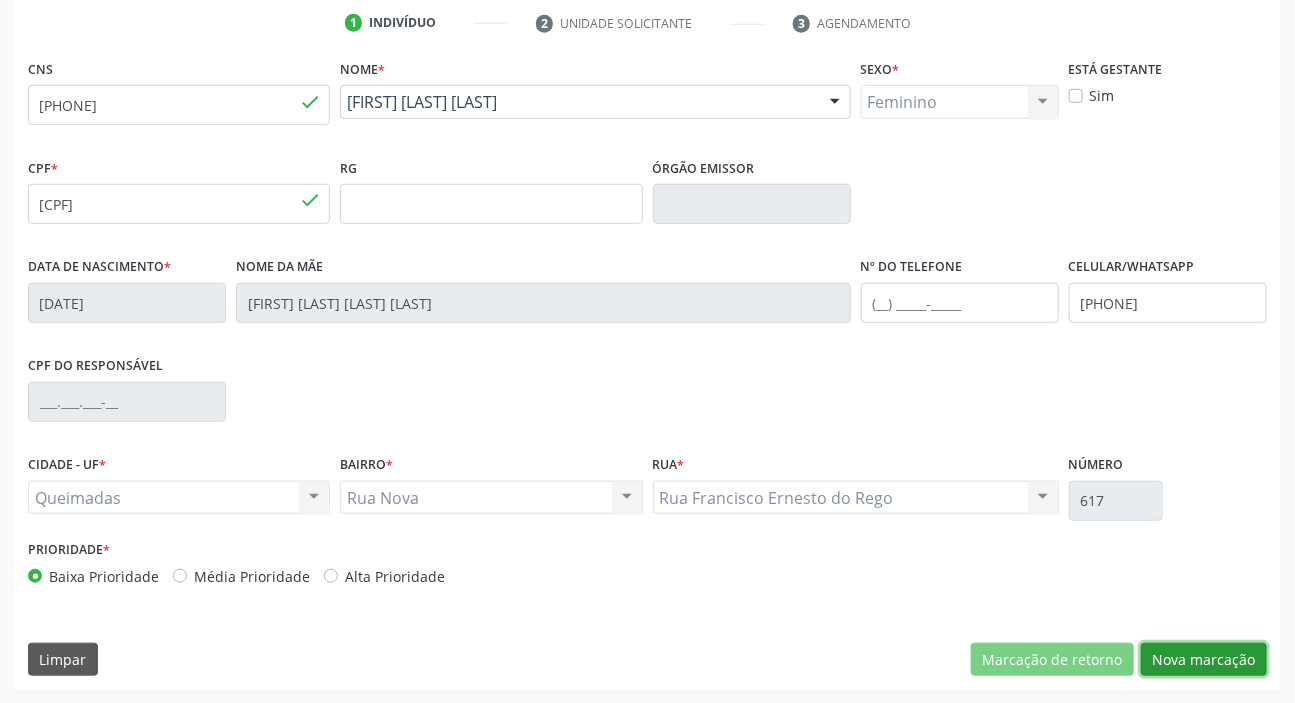 click on "Nova marcação" at bounding box center [1204, 660] 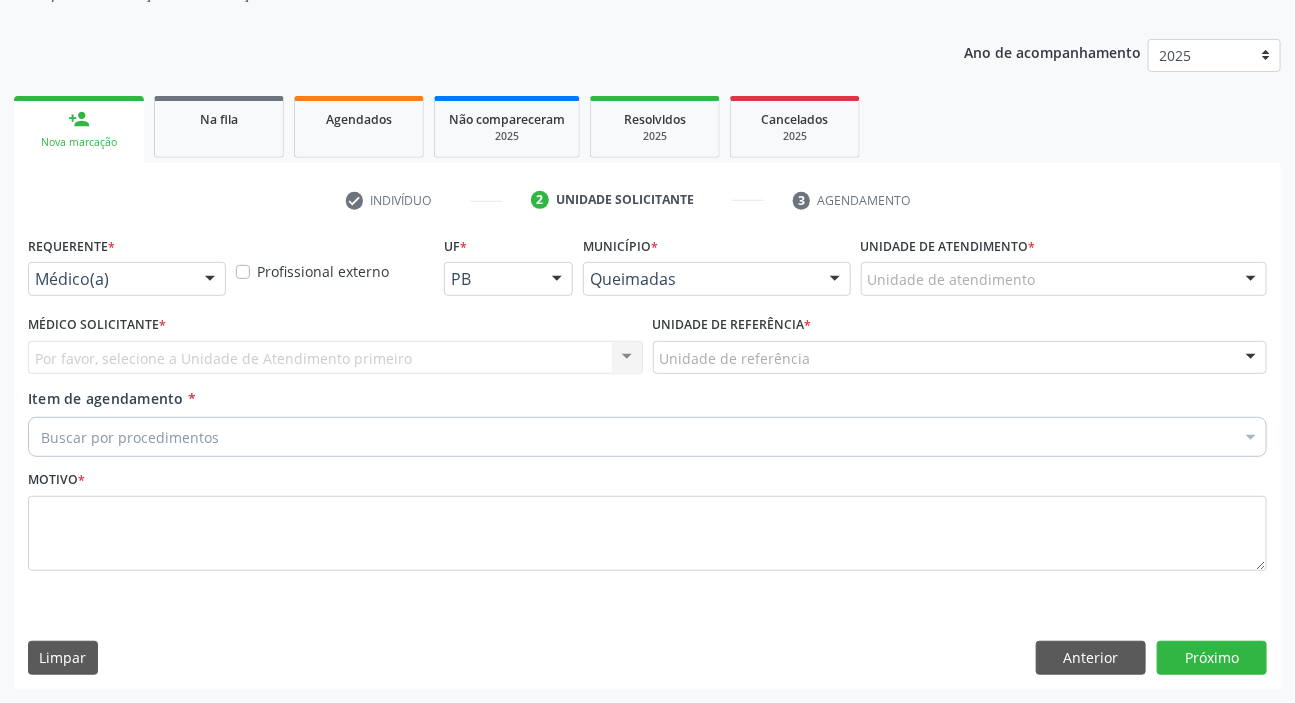 scroll, scrollTop: 201, scrollLeft: 0, axis: vertical 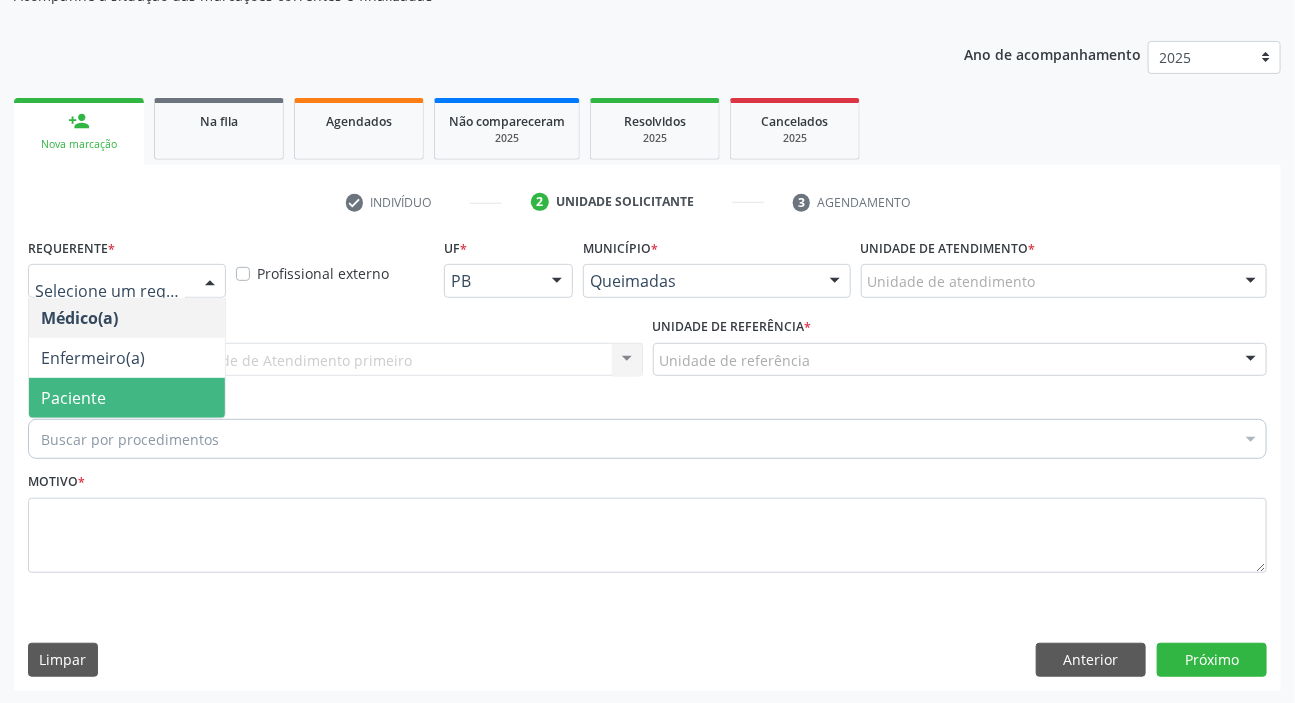 click on "Paciente" at bounding box center (73, 398) 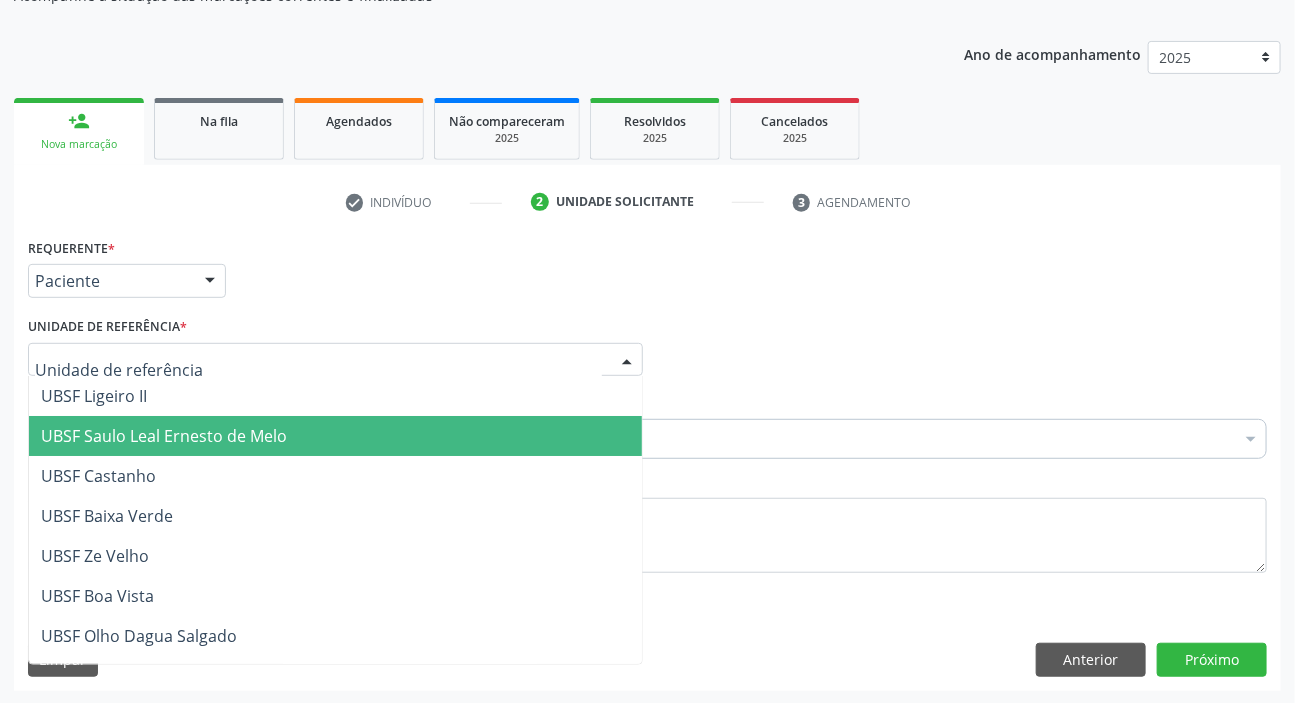 click on "UBSF Saulo Leal Ernesto de Melo" at bounding box center [164, 436] 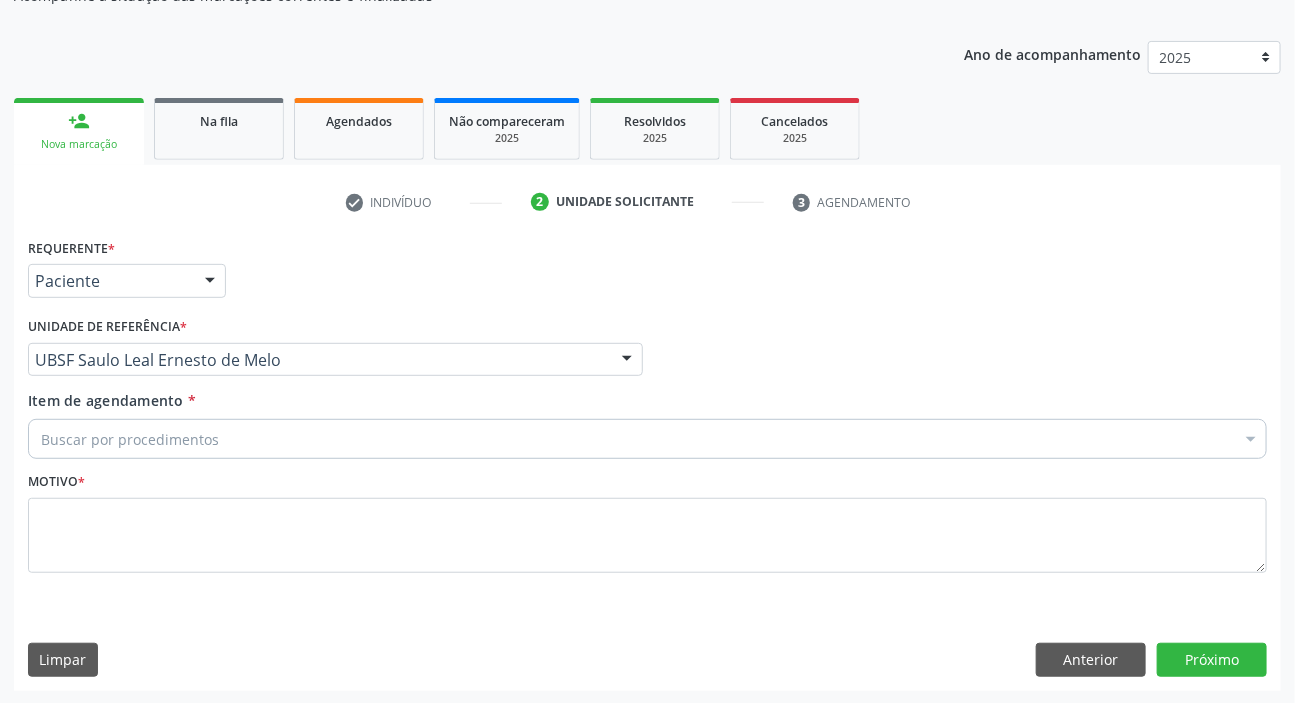 click on "Item de agendamento
*
Buscar por procedimentos
Selecionar todos
0604320140 - Abatacepte 125 Mg Injetável (Por Seringa Preenchida)
0604320124 - Abatacepte 250 Mg Injetável (Por Frasco Ampola).
0603050018 - Abciximabe
0406010013 - Abertura de Comunicacao Inter-Atrial
0406010021 - Abertura de Estenose Aortica Valvar
0406011265 - Abertura de Estenose Aortica Valvar (Criança e Adolescente)
0406010030 - Abertura de Estenose Pulmonar Valvar
0406011273 - Abertura de Estenose Pulmonar Valvar (Criança e Adolescente)
0301080011 - Abordagem Cognitiva Comportamental do Fumante (Por Atendimento / Paciente)
0307020010 - Acesso A Polpa Dentaria e Medicacao (Por Dente)
0604660030 - Acetazolamida 250 Mg (Por Comprimido)
0202010783 - Acidez Titulável no Leite Humano (Dornic)" at bounding box center (647, 421) 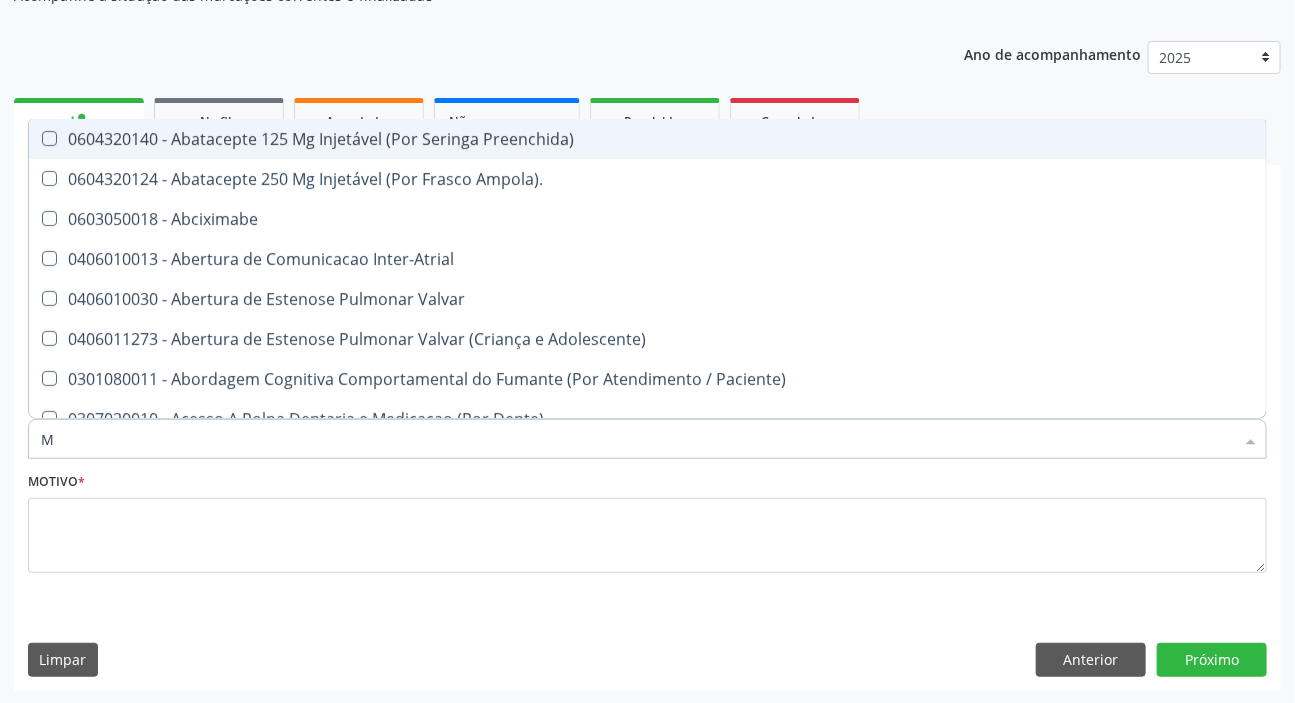 type on "MAMARIA BILATERAL" 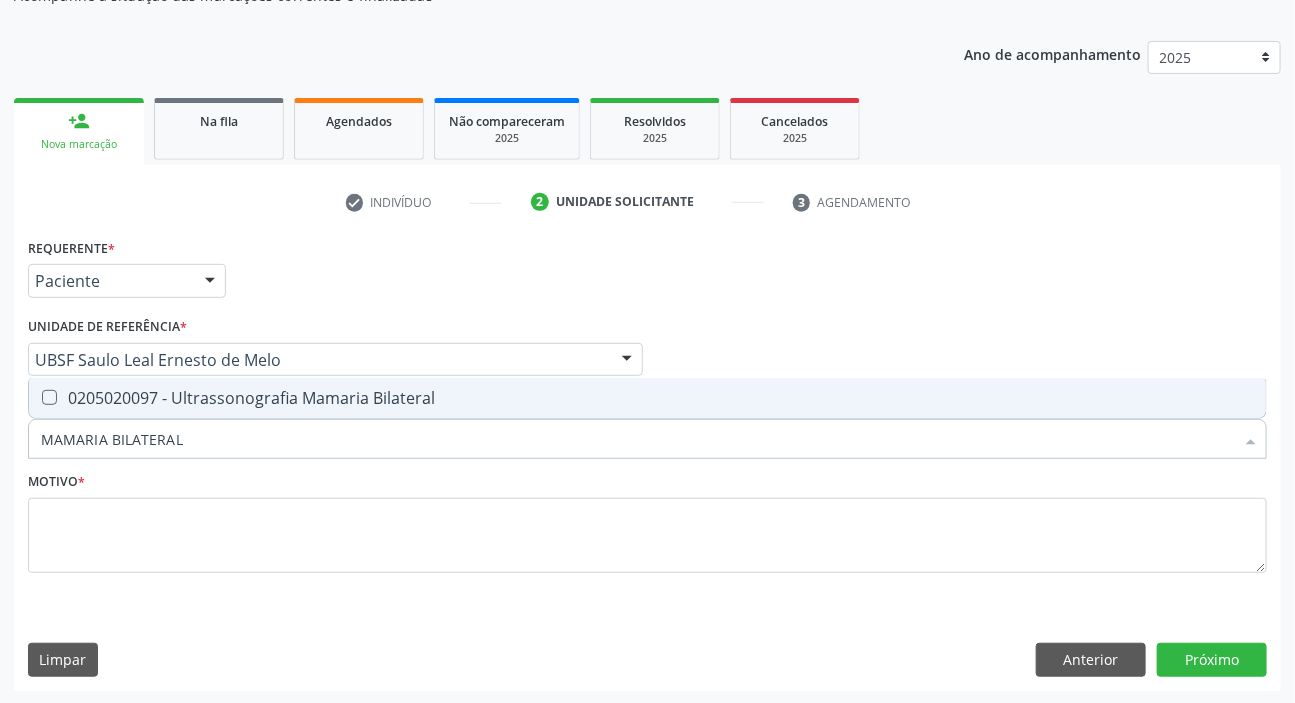 click on "0205020097 - Ultrassonografia Mamaria Bilateral" at bounding box center (647, 398) 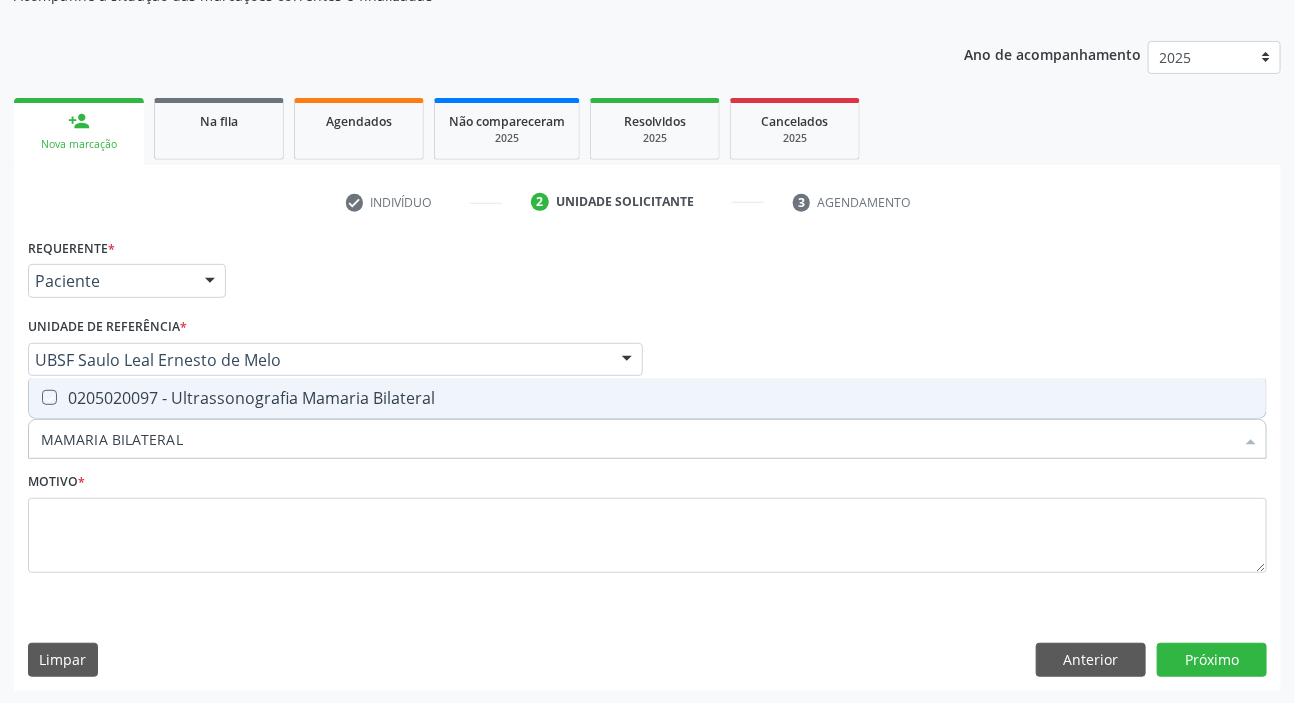 checkbox on "true" 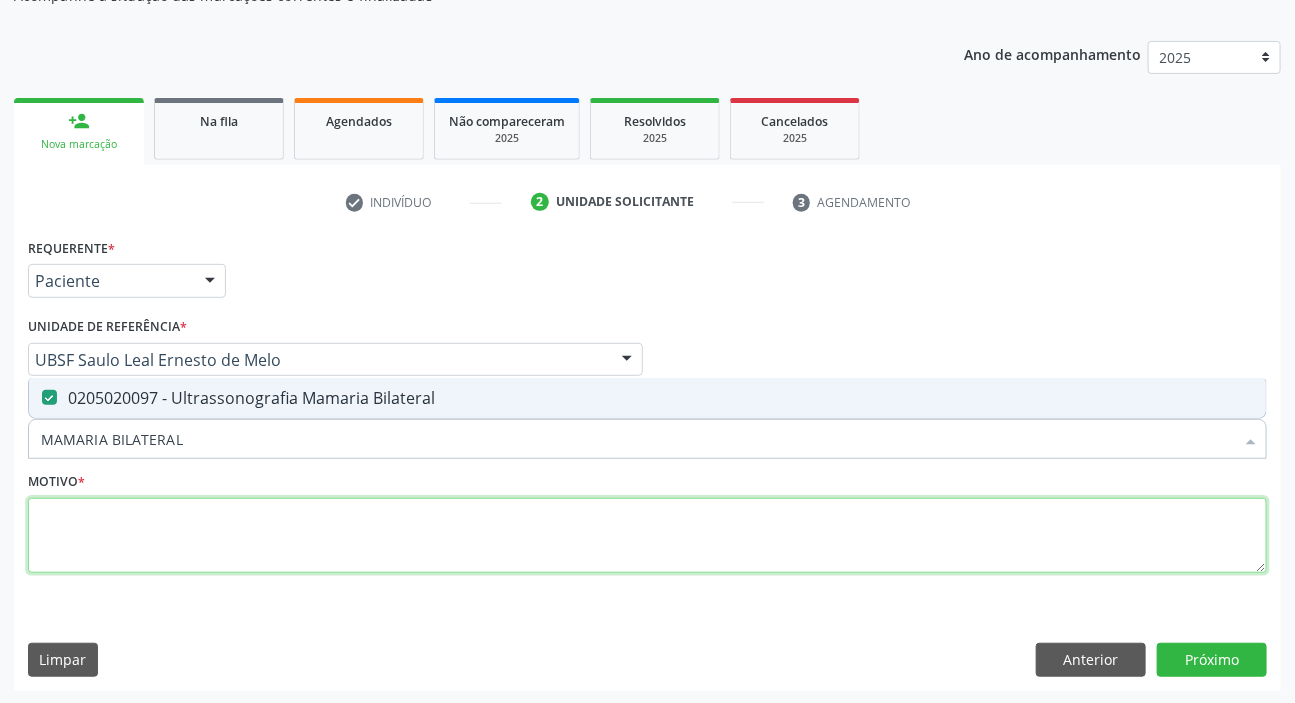 click at bounding box center [647, 536] 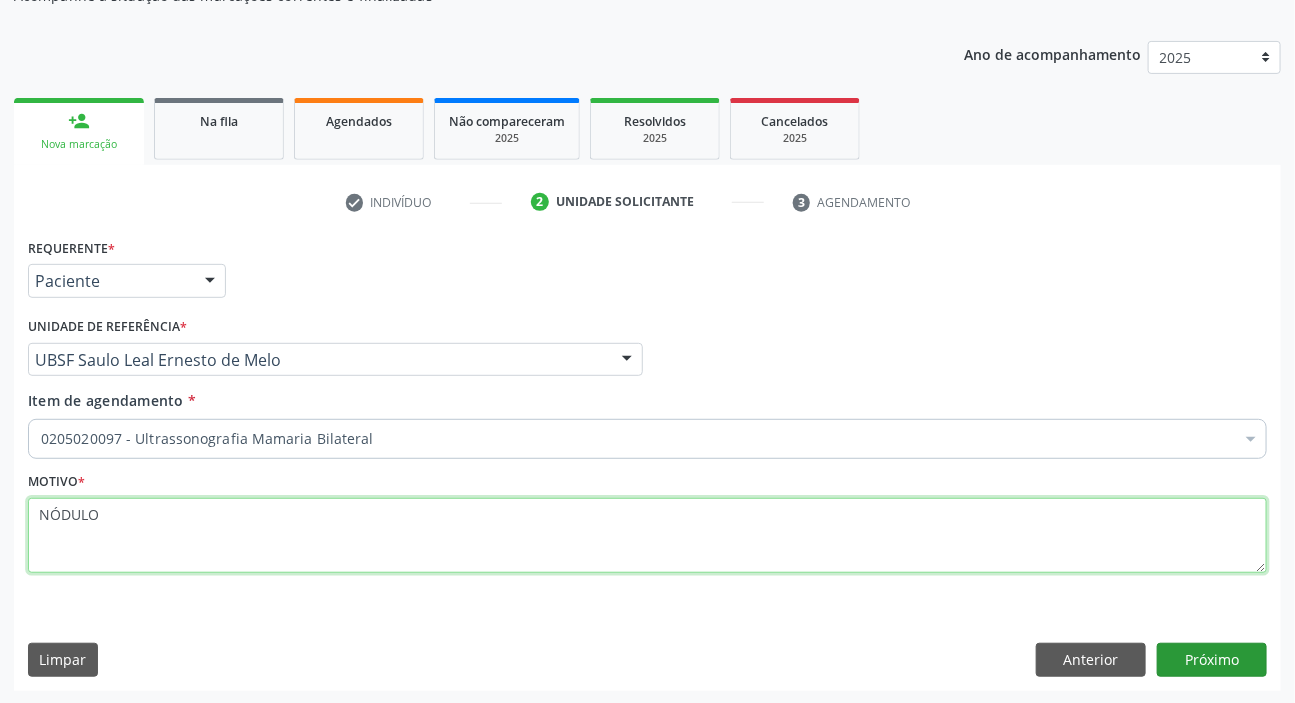 type on "NÓDULO" 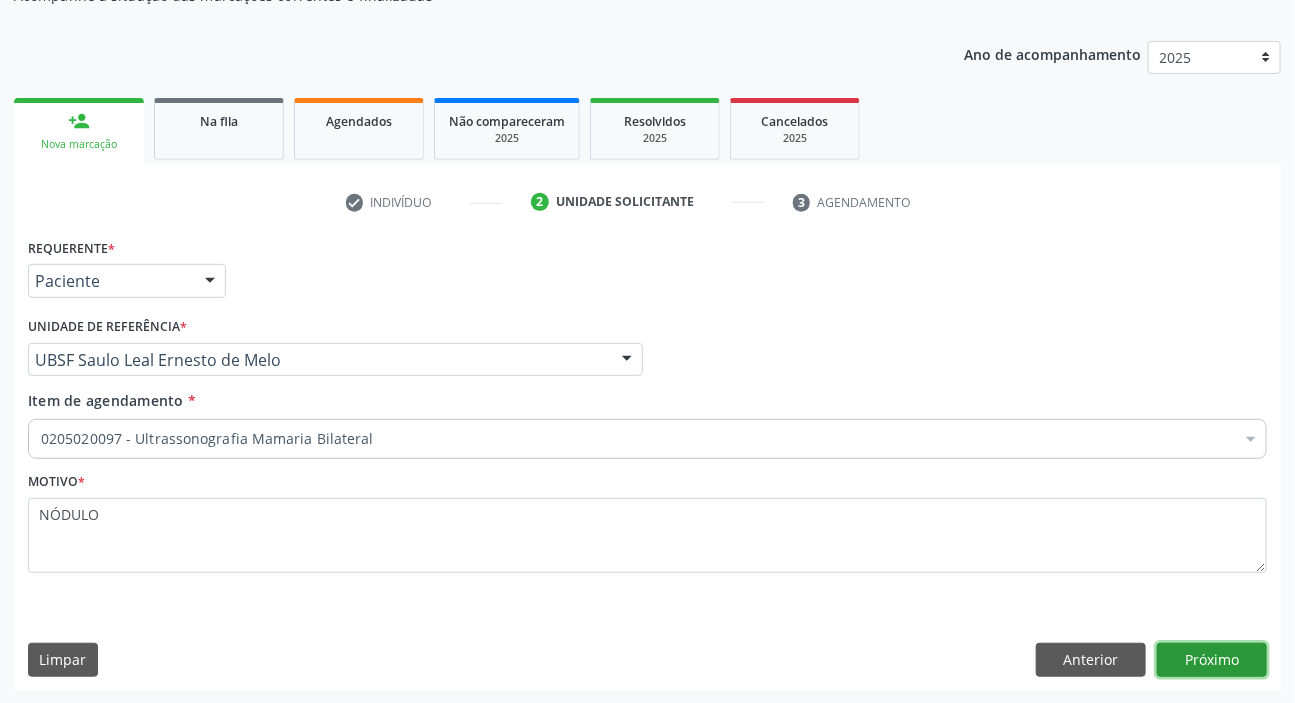 click on "Próximo" at bounding box center (1212, 660) 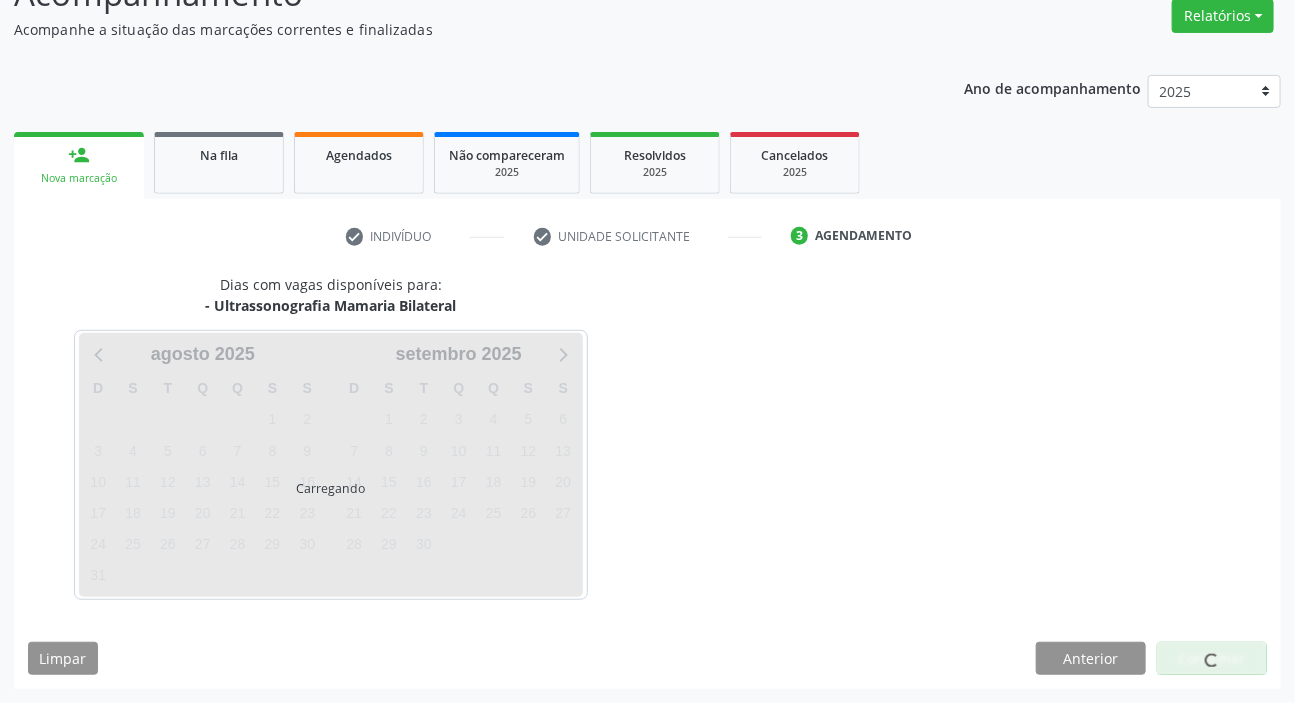 scroll, scrollTop: 166, scrollLeft: 0, axis: vertical 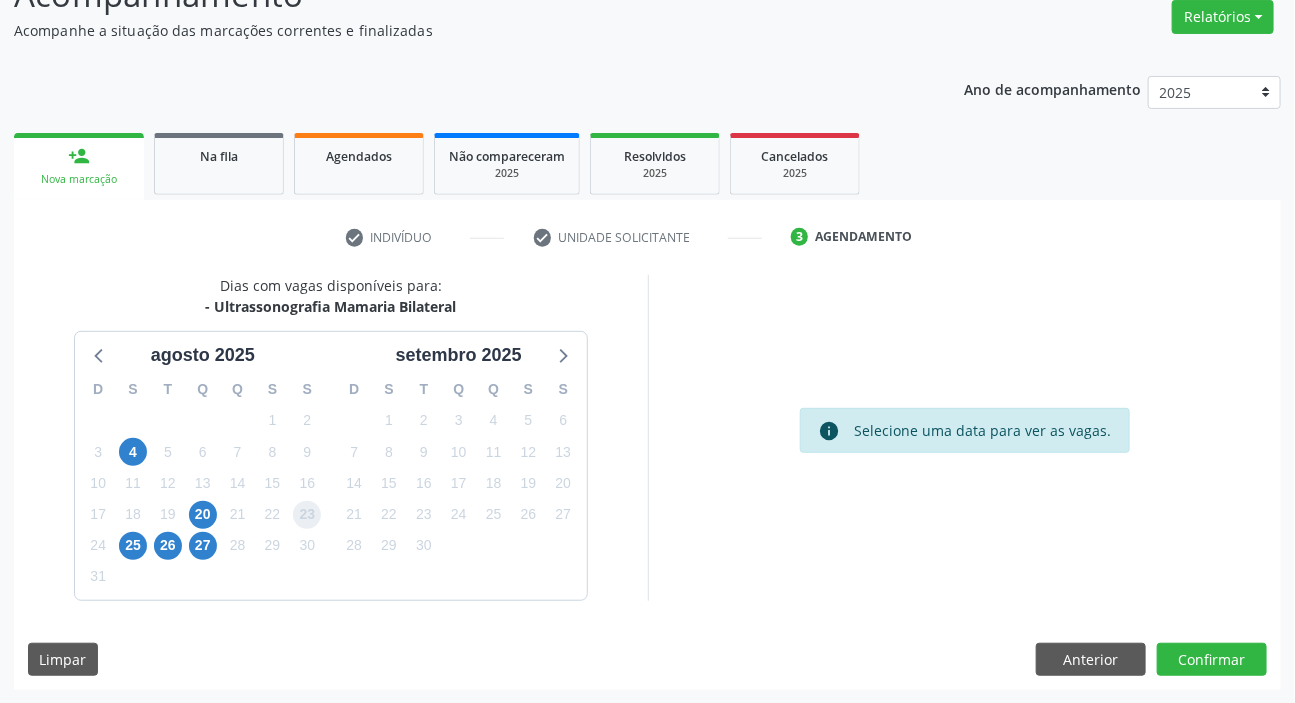 click on "23" at bounding box center (307, 515) 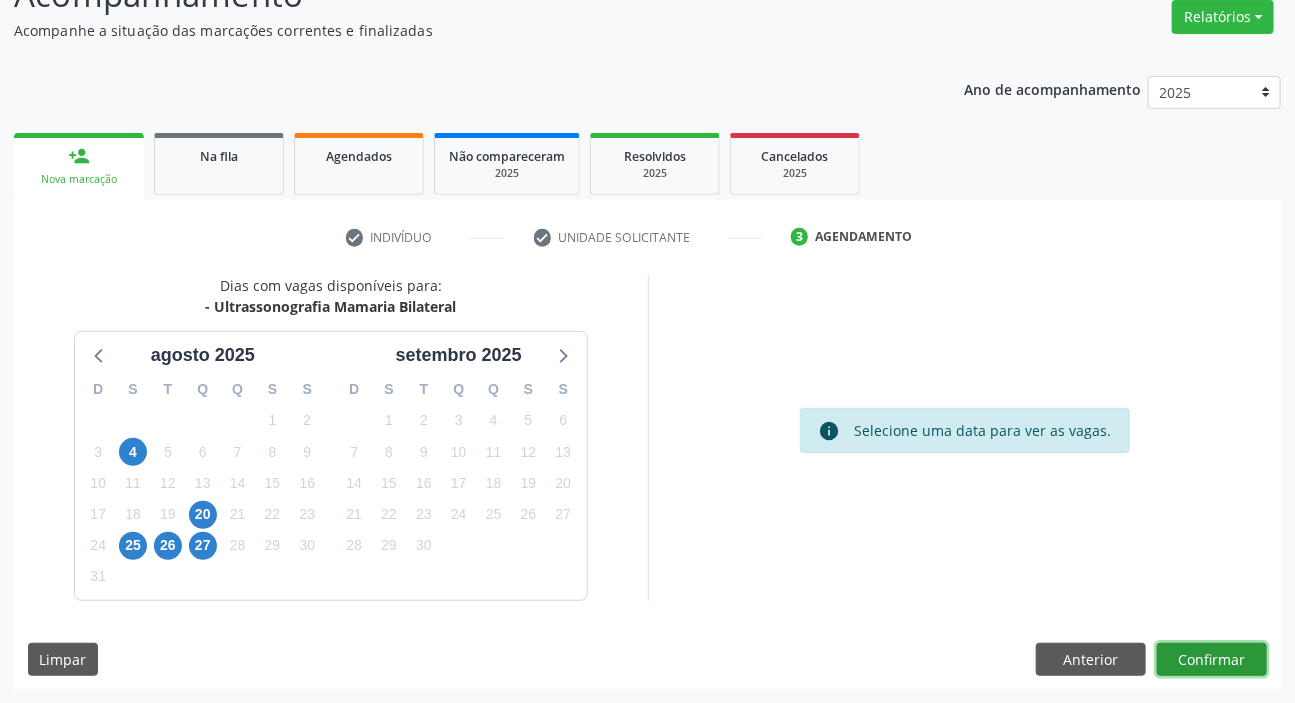 click on "Confirmar" at bounding box center (1212, 660) 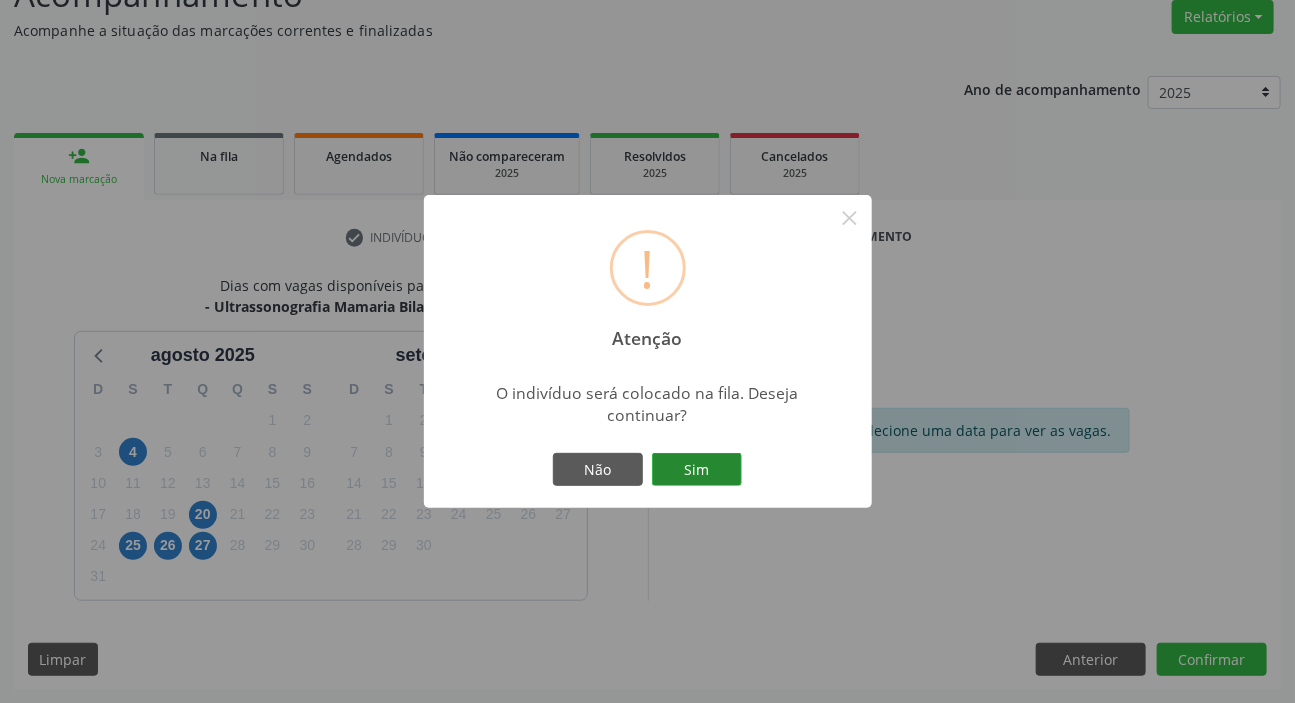 click on "Sim" at bounding box center (697, 470) 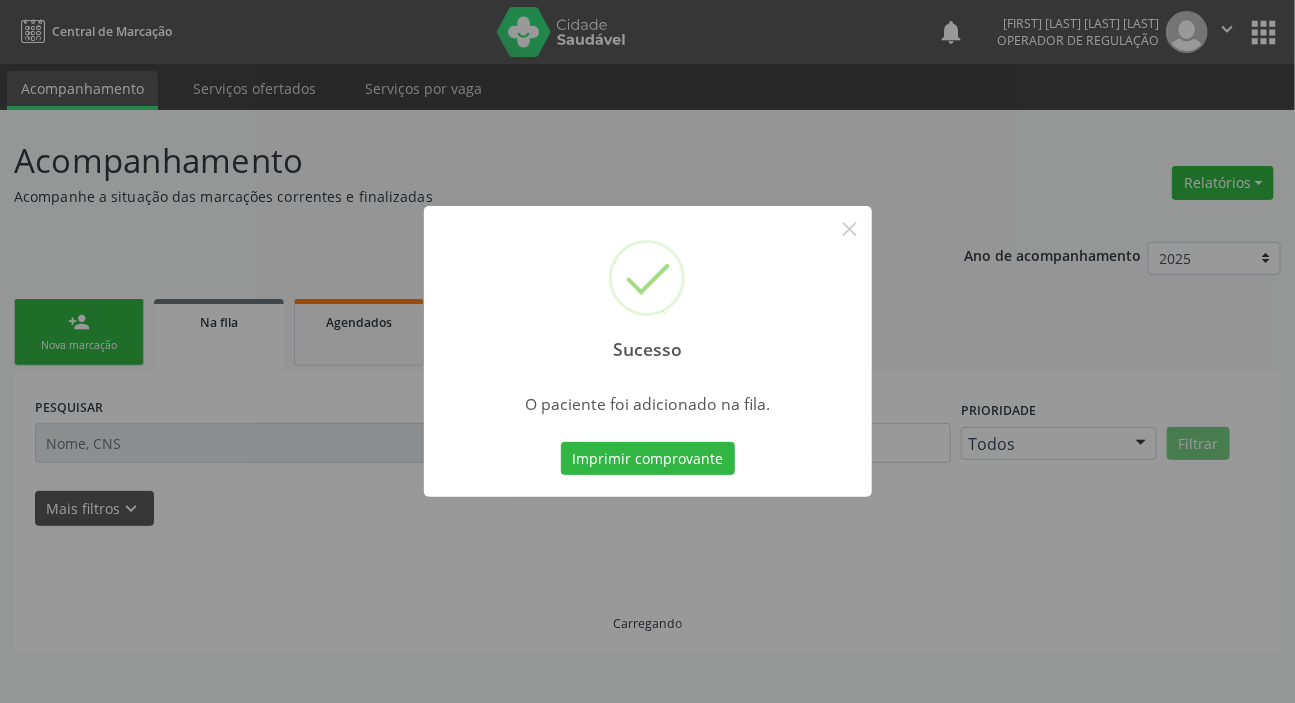 scroll, scrollTop: 0, scrollLeft: 0, axis: both 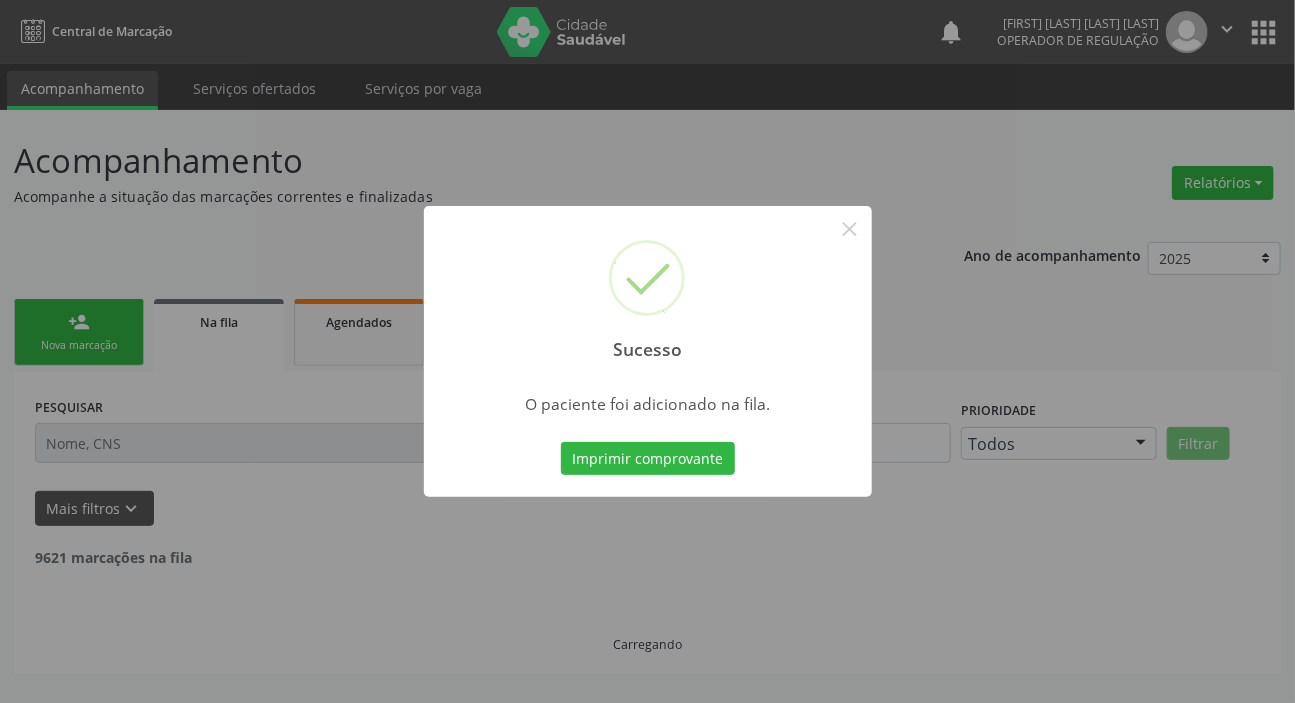click on "Sucesso × O paciente foi adicionado na fila. Imprimir comprovante Cancel" at bounding box center (647, 351) 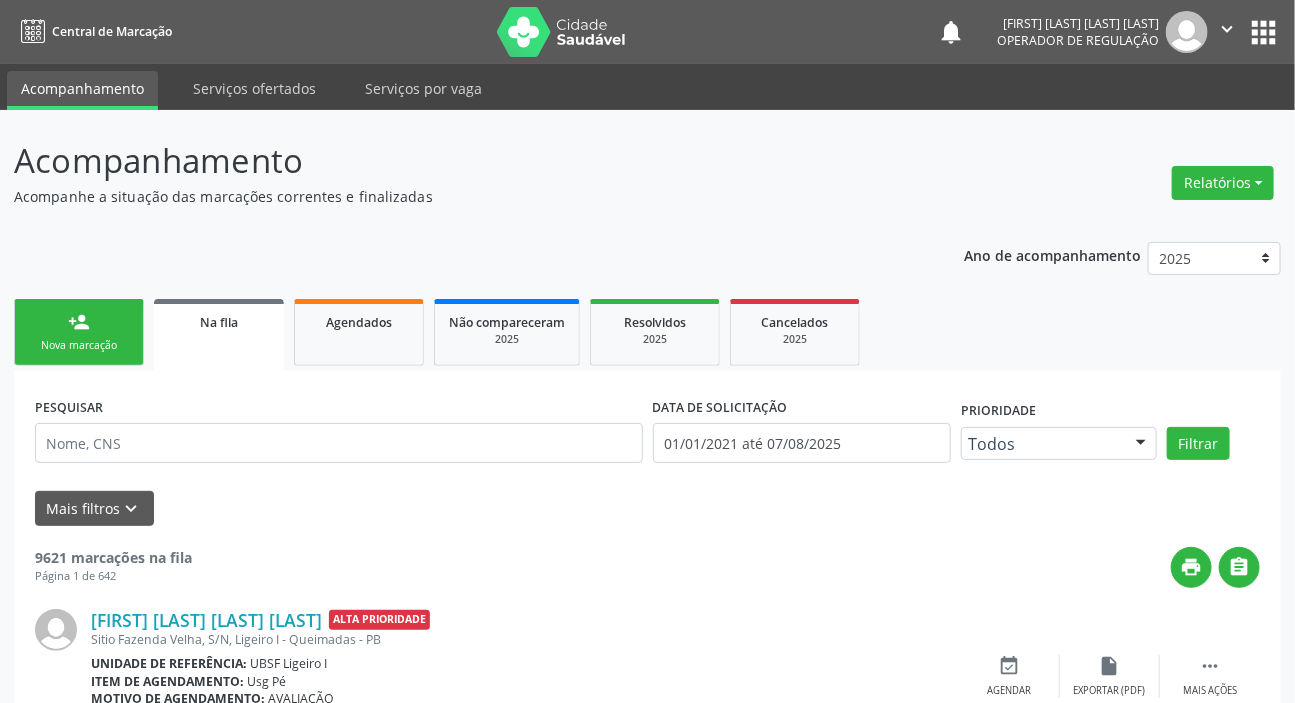 click on "person_add
Nova marcação" at bounding box center (79, 332) 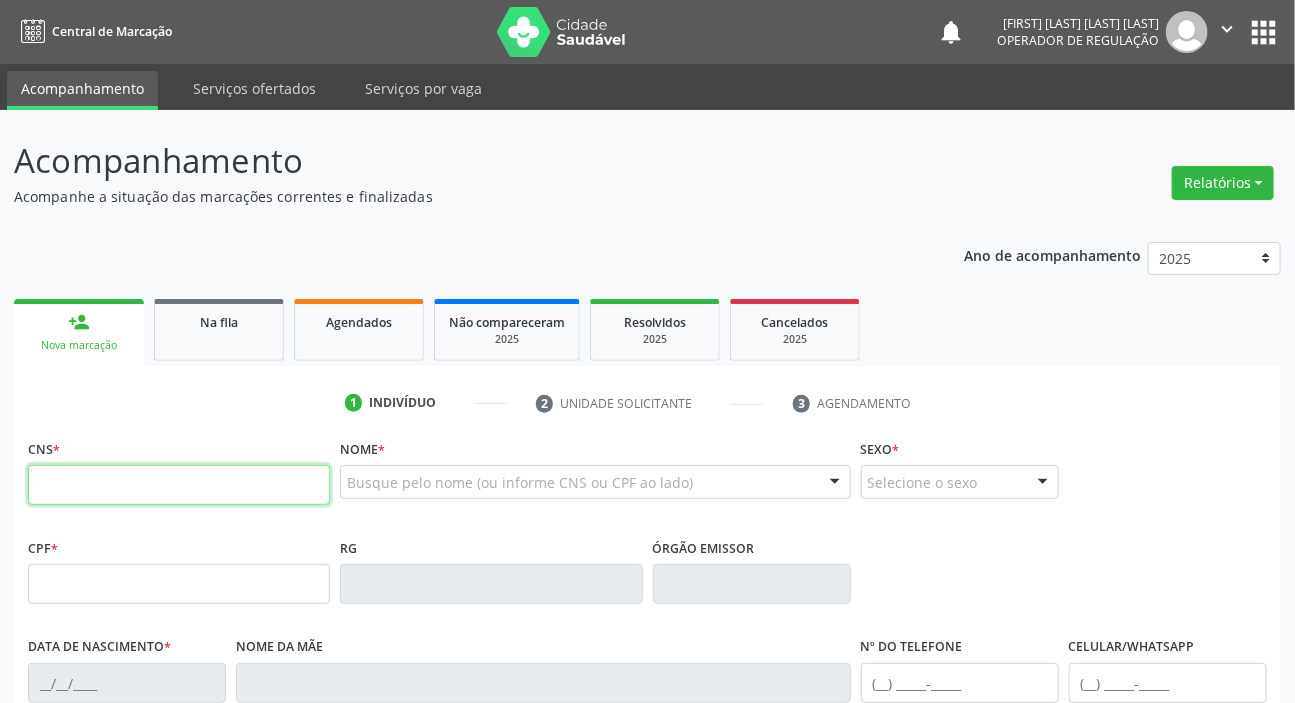 click at bounding box center (179, 485) 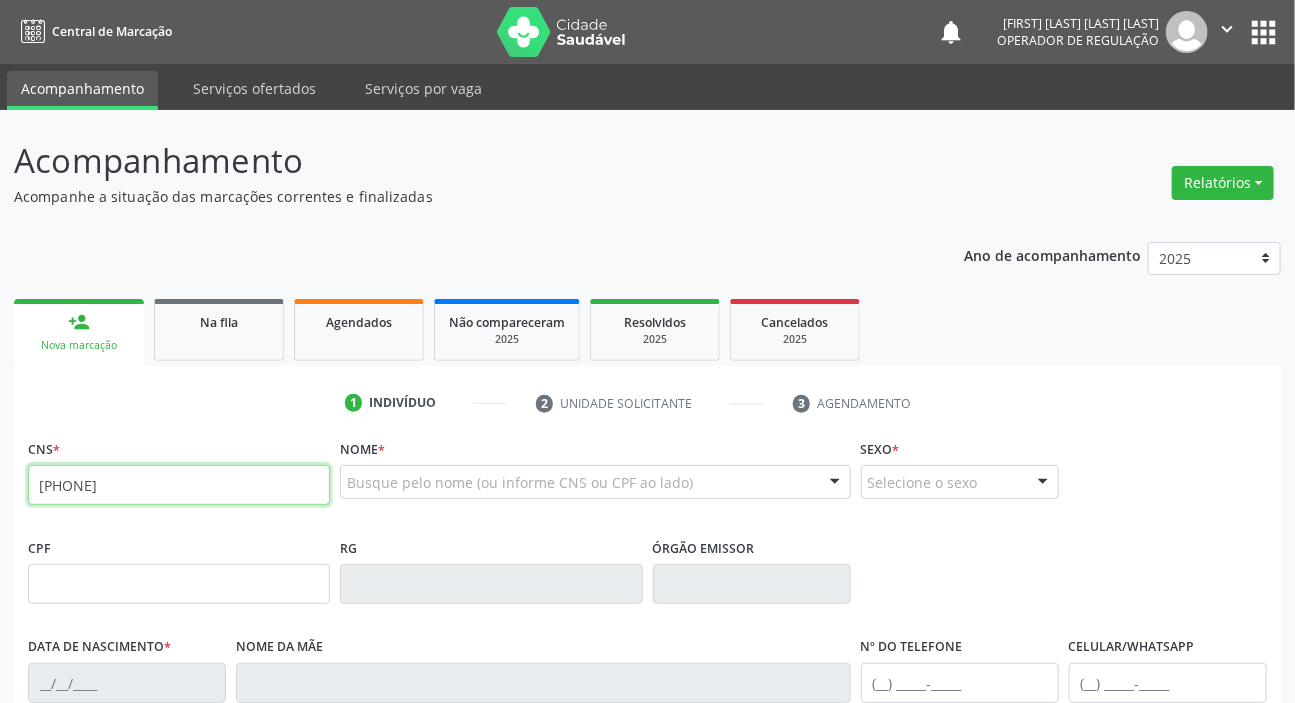 type on "[PHONE]" 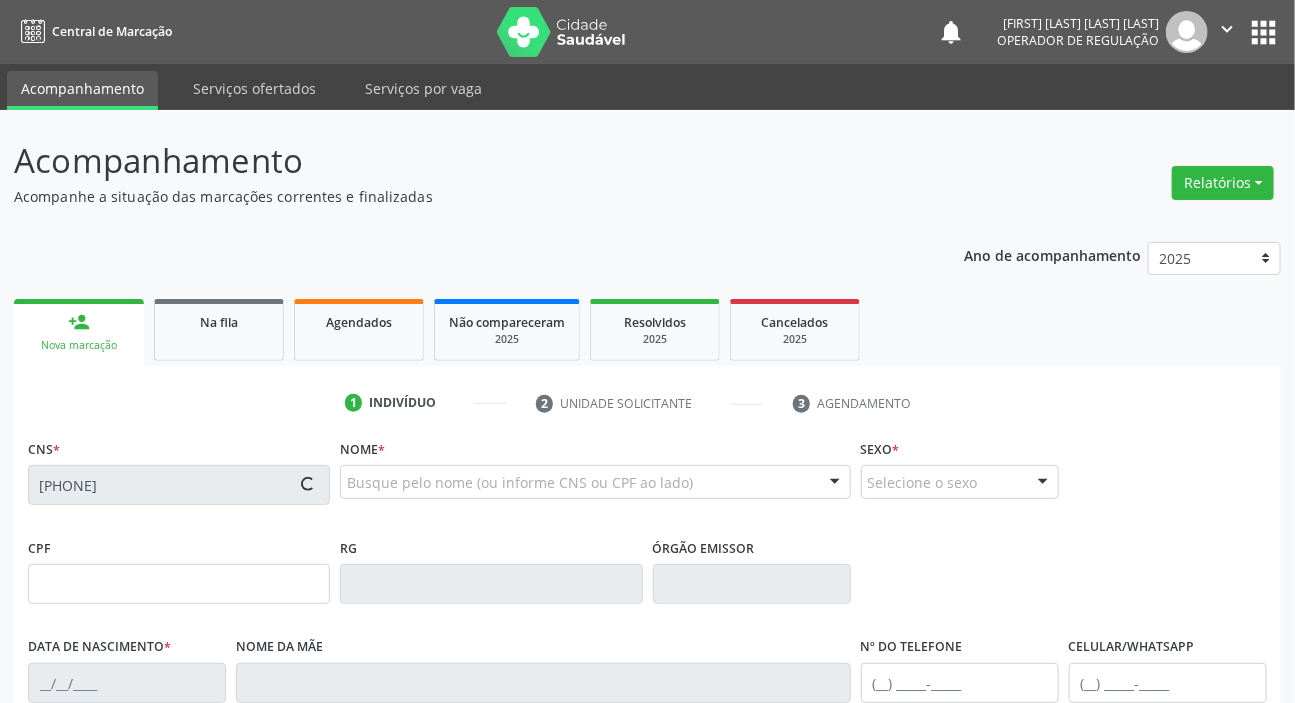 type on "[CPF]" 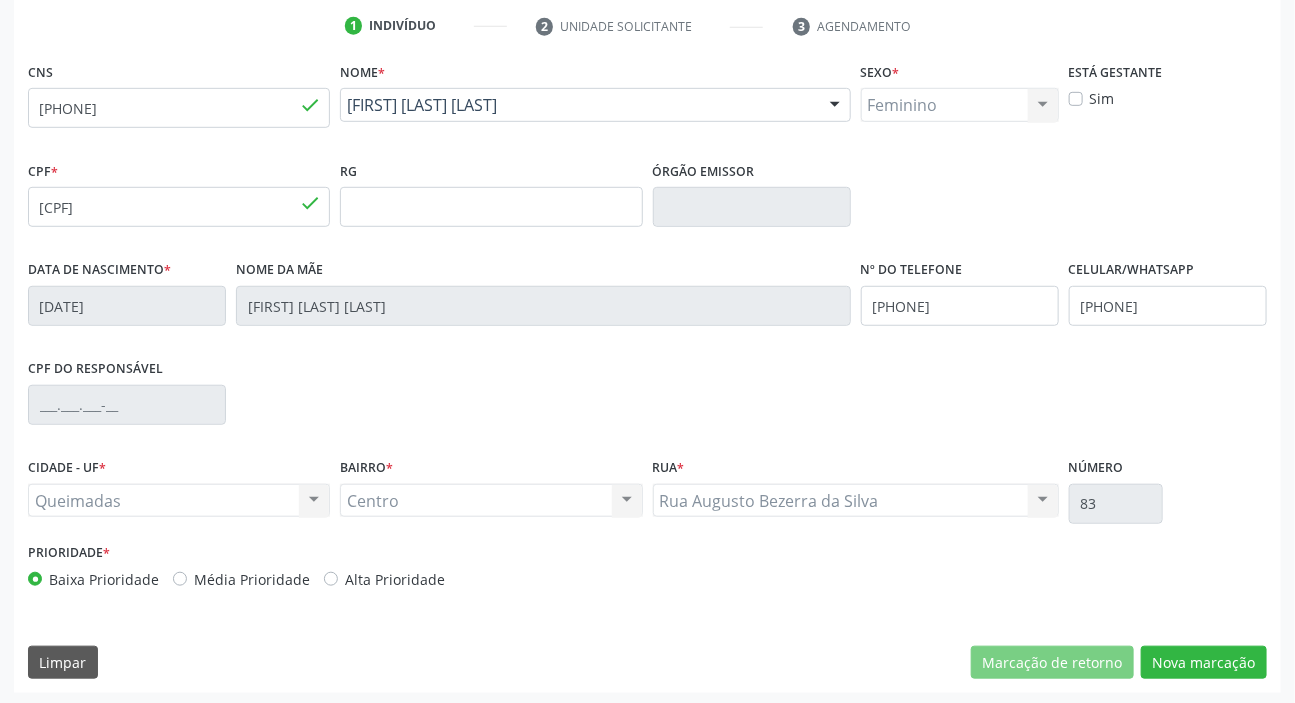 scroll, scrollTop: 380, scrollLeft: 0, axis: vertical 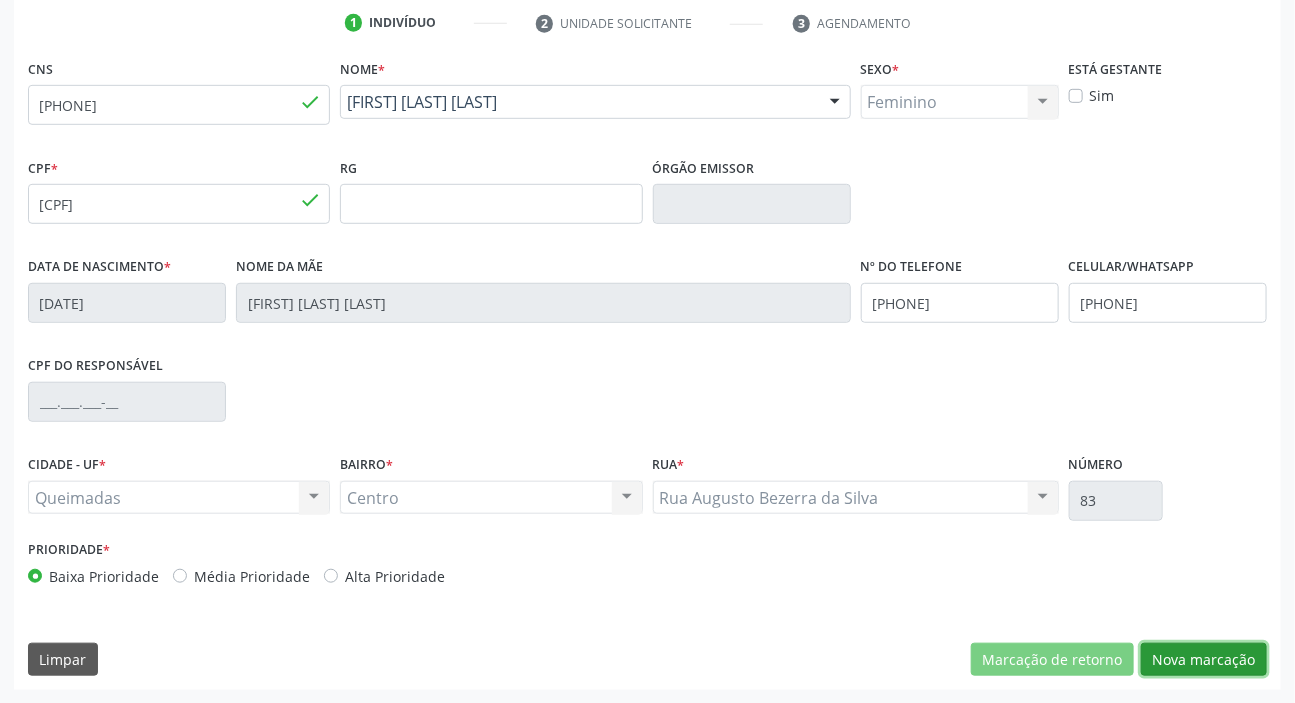 click on "Nova marcação" at bounding box center [1204, 660] 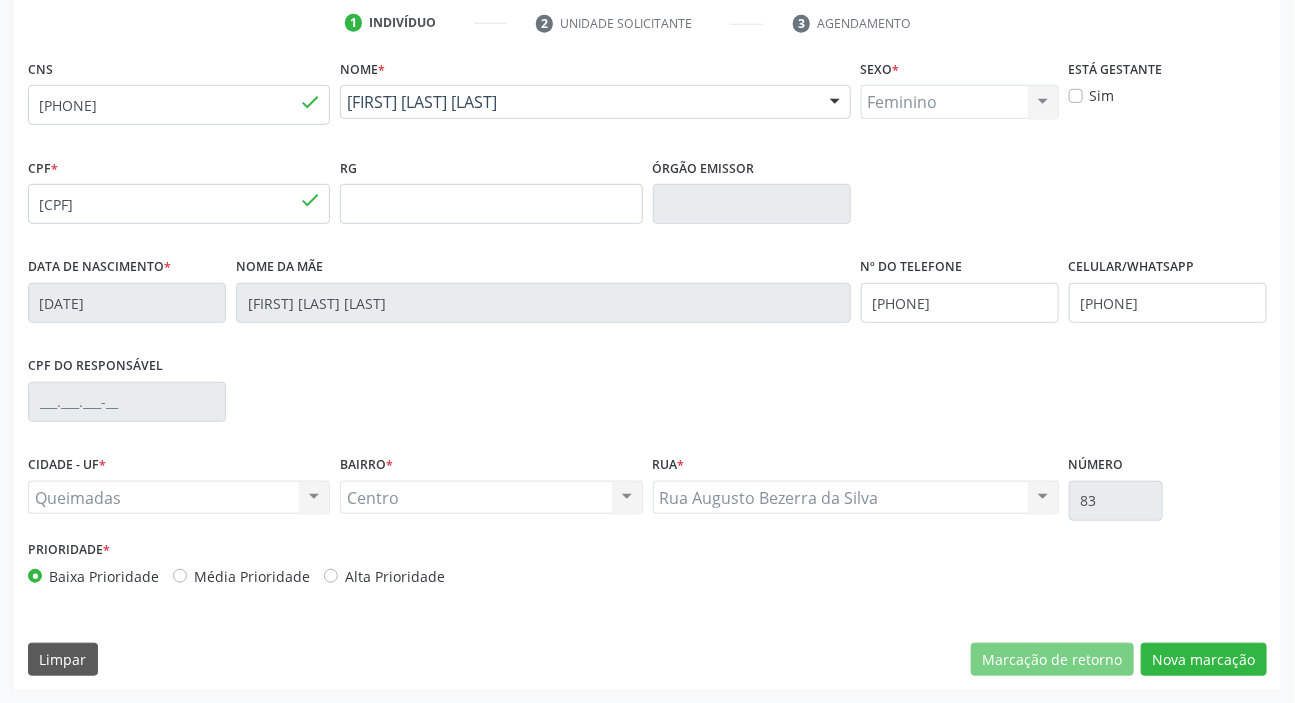scroll, scrollTop: 201, scrollLeft: 0, axis: vertical 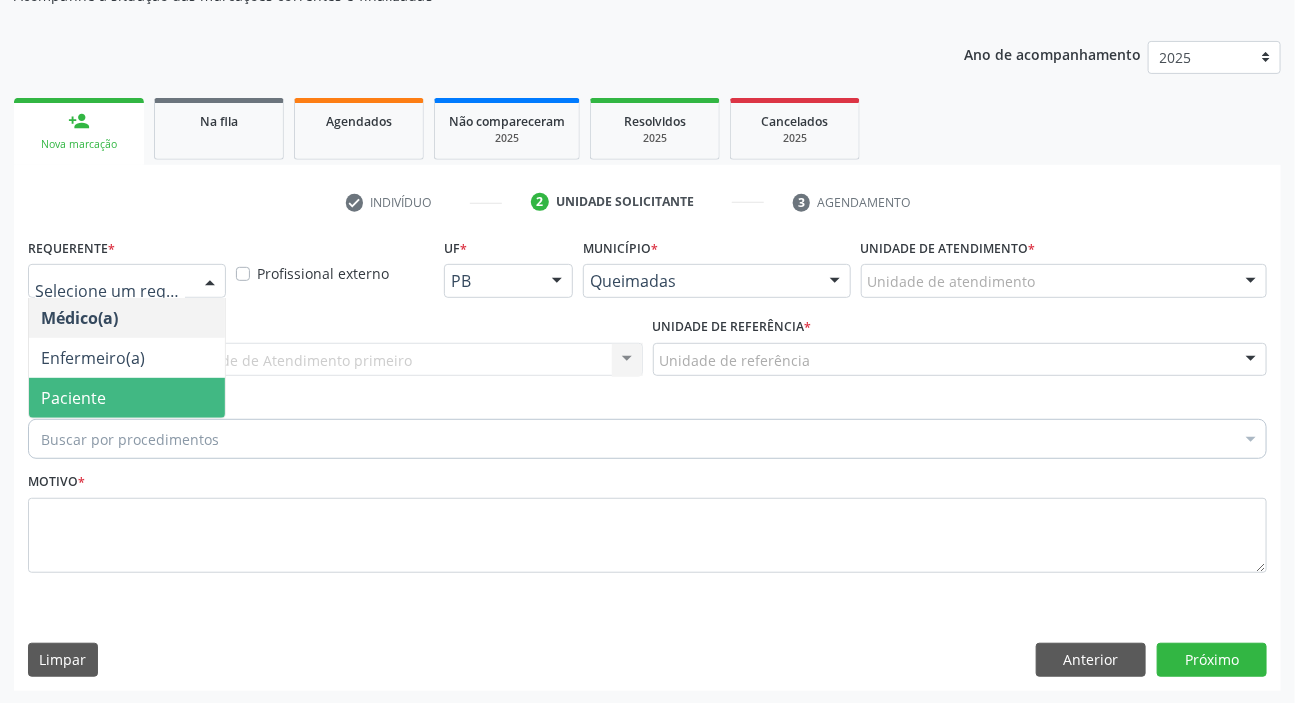 click on "Paciente" at bounding box center (127, 398) 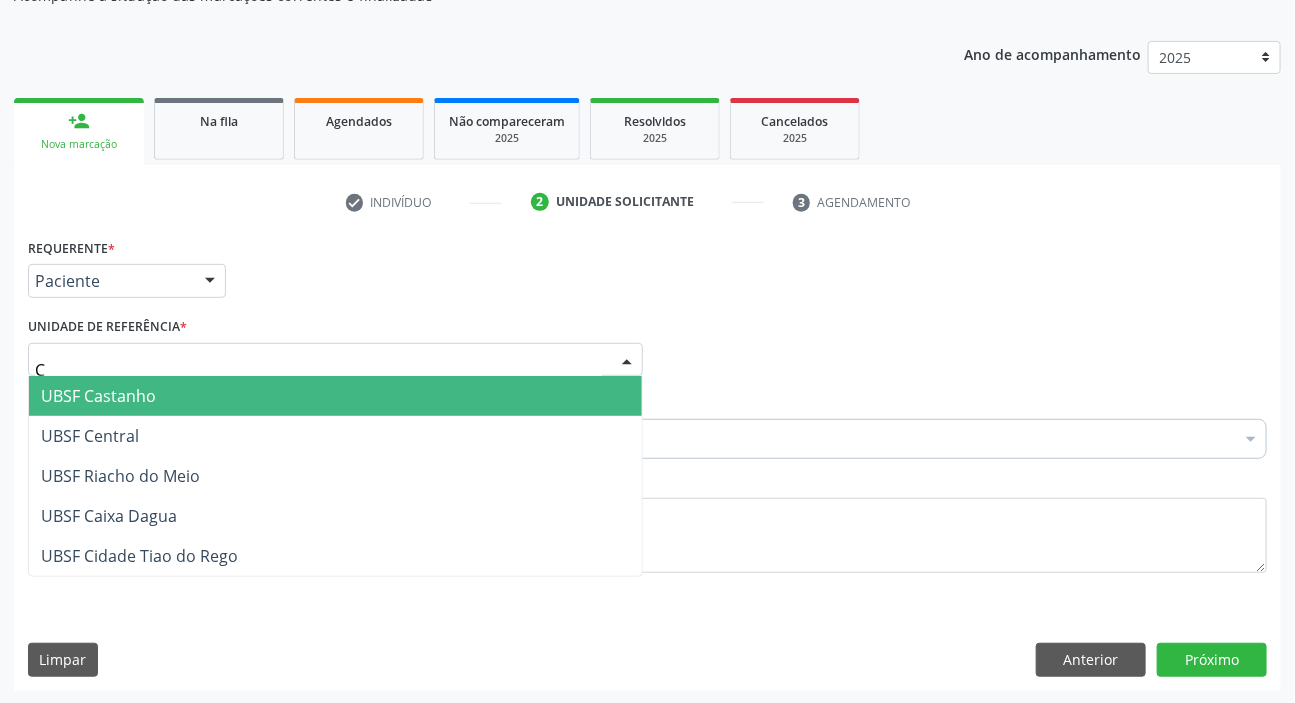 type on "CE" 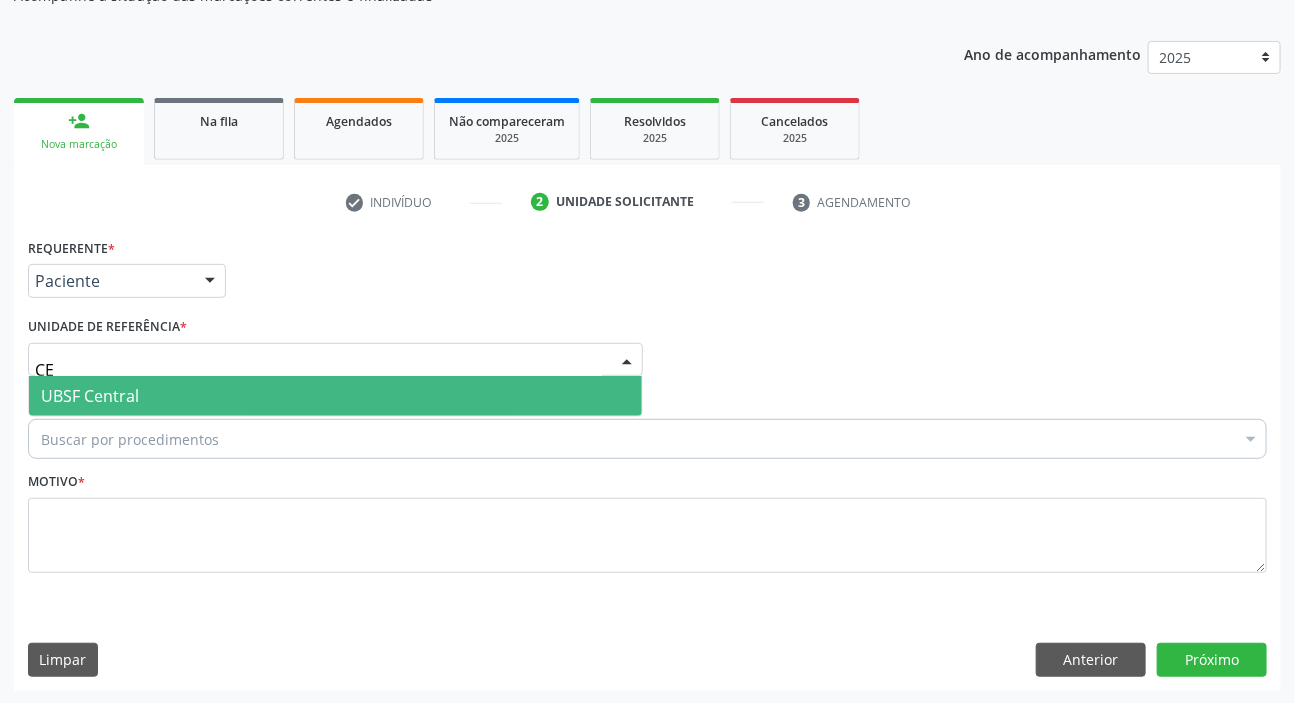 click on "UBSF Central" at bounding box center (90, 396) 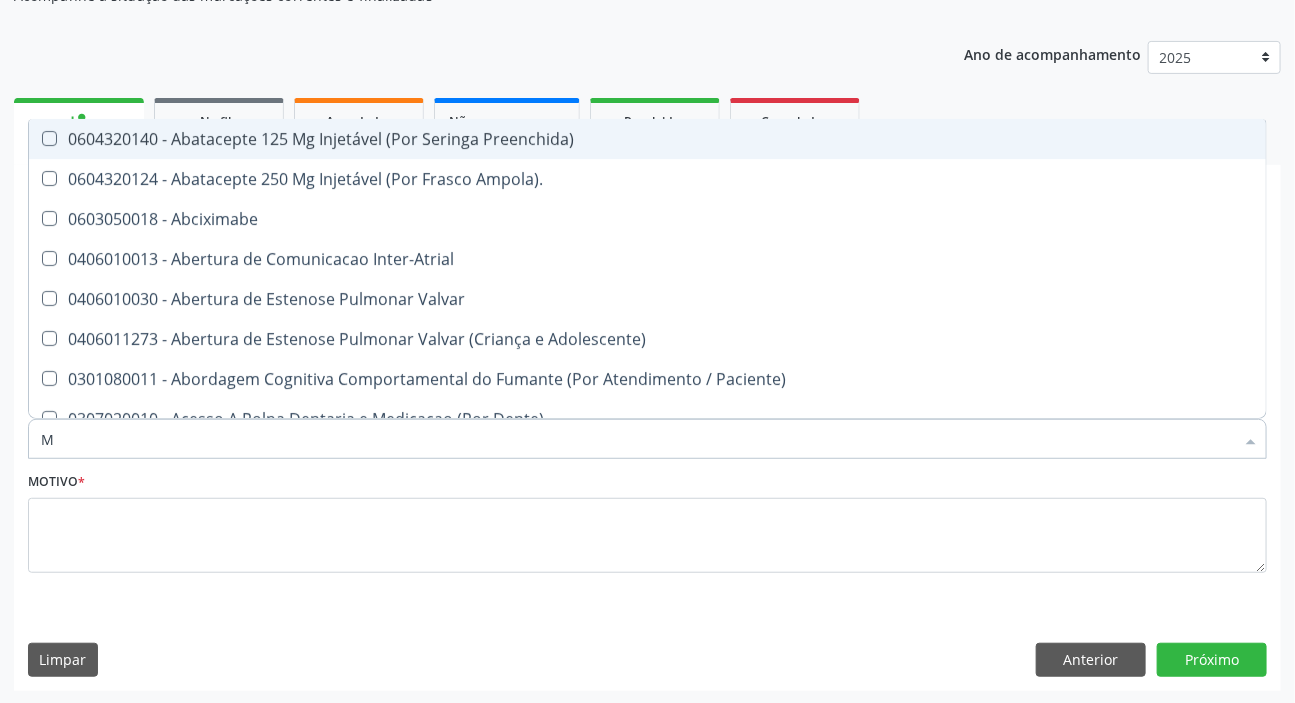 type on "MAMARIA BILATERAL" 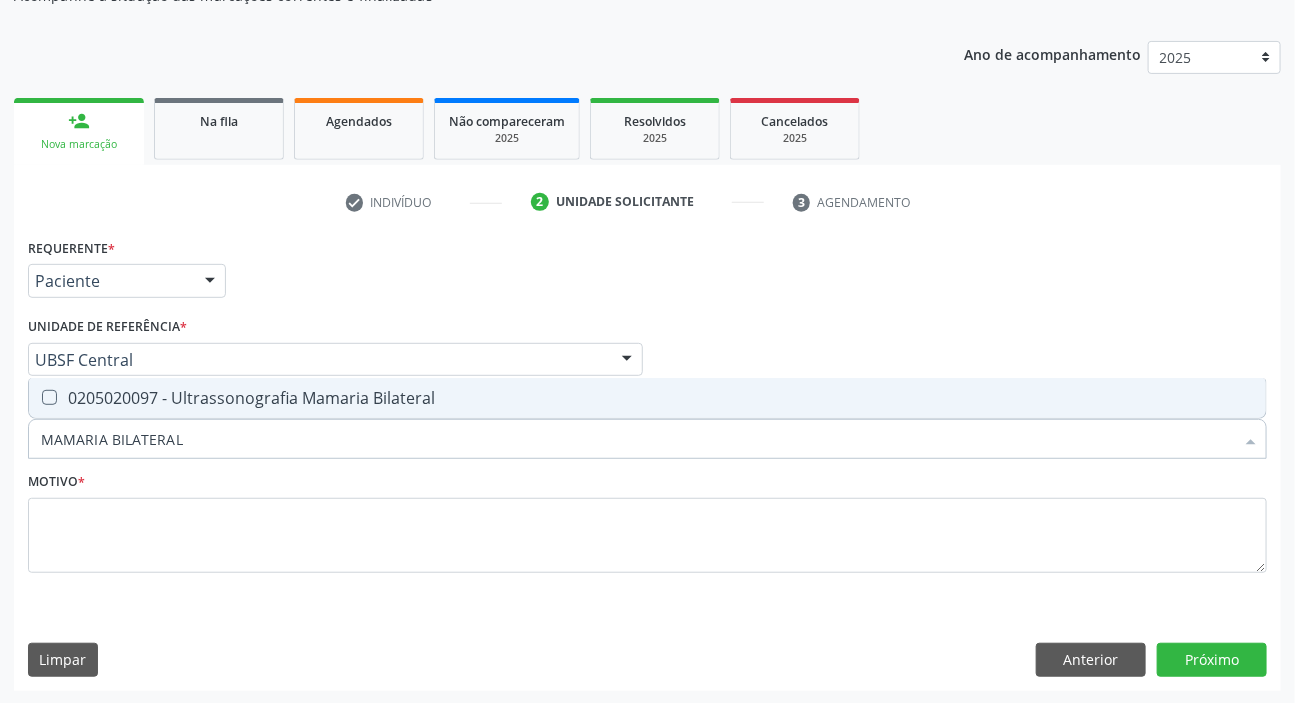 click on "0205020097 - Ultrassonografia Mamaria Bilateral" at bounding box center [647, 398] 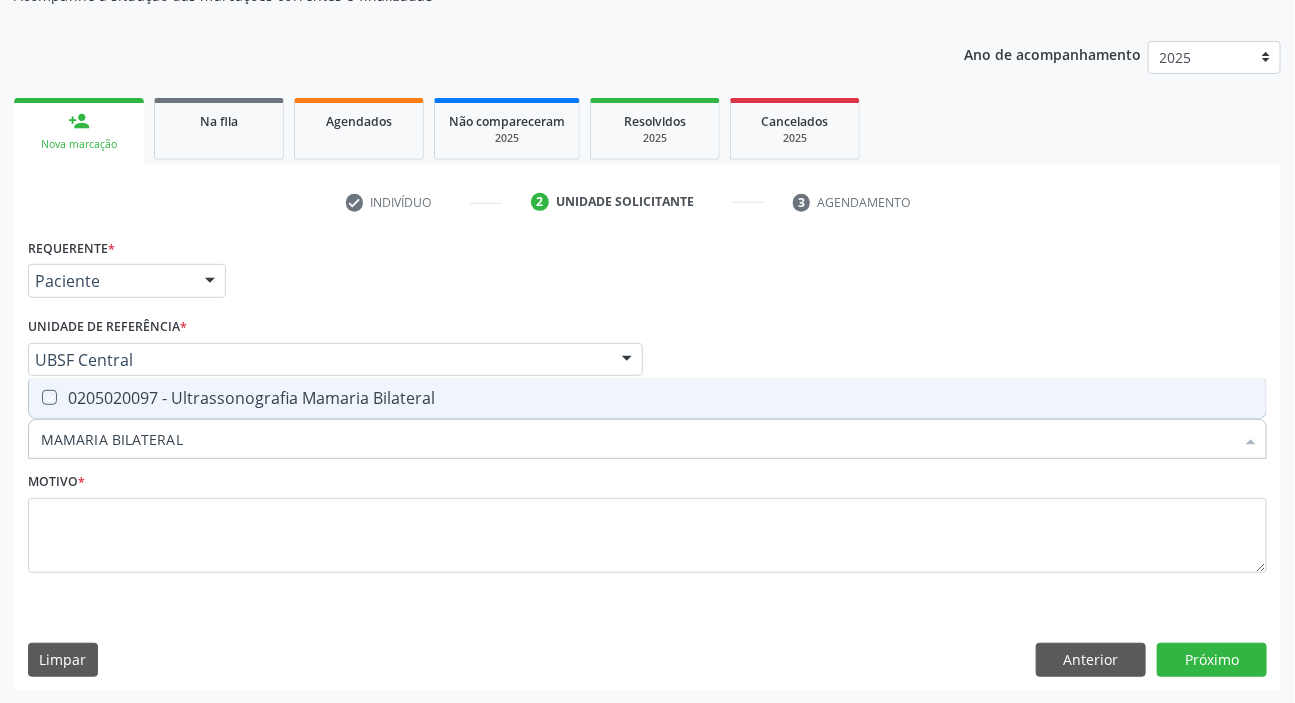 checkbox on "true" 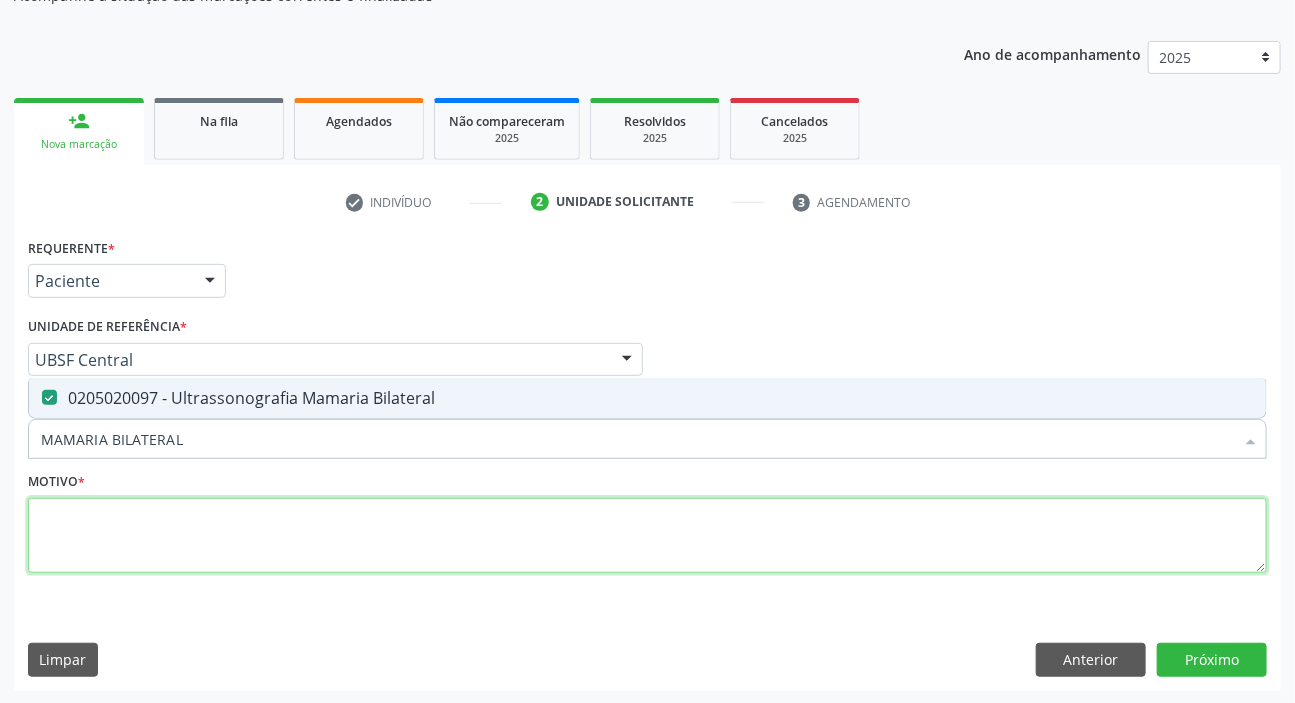 click at bounding box center (647, 536) 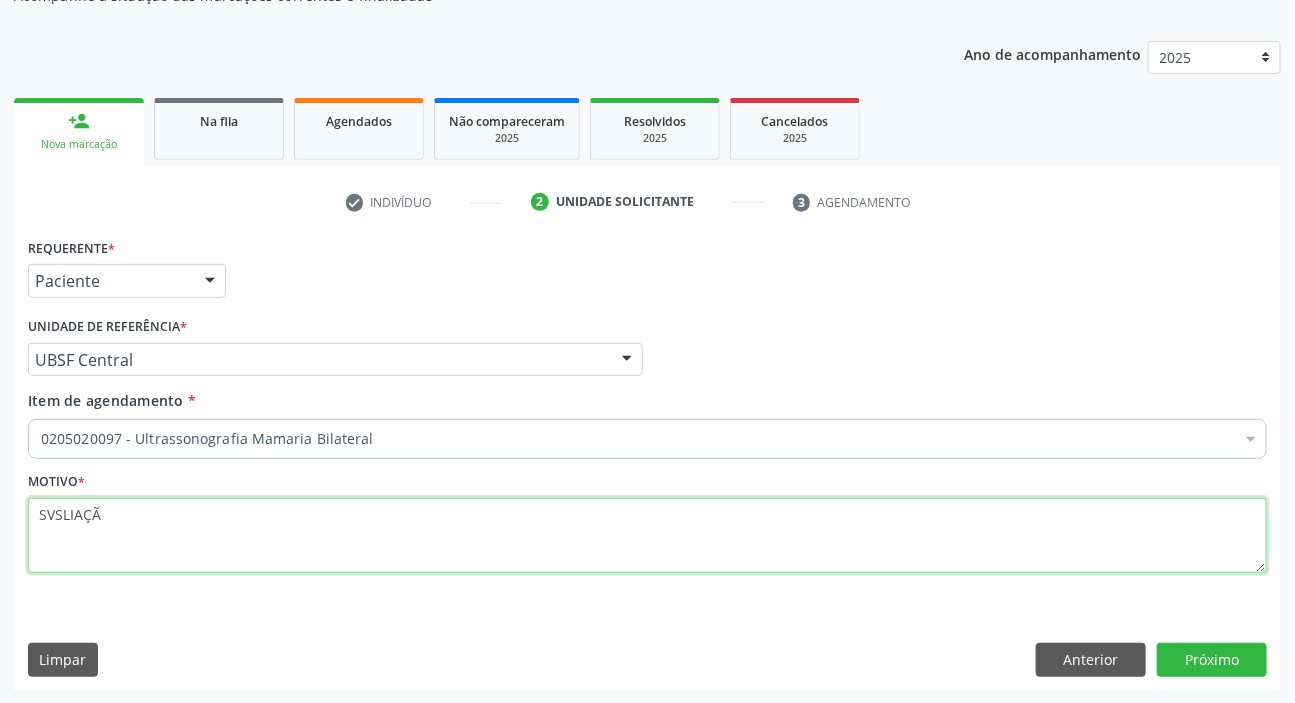 click on "SVSLIAÇÃ" at bounding box center (647, 536) 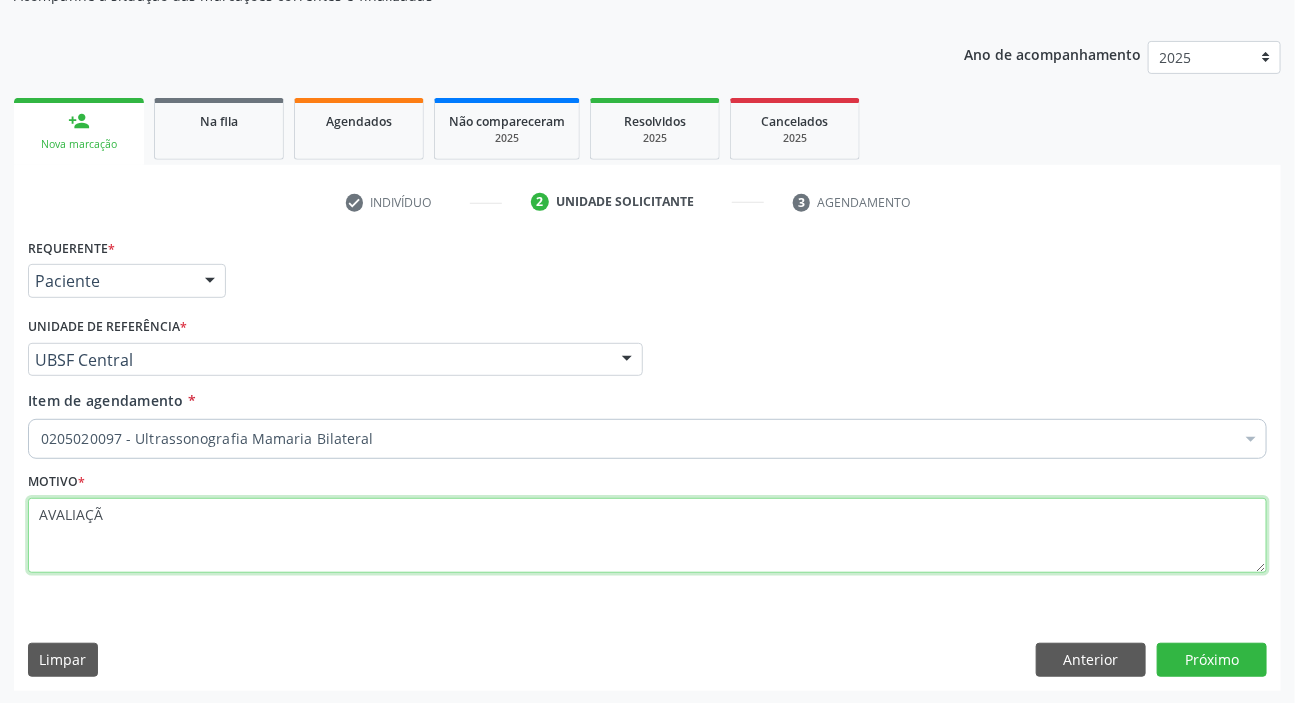 click on "AVALIAÇÃ" at bounding box center (647, 536) 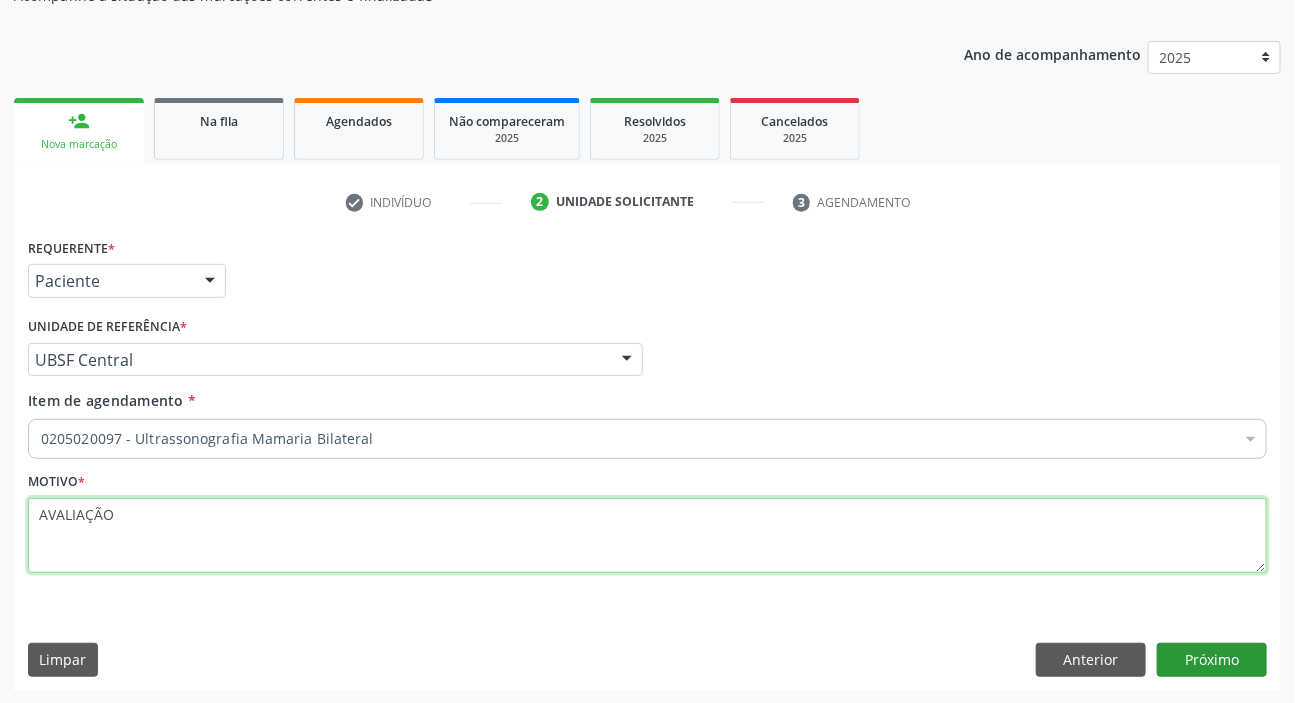 type on "AVALIAÇÃO" 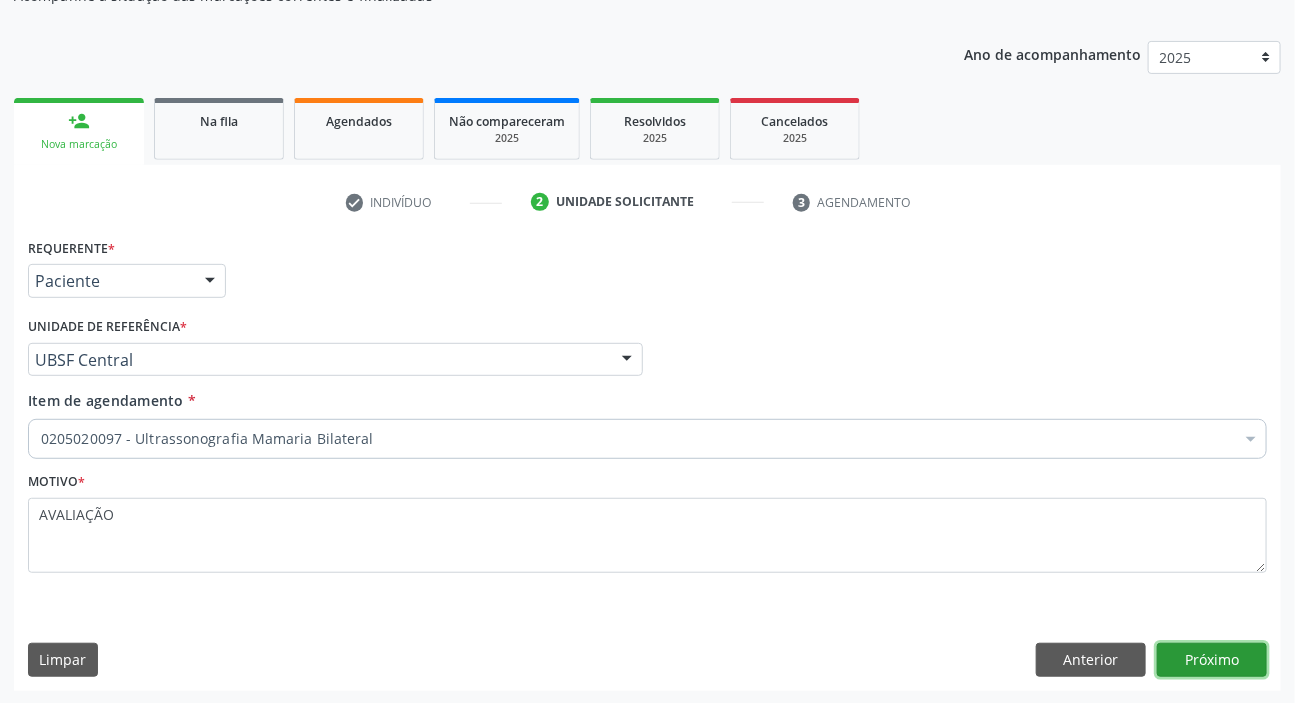 click on "Próximo" at bounding box center (1212, 660) 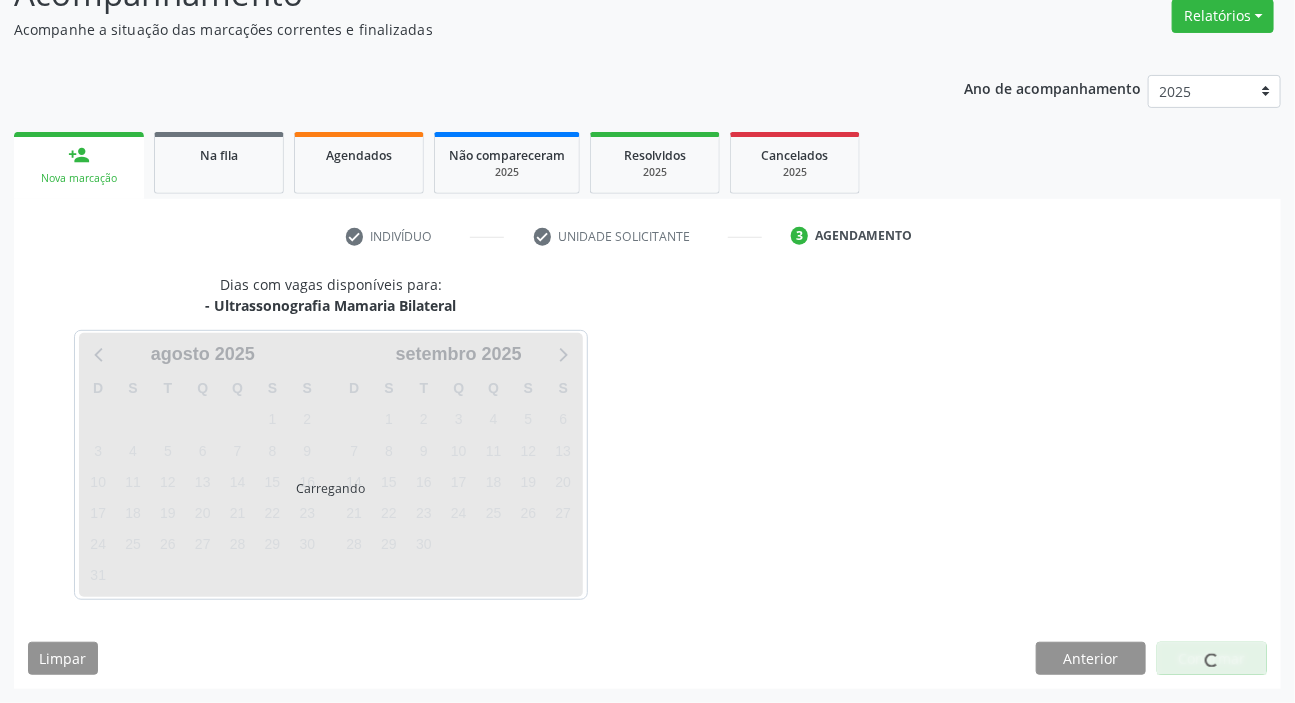 scroll, scrollTop: 166, scrollLeft: 0, axis: vertical 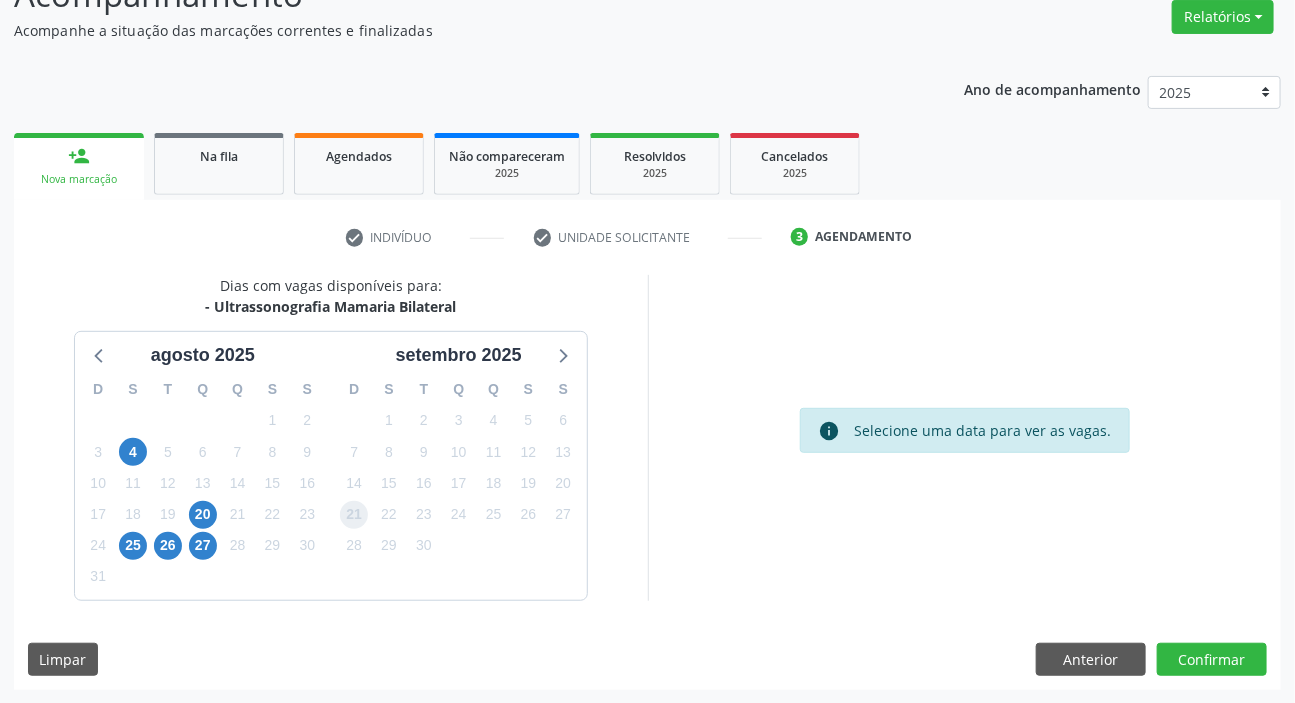 click on "21" at bounding box center (354, 515) 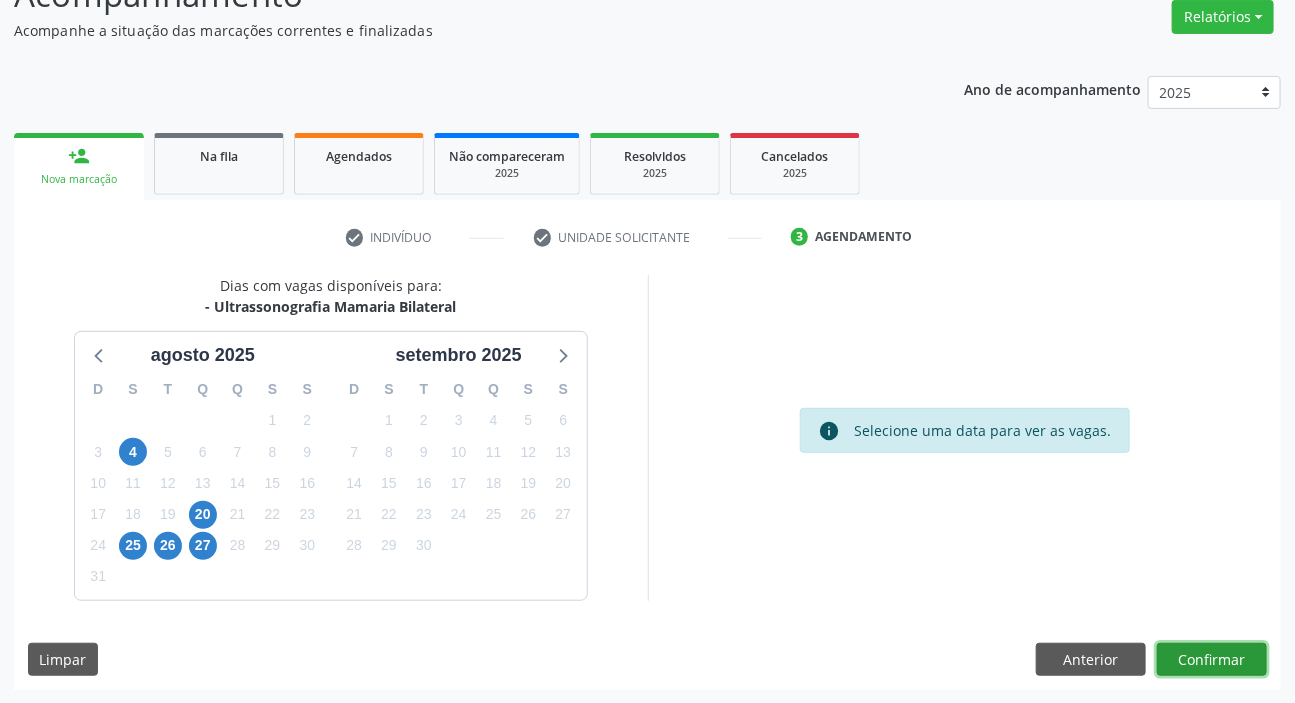 click on "Confirmar" at bounding box center [1212, 660] 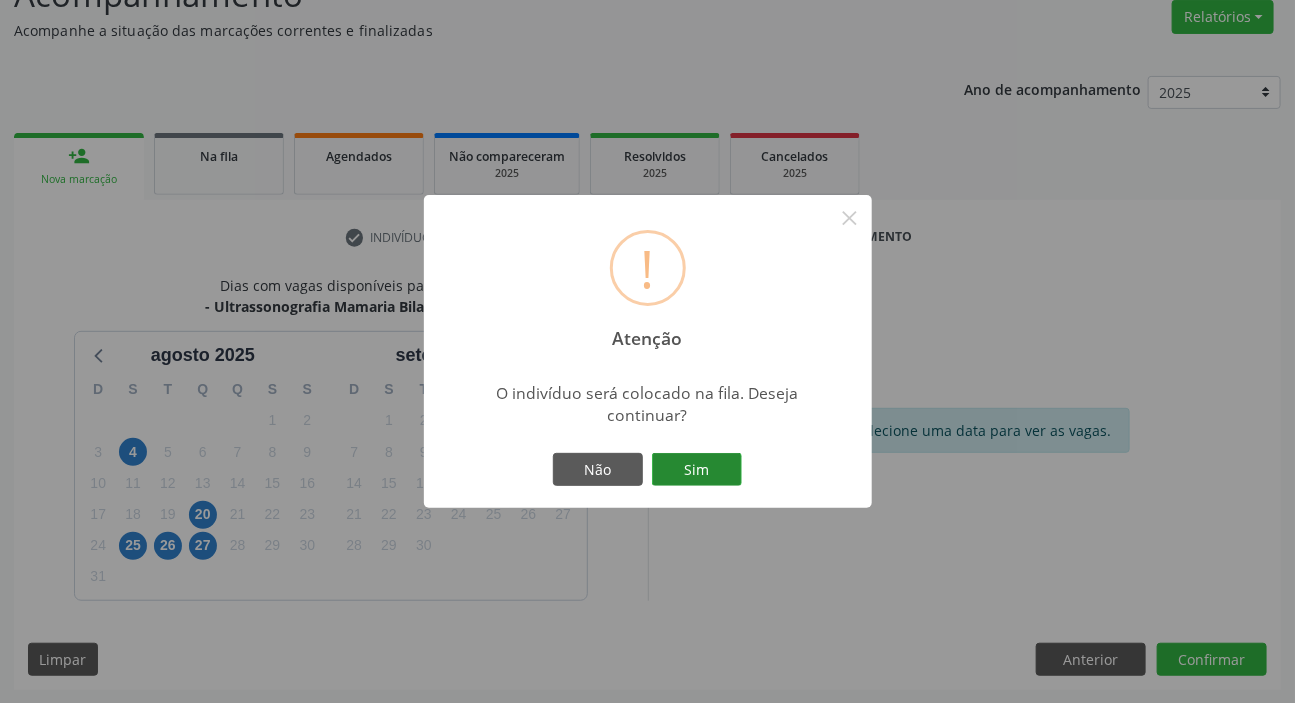 click on "Sim" at bounding box center (697, 470) 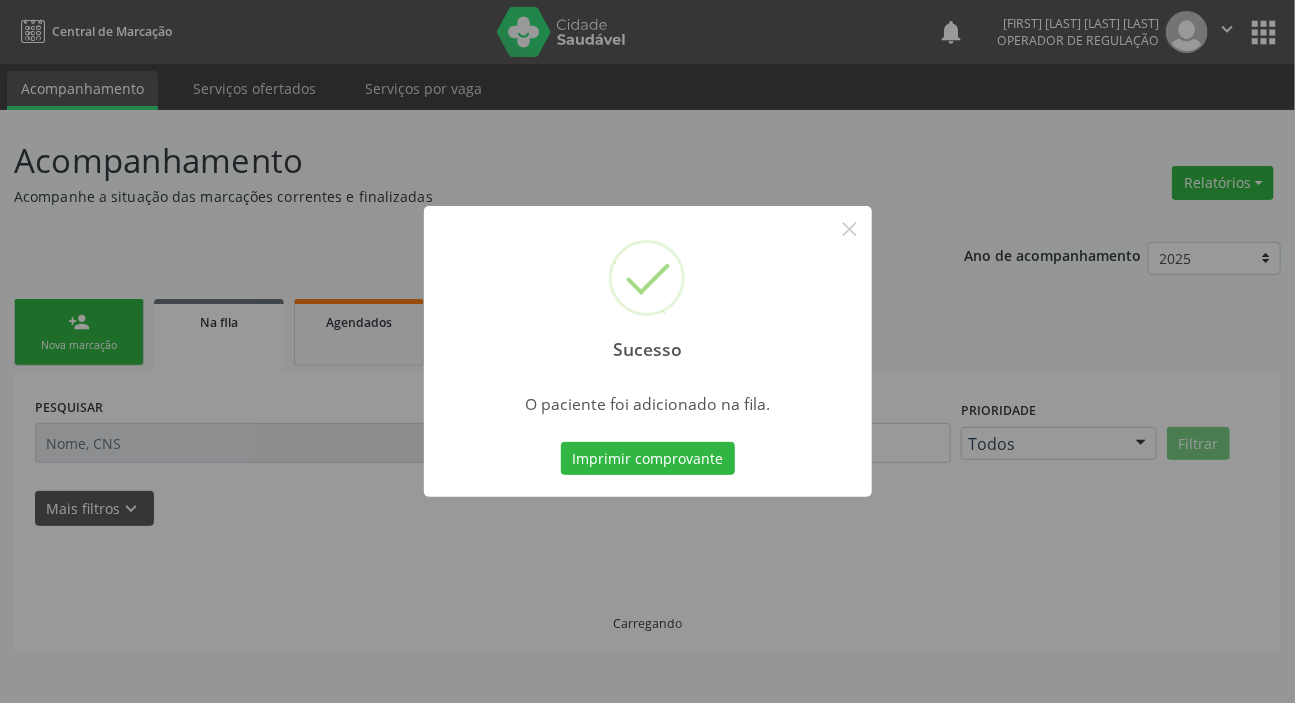 scroll, scrollTop: 0, scrollLeft: 0, axis: both 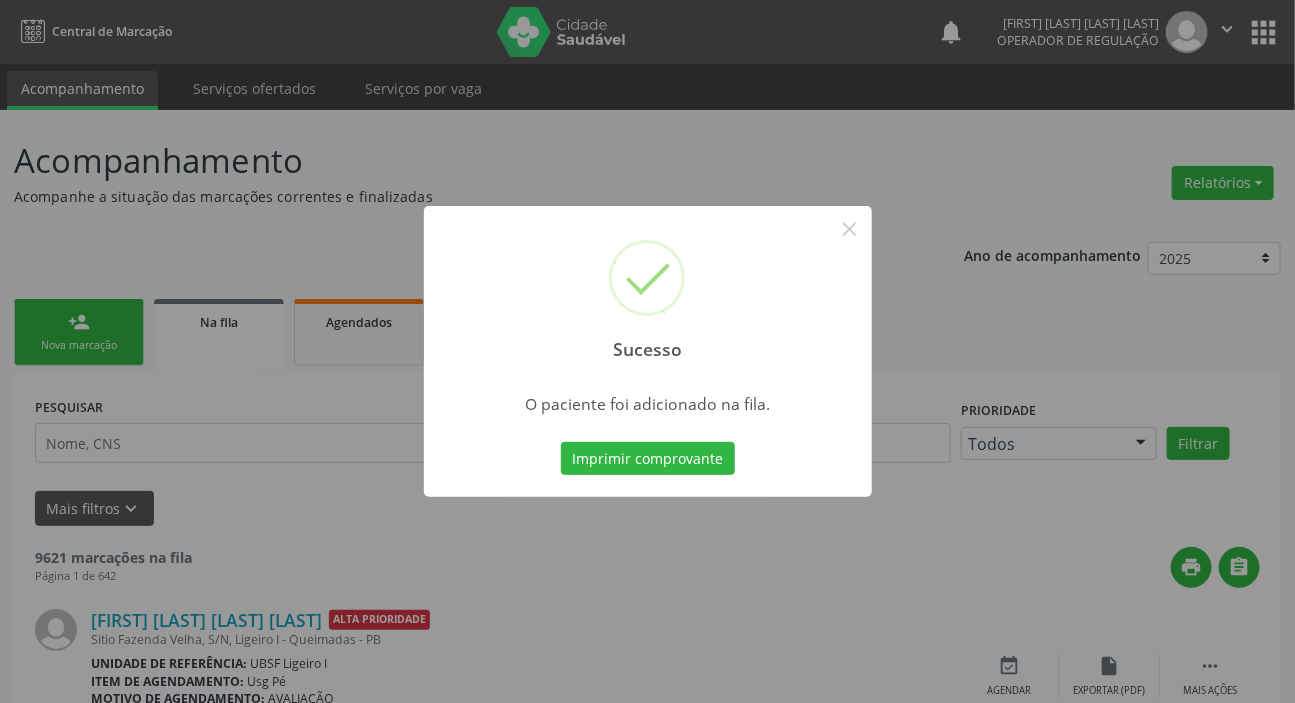 click on "Sucesso × O paciente foi adicionado na fila. Imprimir comprovante Cancel" at bounding box center [647, 351] 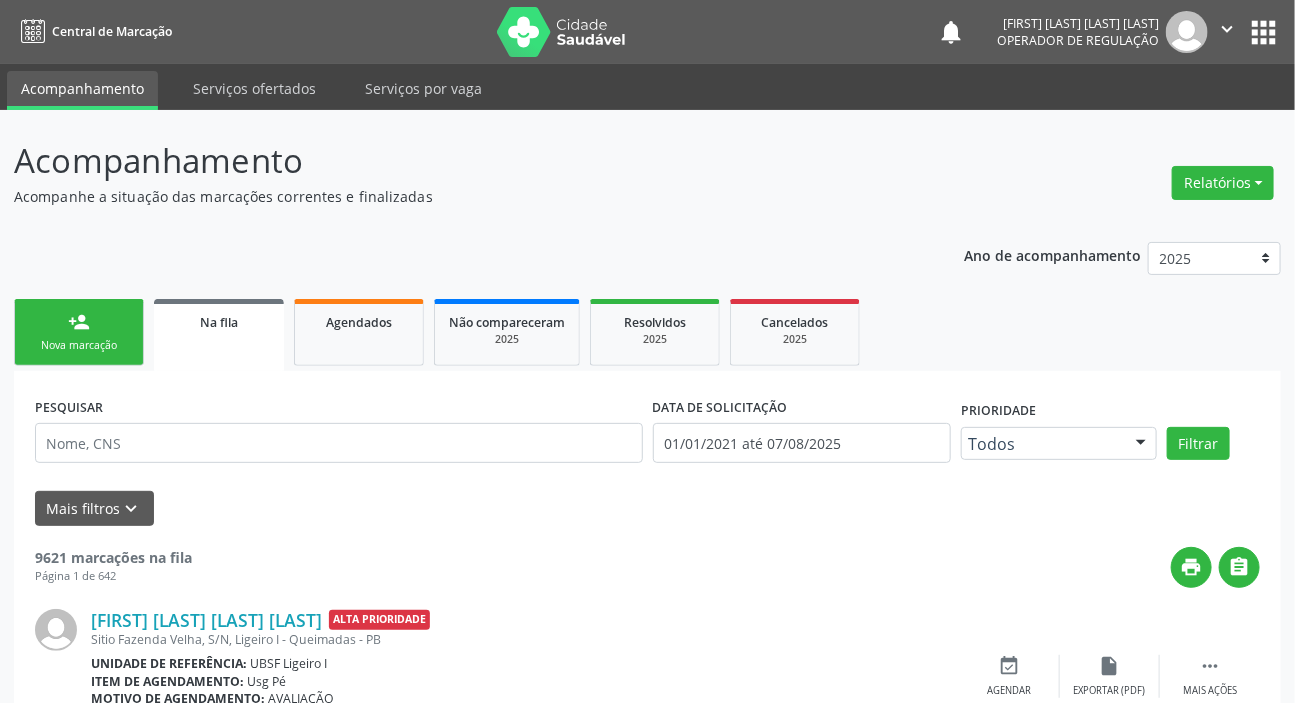 drag, startPoint x: 116, startPoint y: 340, endPoint x: 109, endPoint y: 329, distance: 13.038404 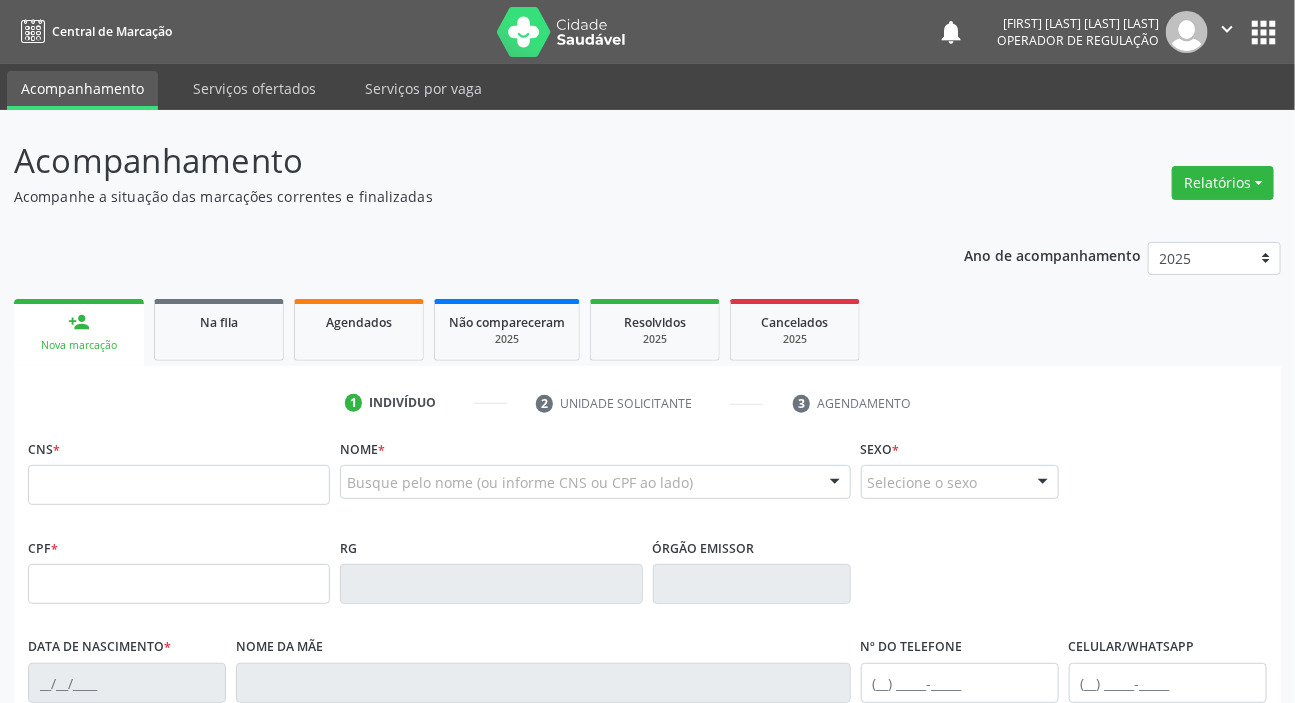 click on "CNS
*" at bounding box center [179, 476] 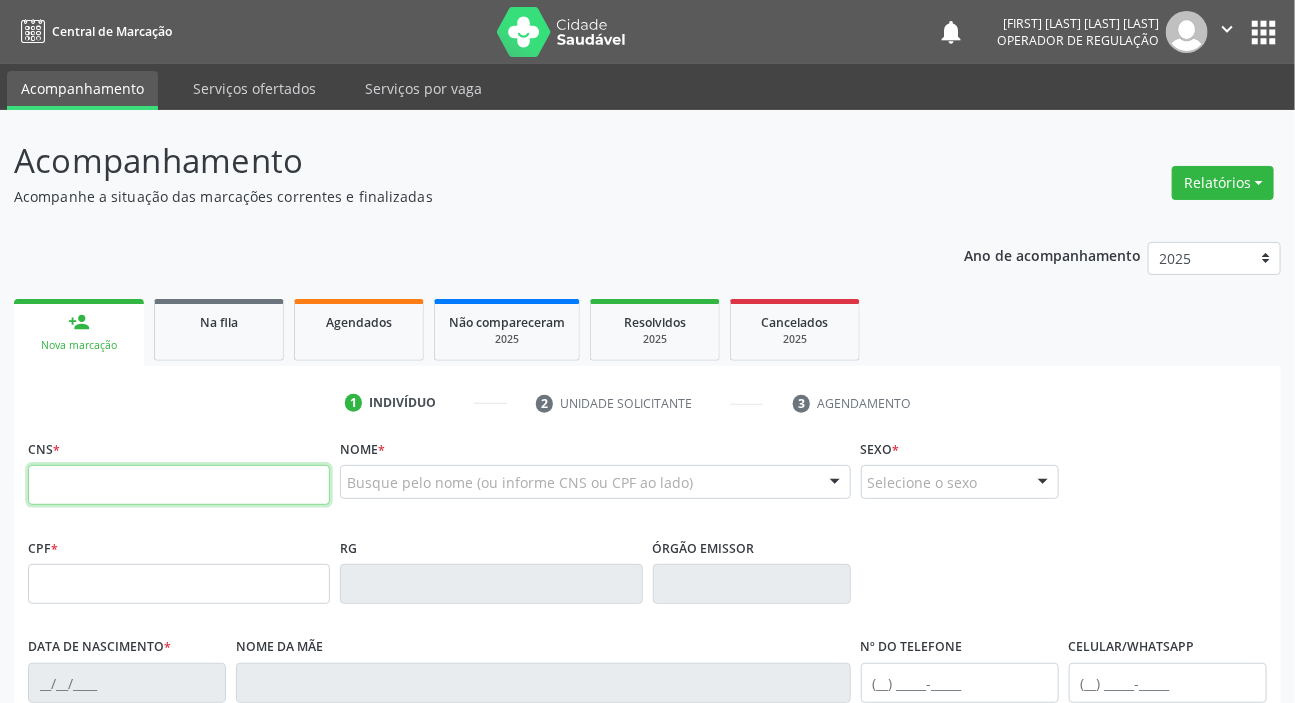 click at bounding box center (179, 485) 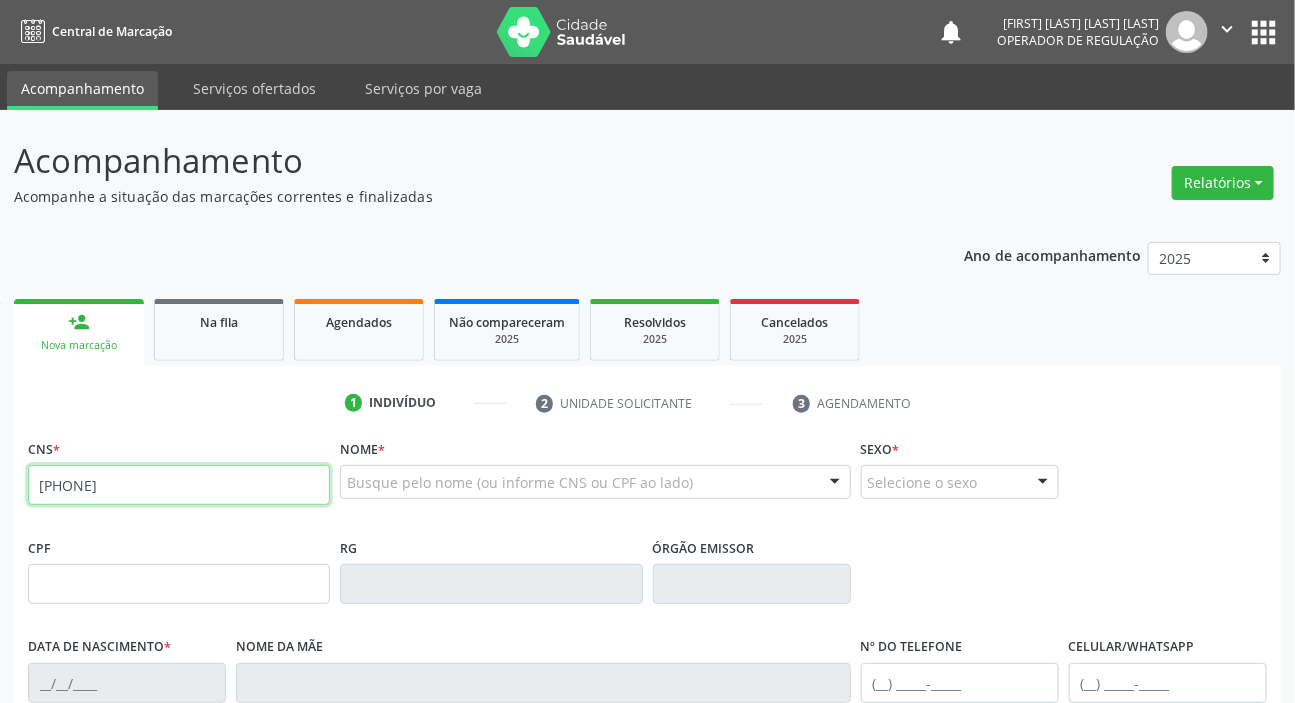 type on "[PHONE]" 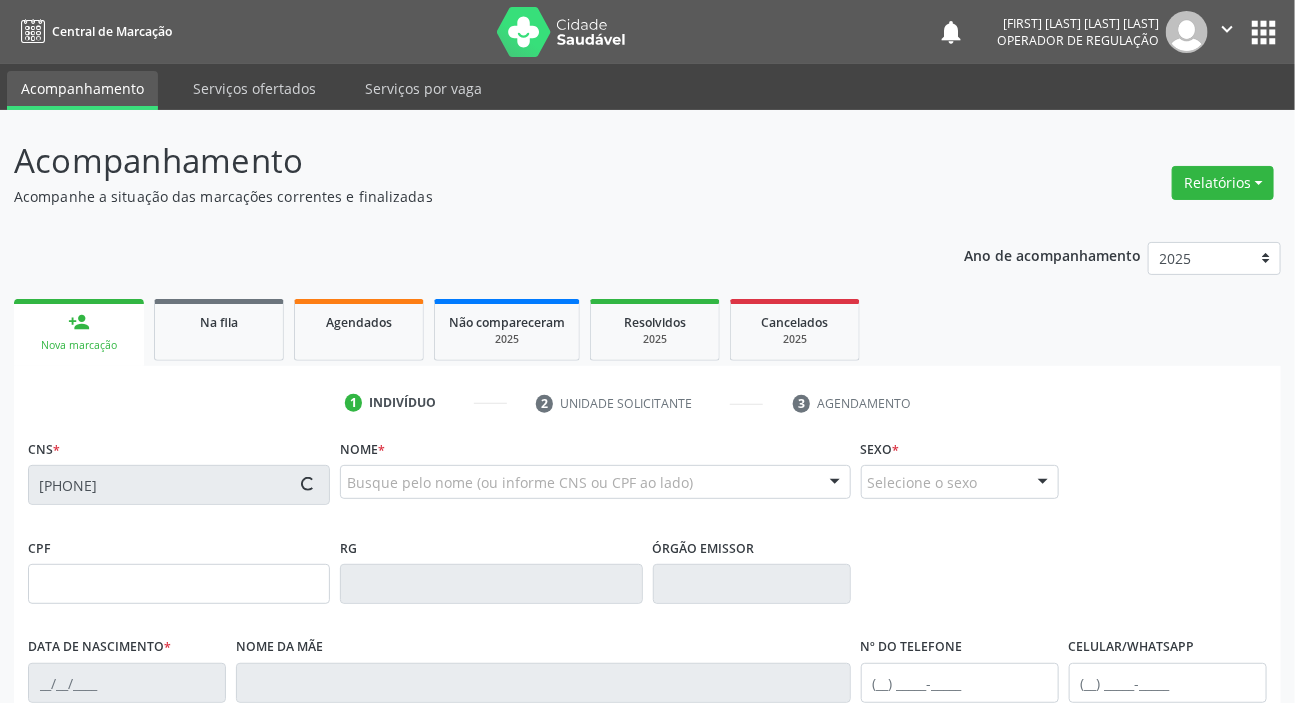 type on "[CPF]" 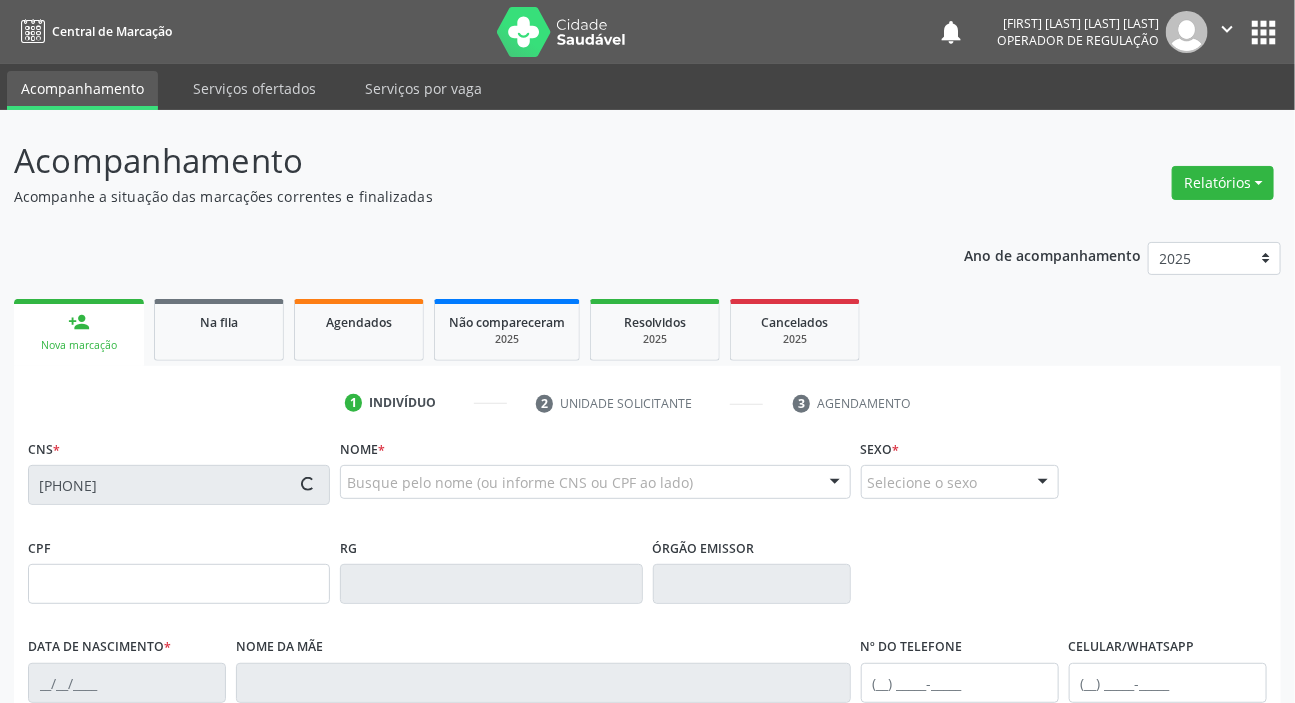 type on "[DATE]" 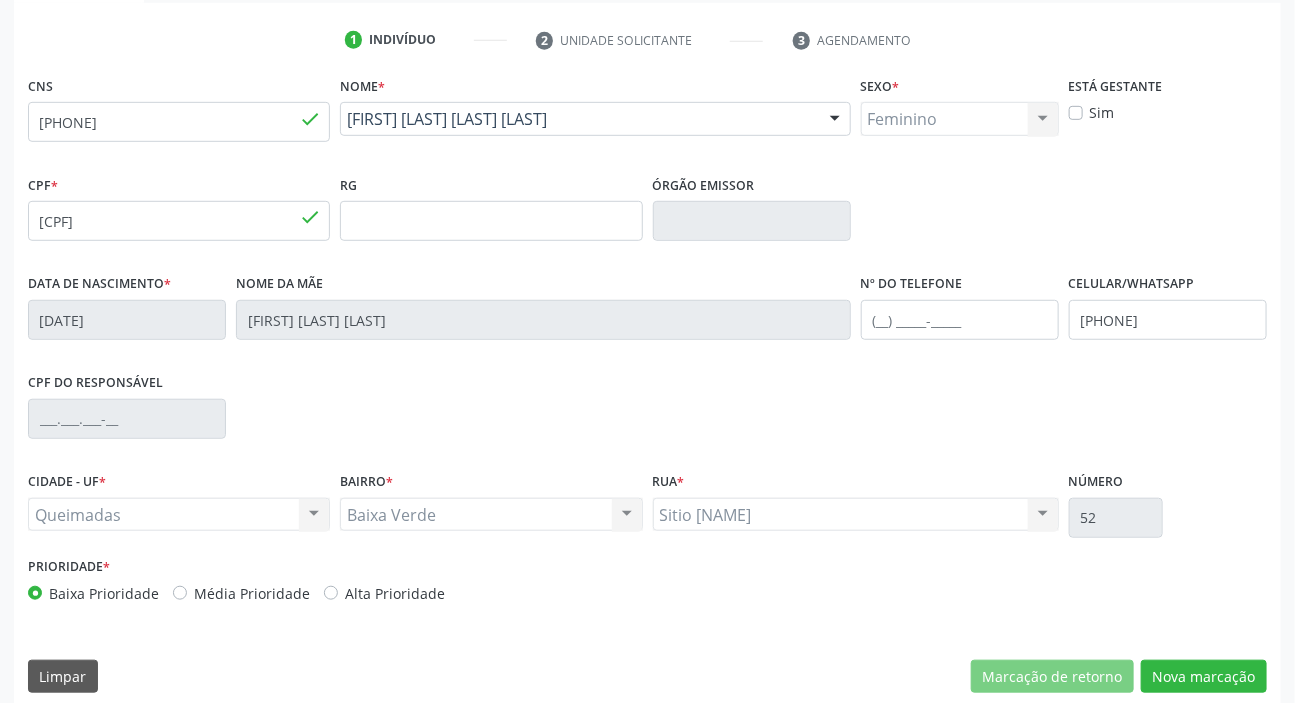 scroll, scrollTop: 380, scrollLeft: 0, axis: vertical 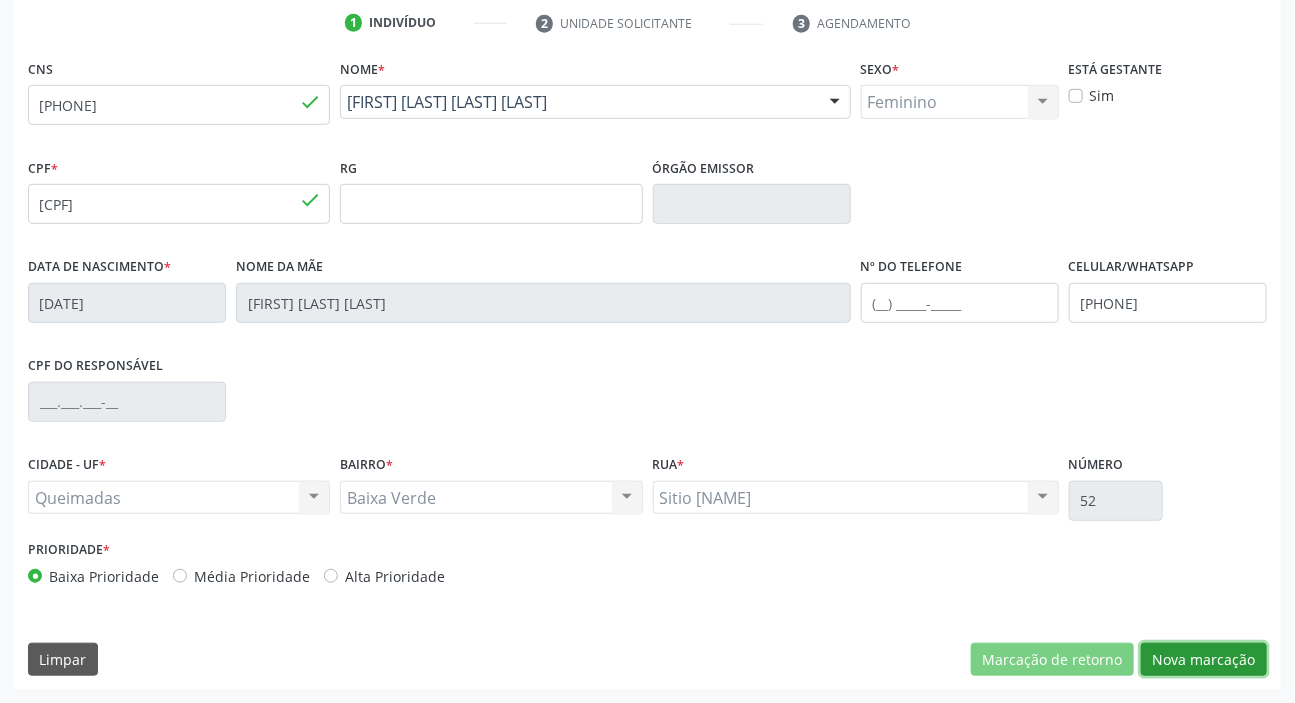 click on "Nova marcação" at bounding box center (1204, 660) 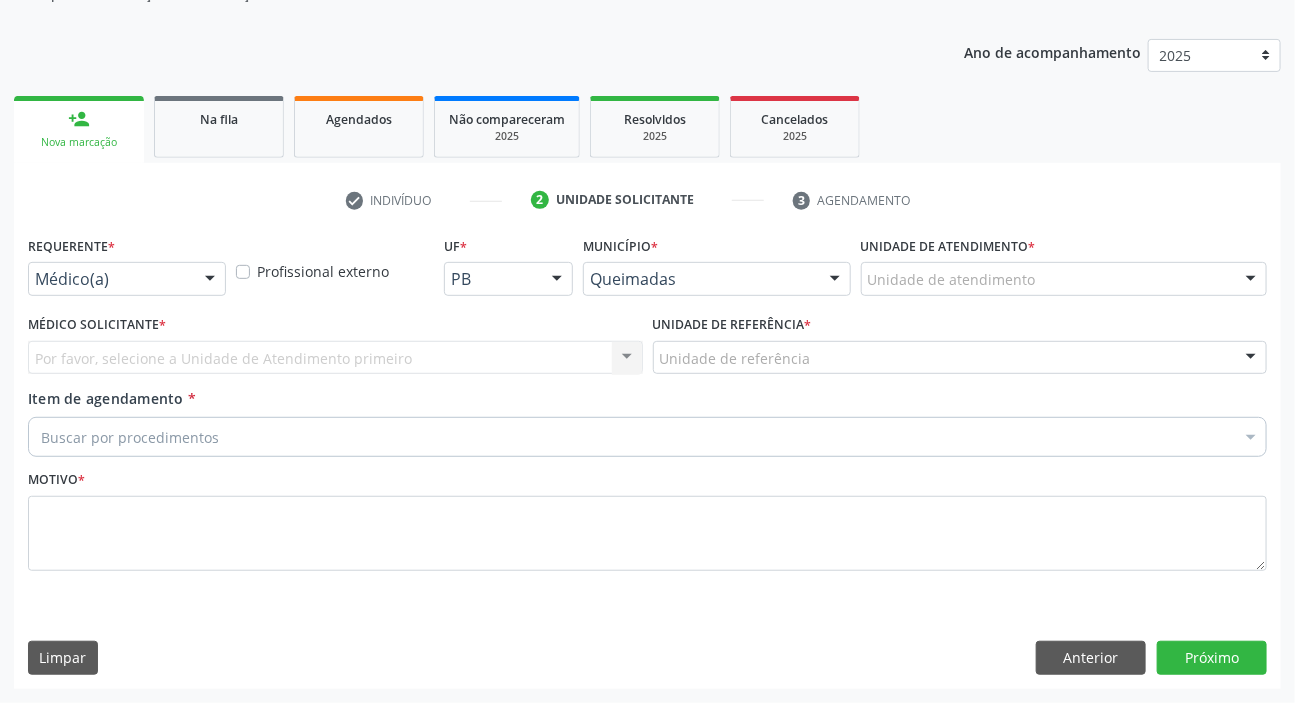 scroll, scrollTop: 201, scrollLeft: 0, axis: vertical 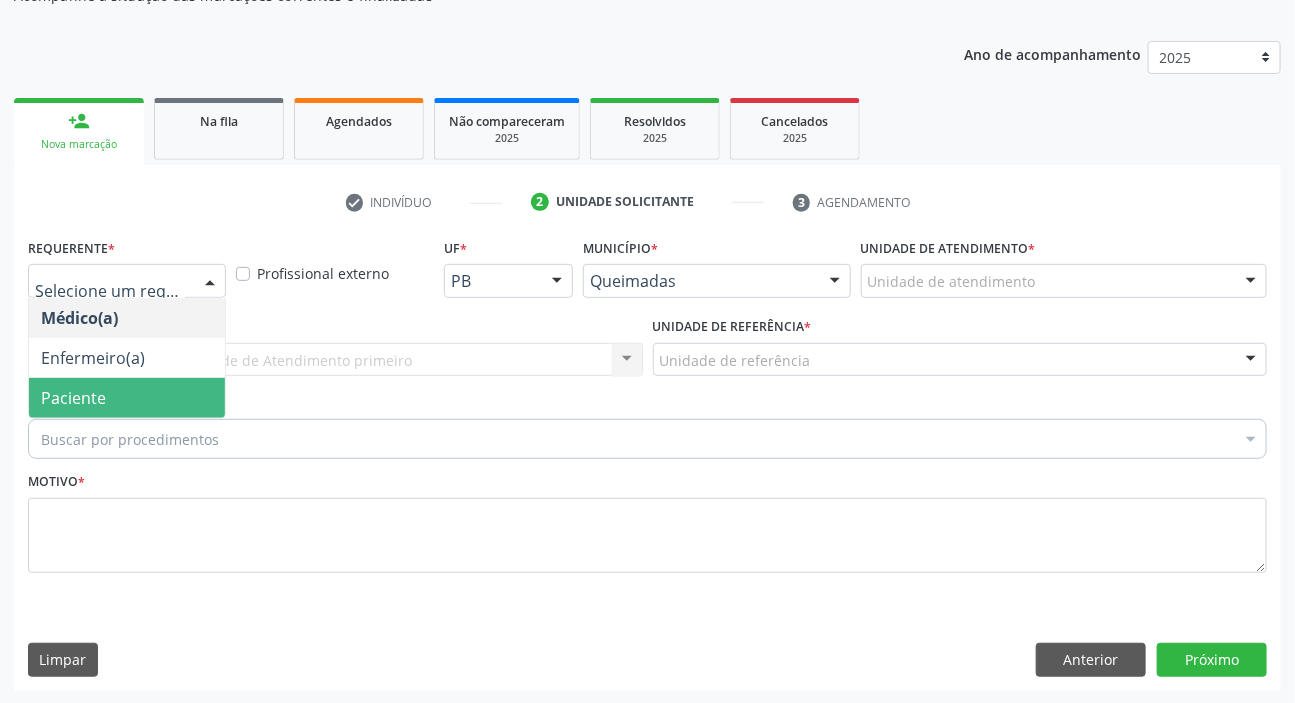 click on "Paciente" at bounding box center (127, 398) 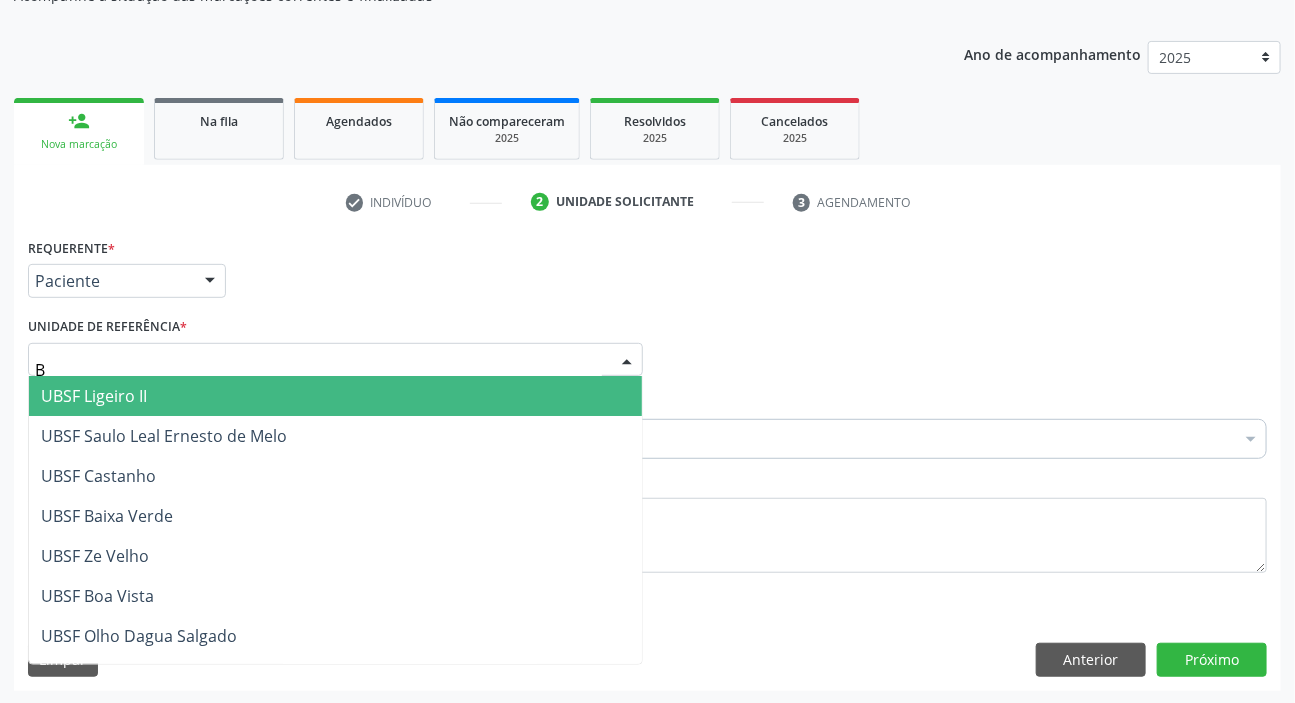 type on "BA" 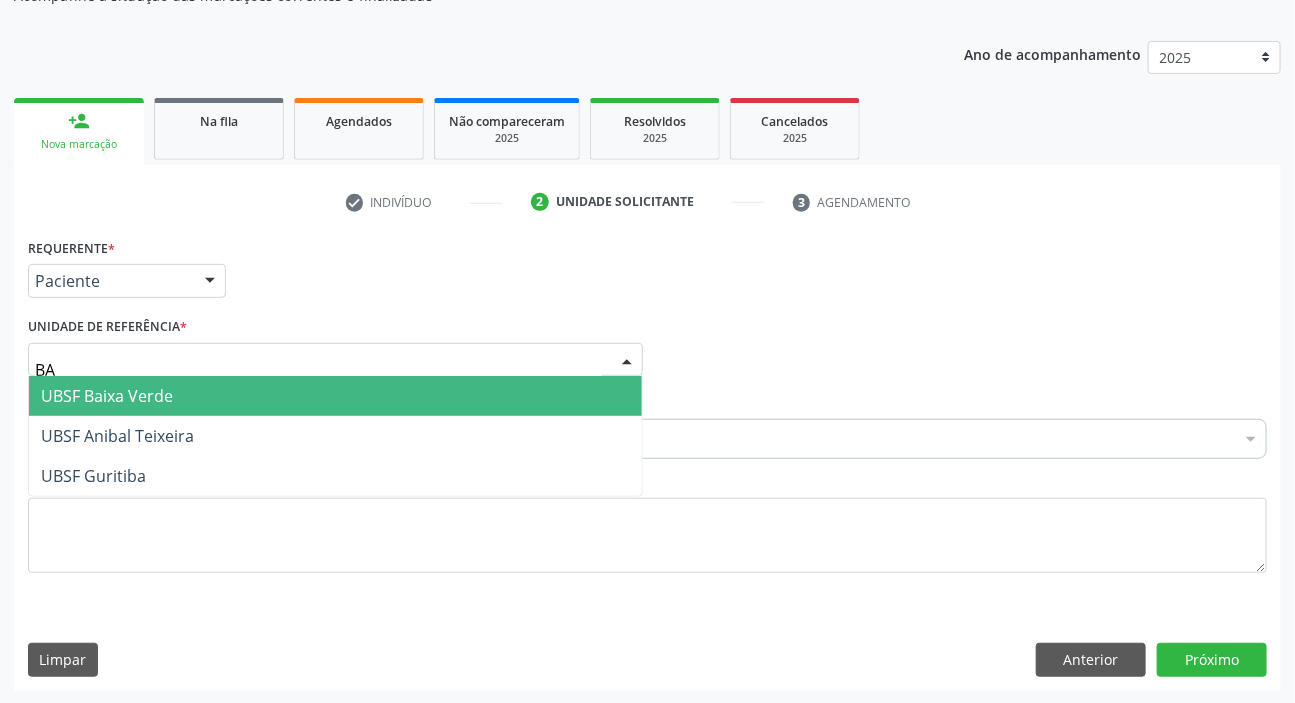 click on "UBSF Baixa Verde" at bounding box center [107, 396] 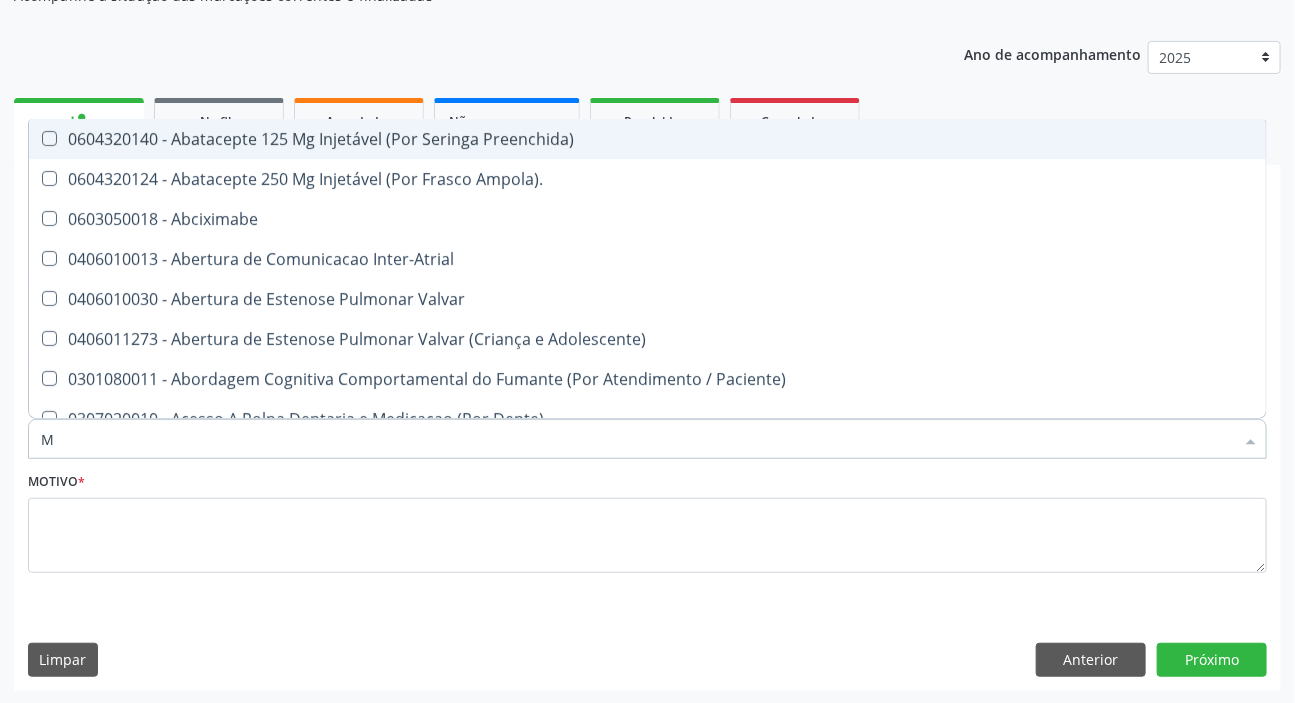 type on "MAMARIA BILATERAL" 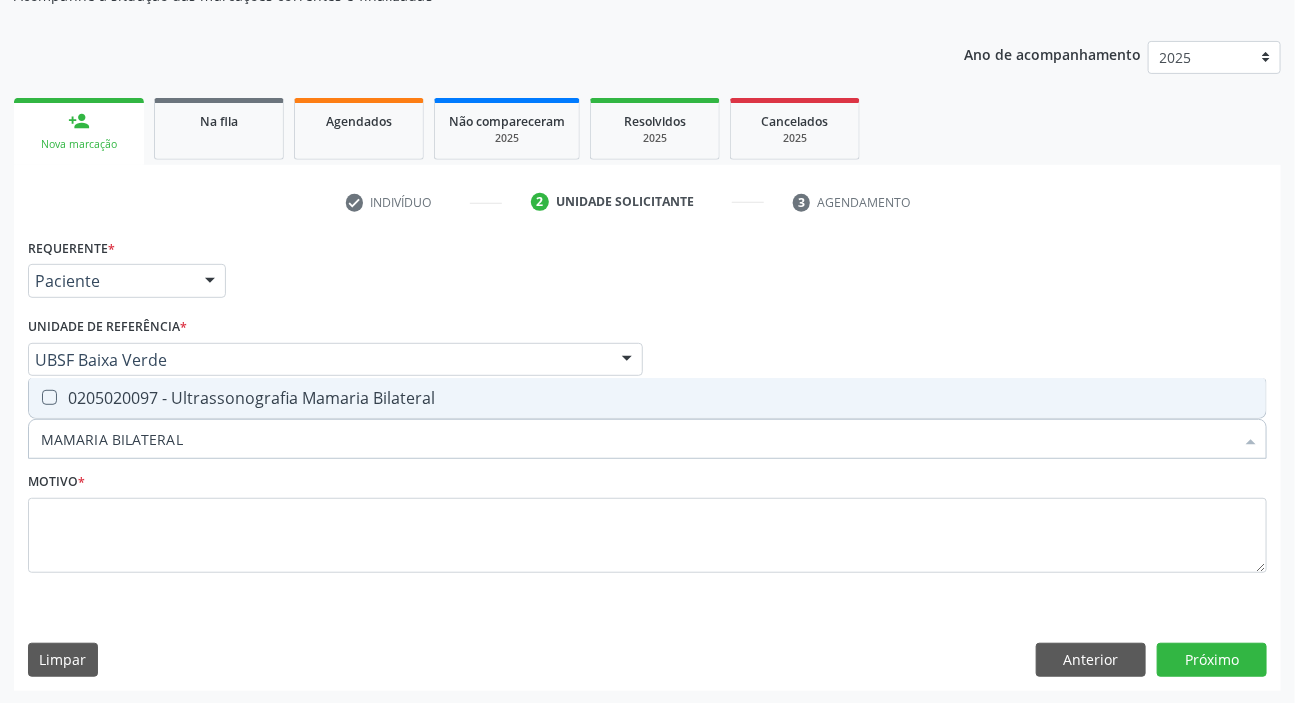click on "0205020097 - Ultrassonografia Mamaria Bilateral" at bounding box center [647, 398] 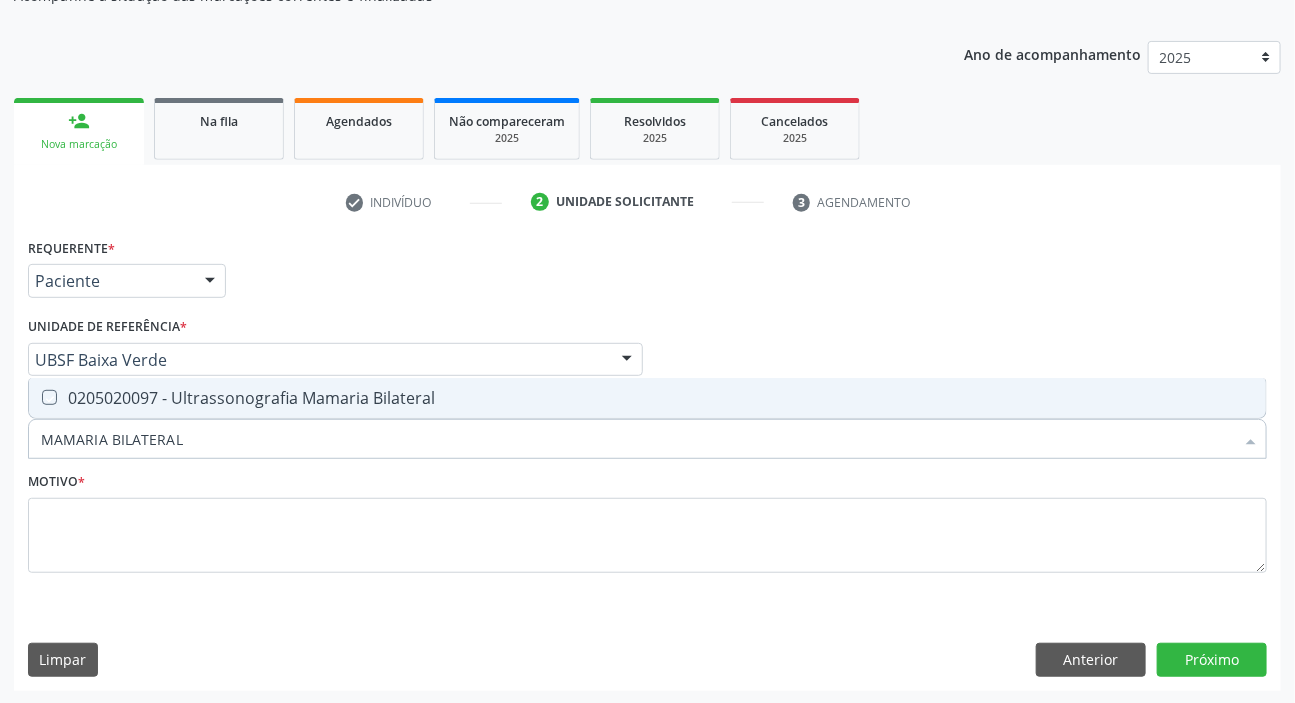 checkbox on "true" 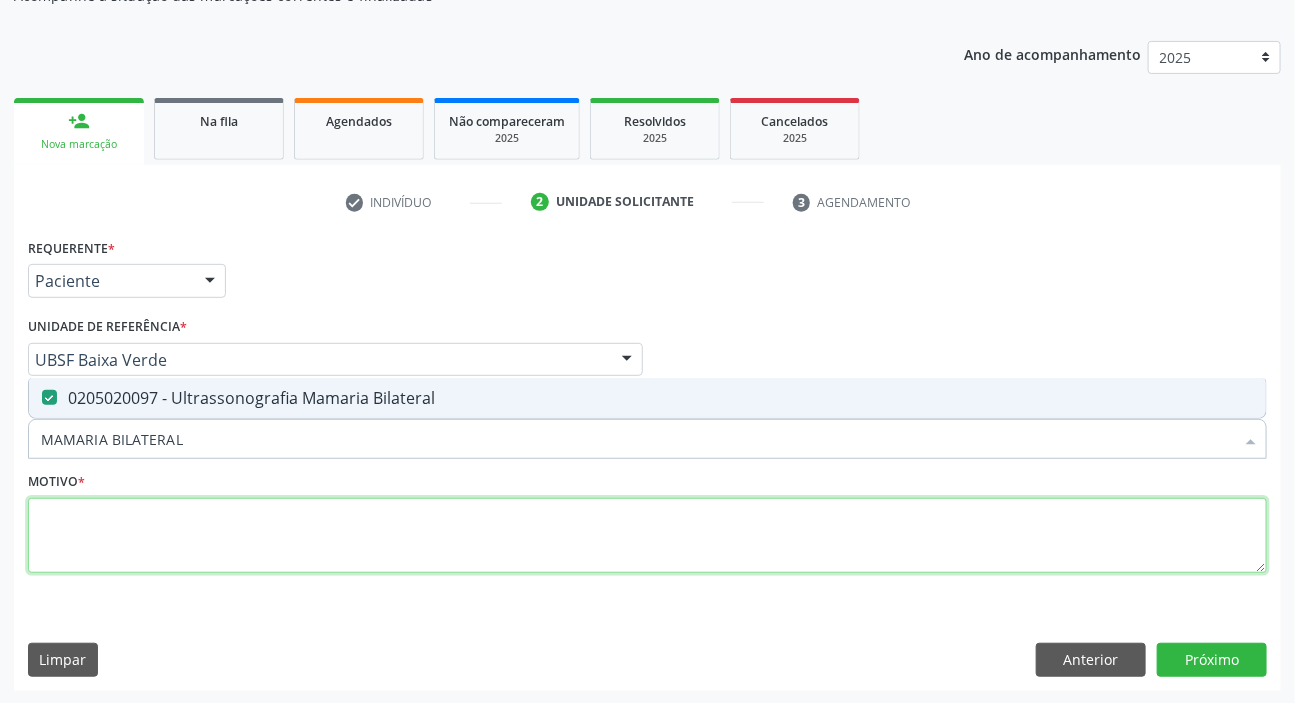 click at bounding box center [647, 536] 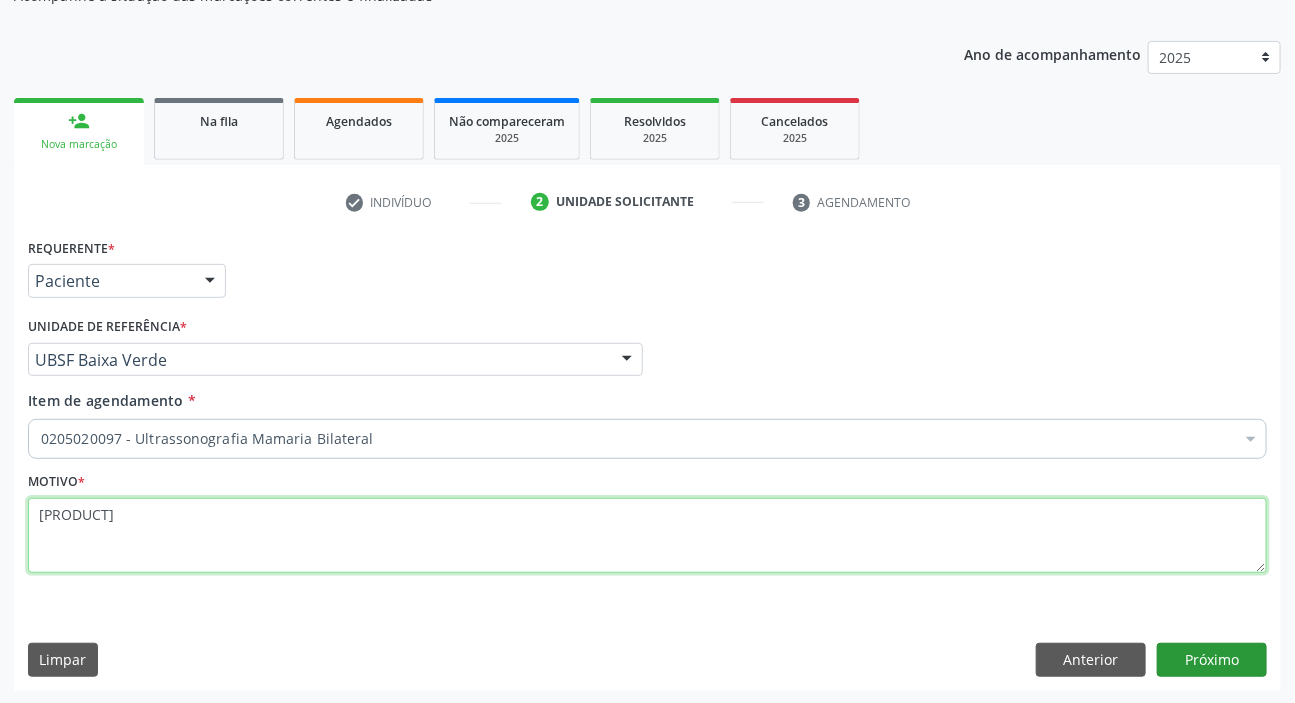 type on "[PRODUCT]" 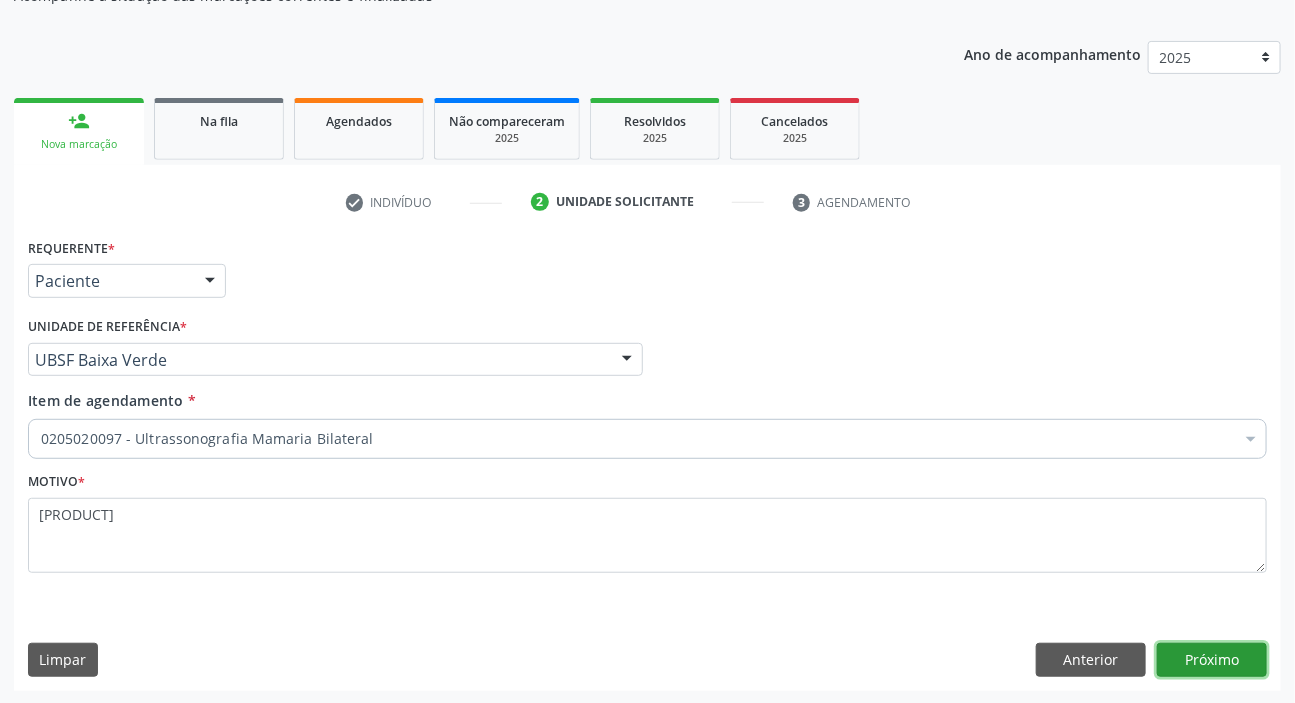 click on "Próximo" at bounding box center [1212, 660] 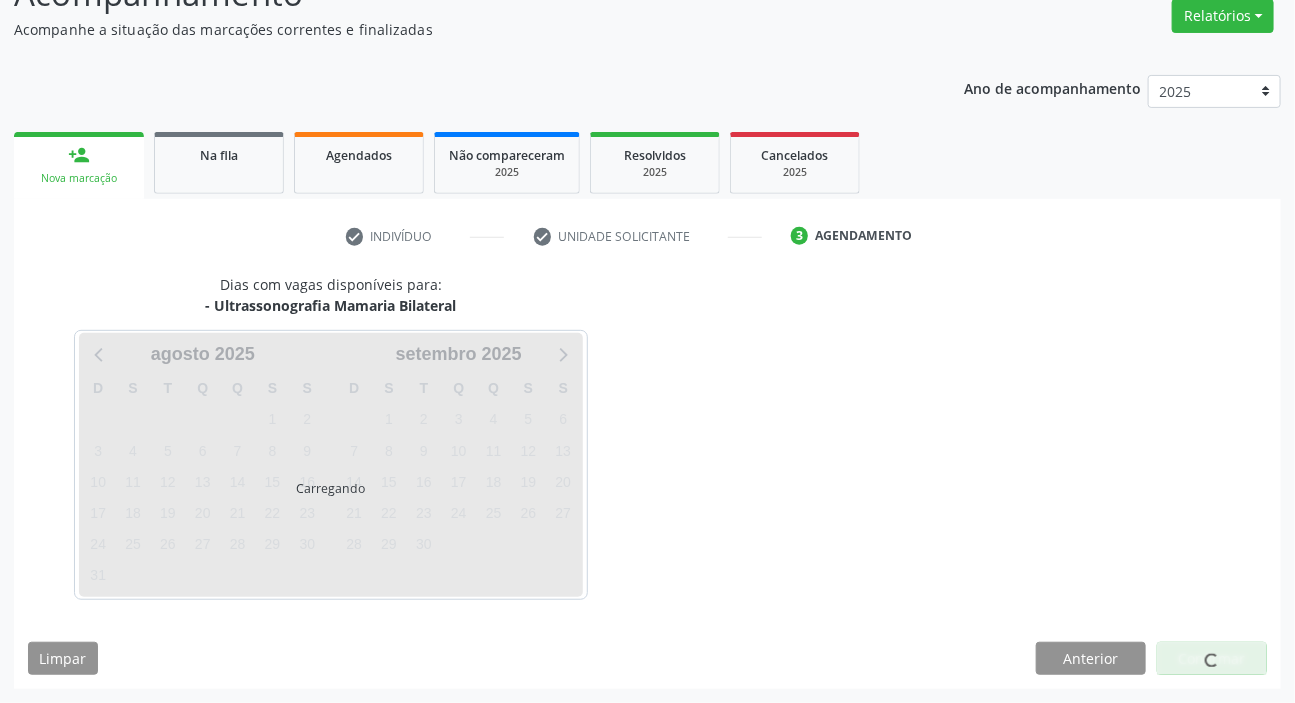 scroll, scrollTop: 166, scrollLeft: 0, axis: vertical 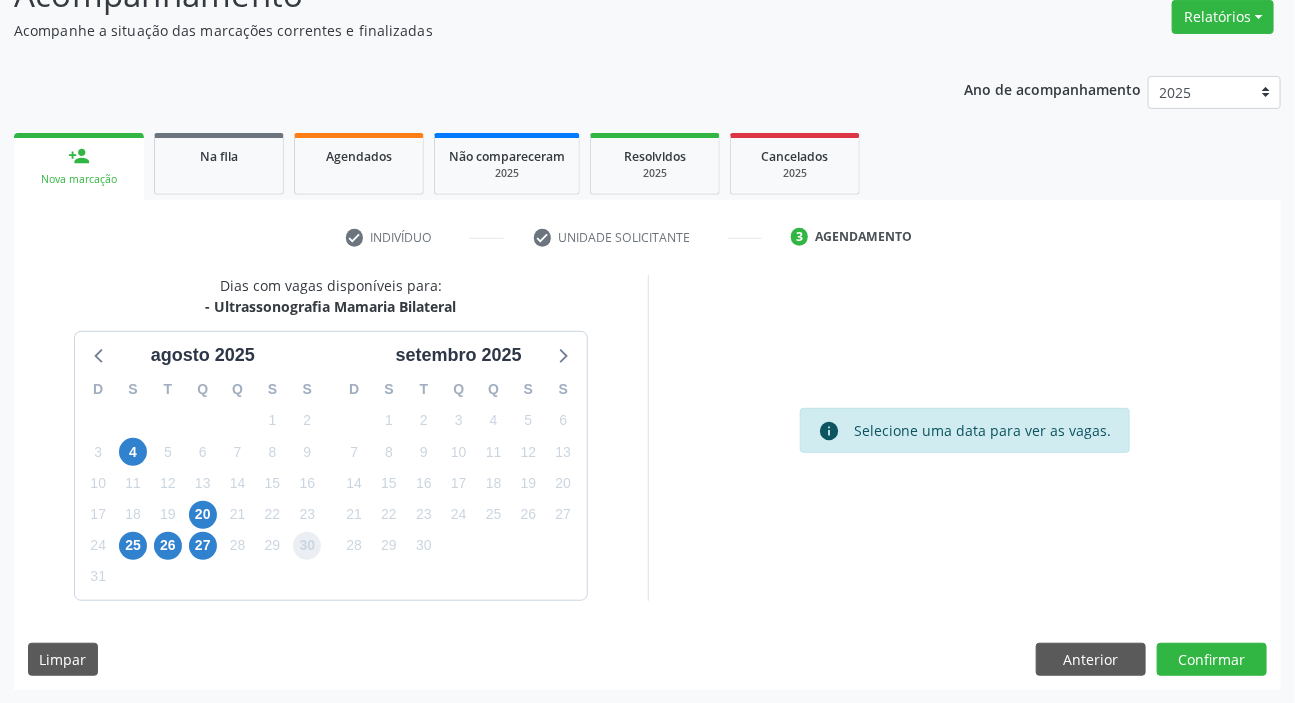 click on "30" at bounding box center [307, 546] 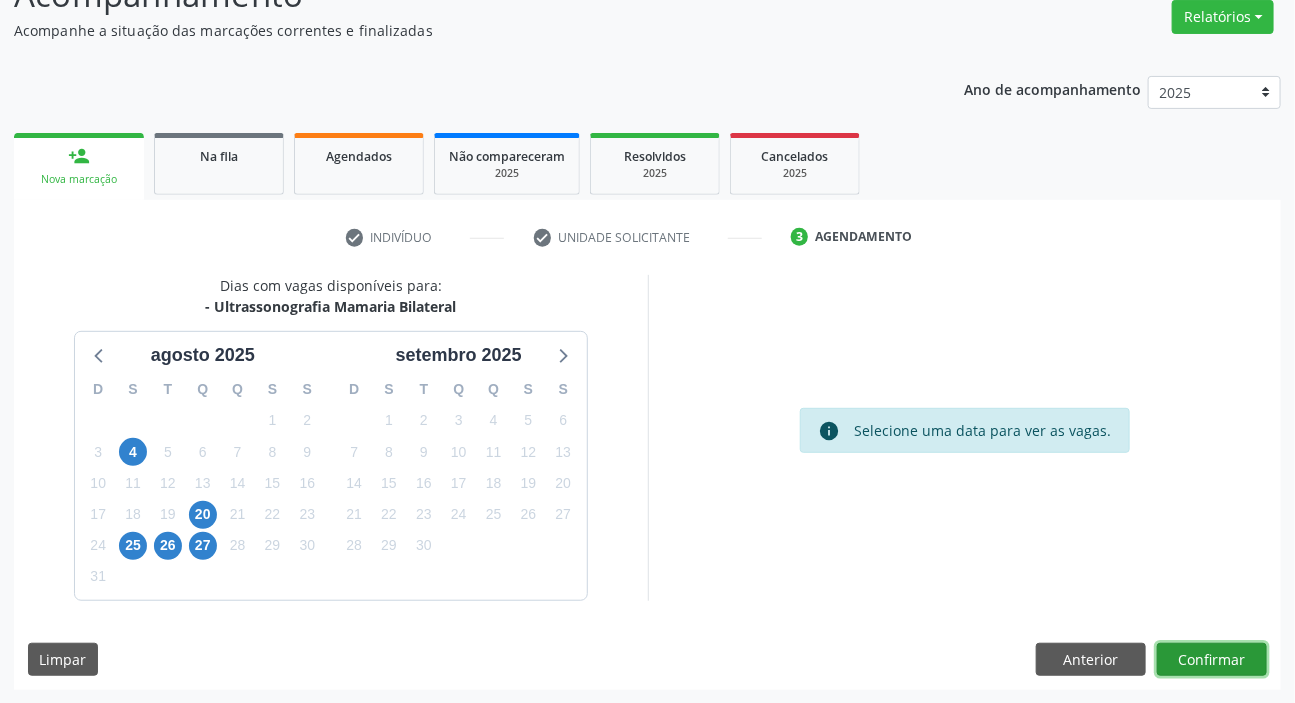 click on "Confirmar" at bounding box center (1212, 660) 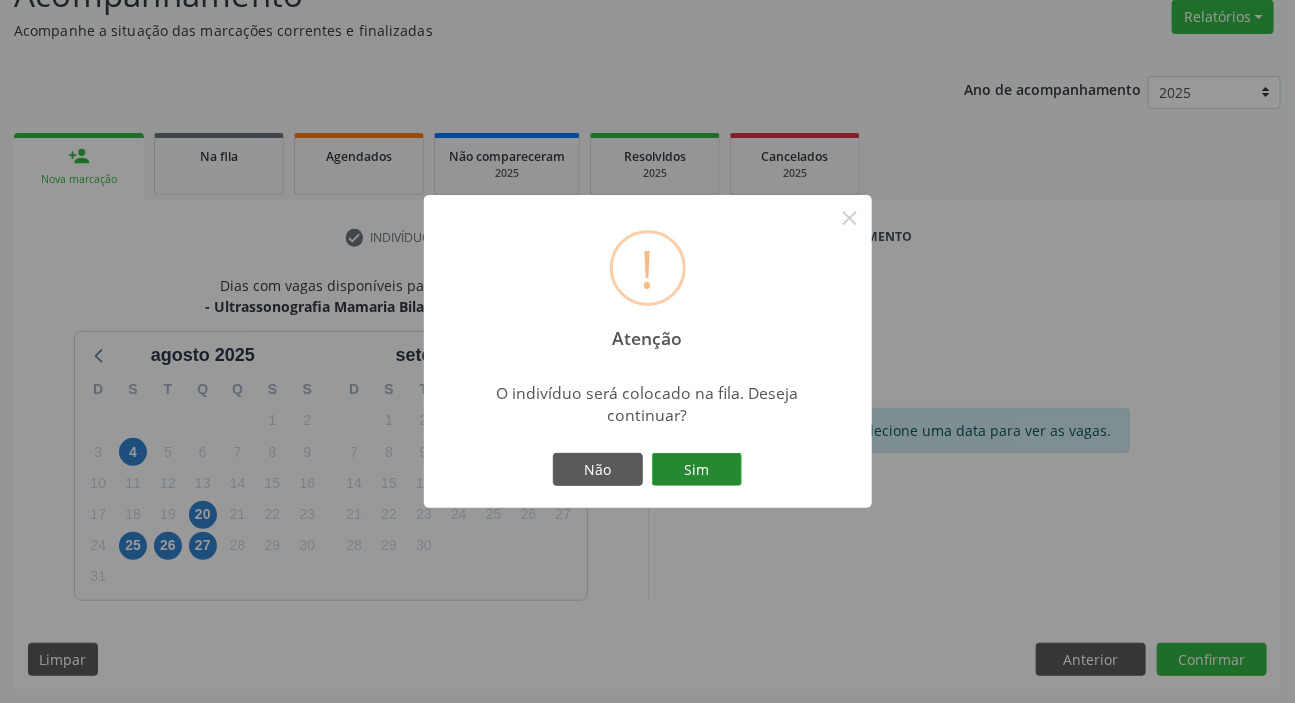 click on "Sim" at bounding box center (697, 470) 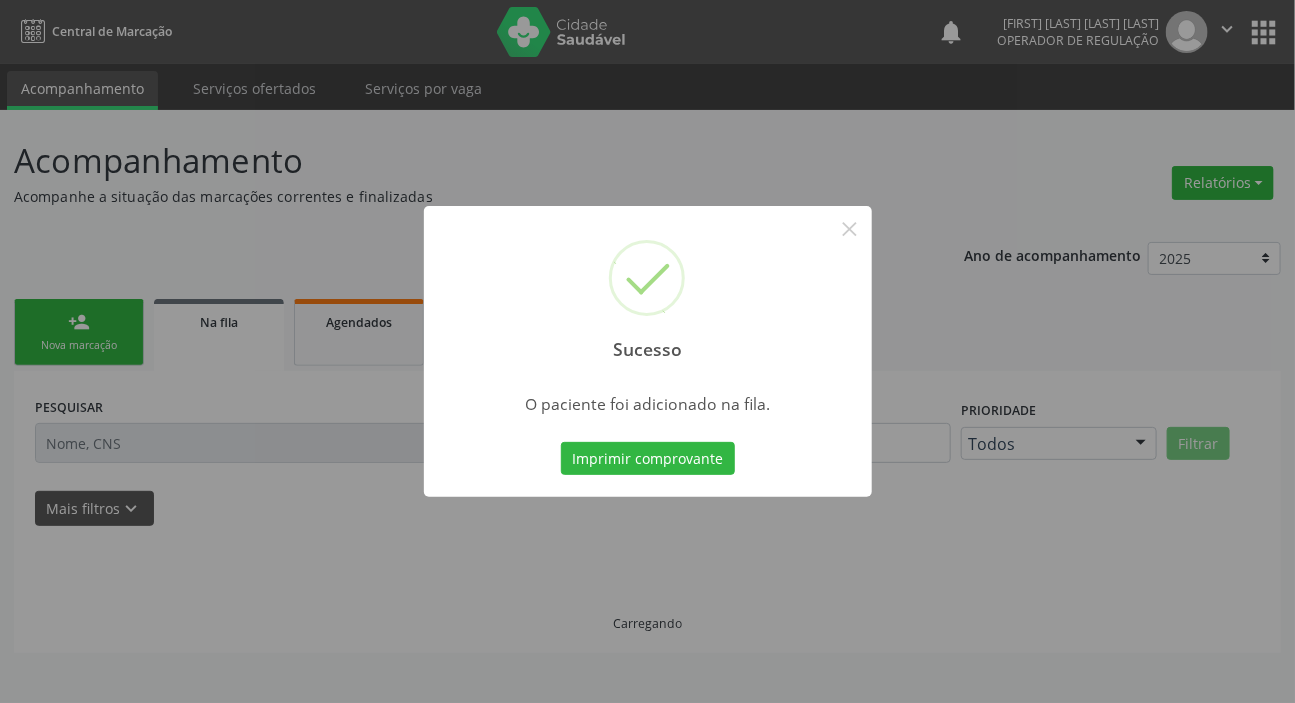 scroll, scrollTop: 0, scrollLeft: 0, axis: both 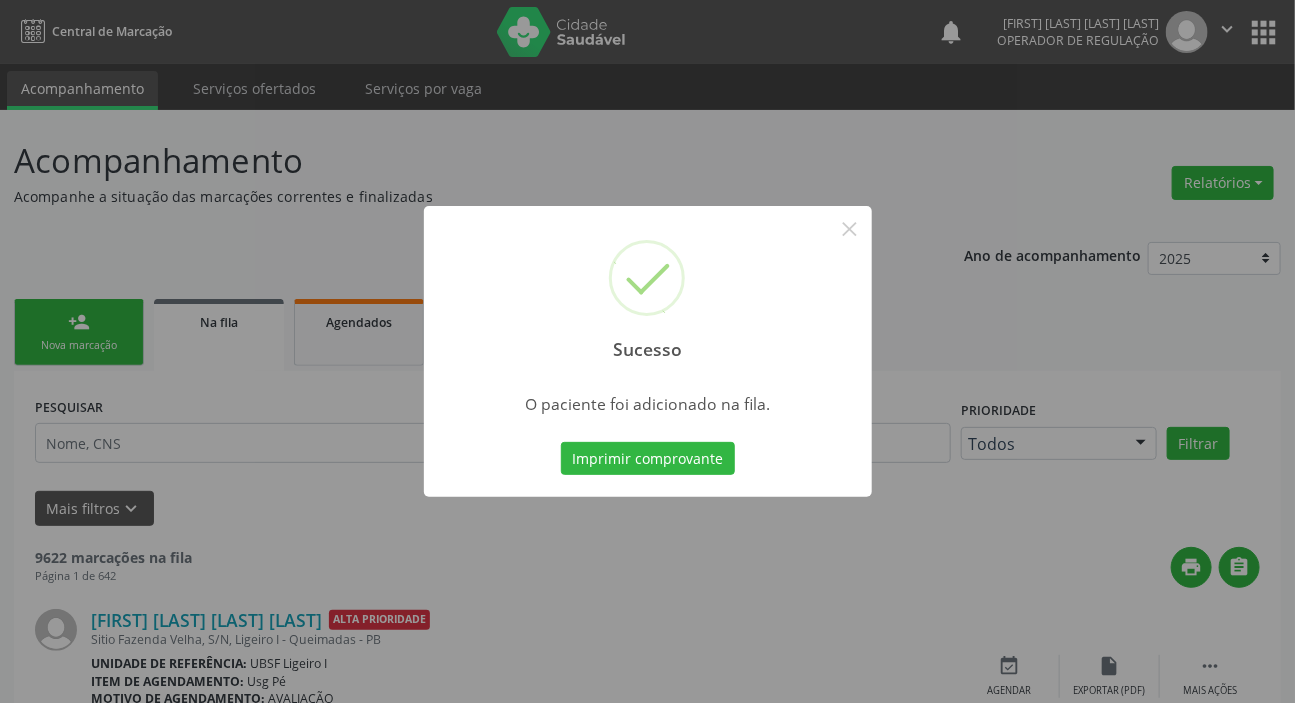 click on "Sucesso × O paciente foi adicionado na fila. Imprimir comprovante Cancel" at bounding box center [647, 351] 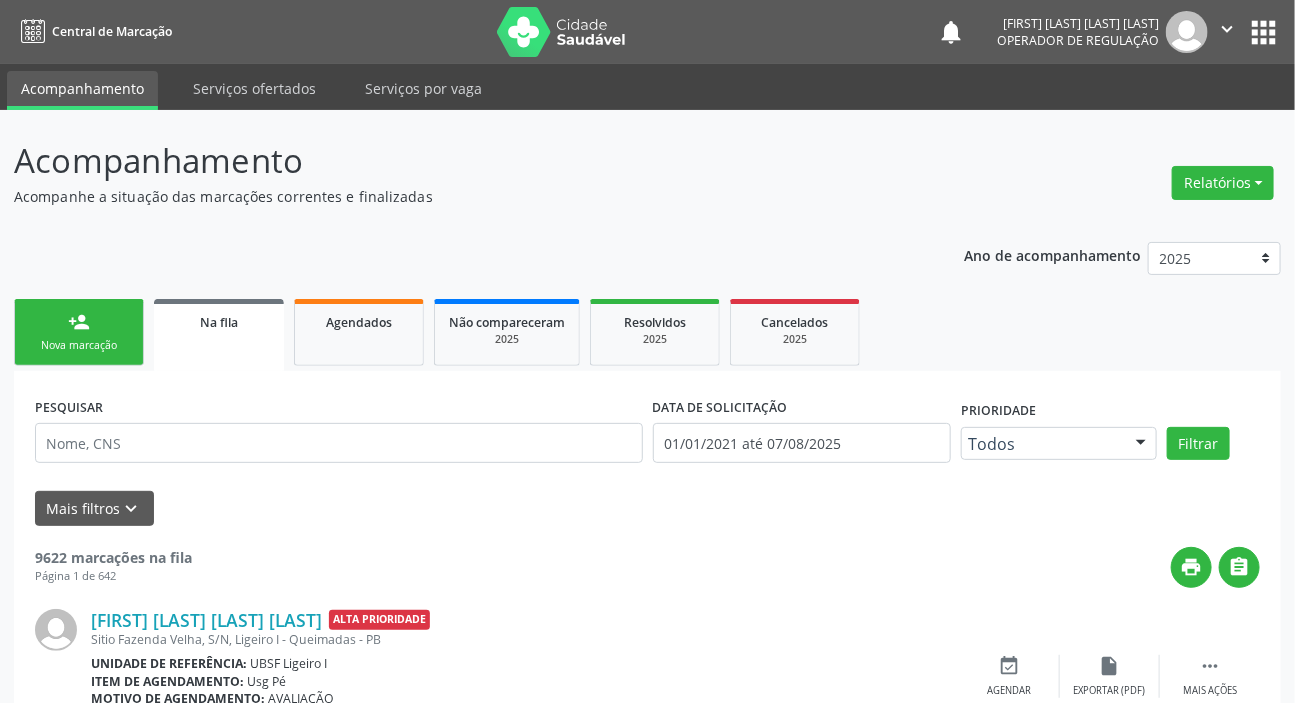 click on "person_add
Nova marcação" at bounding box center [79, 332] 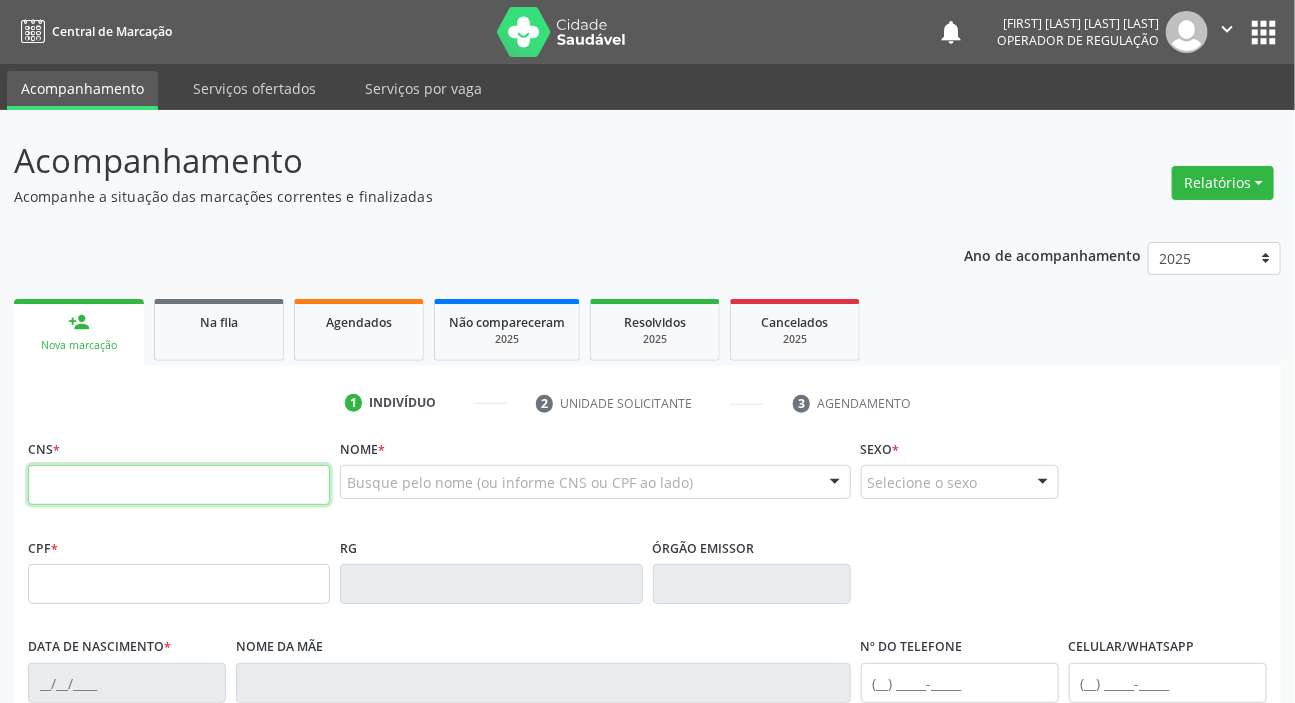 click at bounding box center (179, 485) 